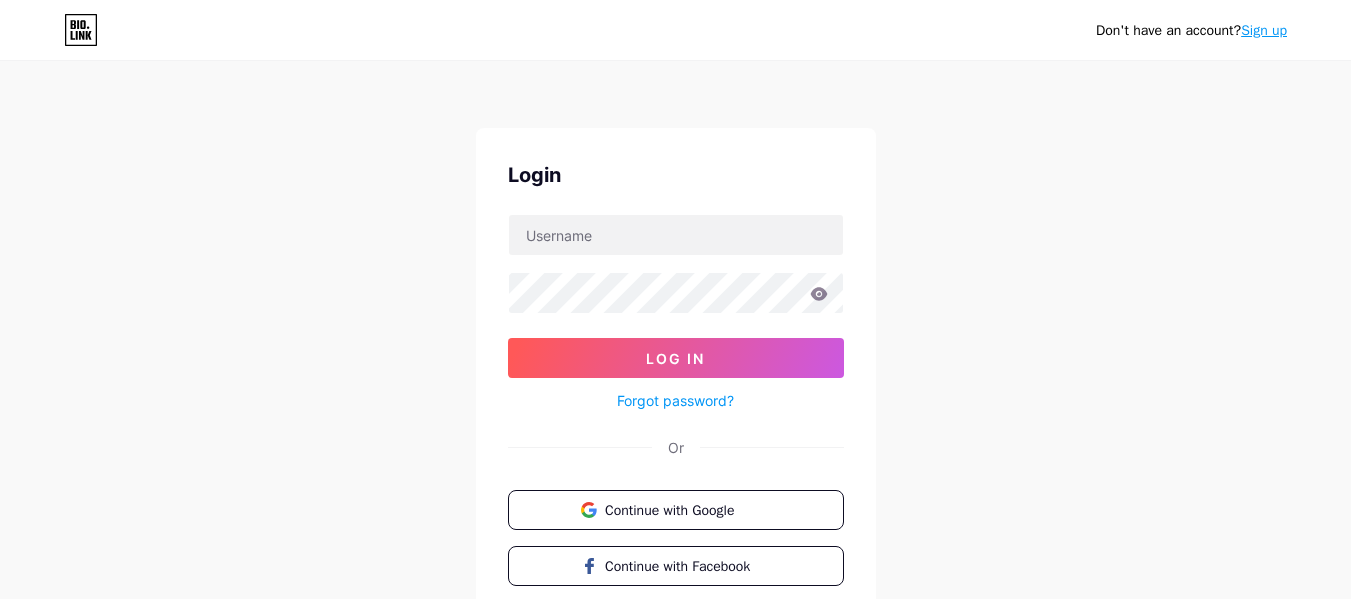 scroll, scrollTop: 0, scrollLeft: 0, axis: both 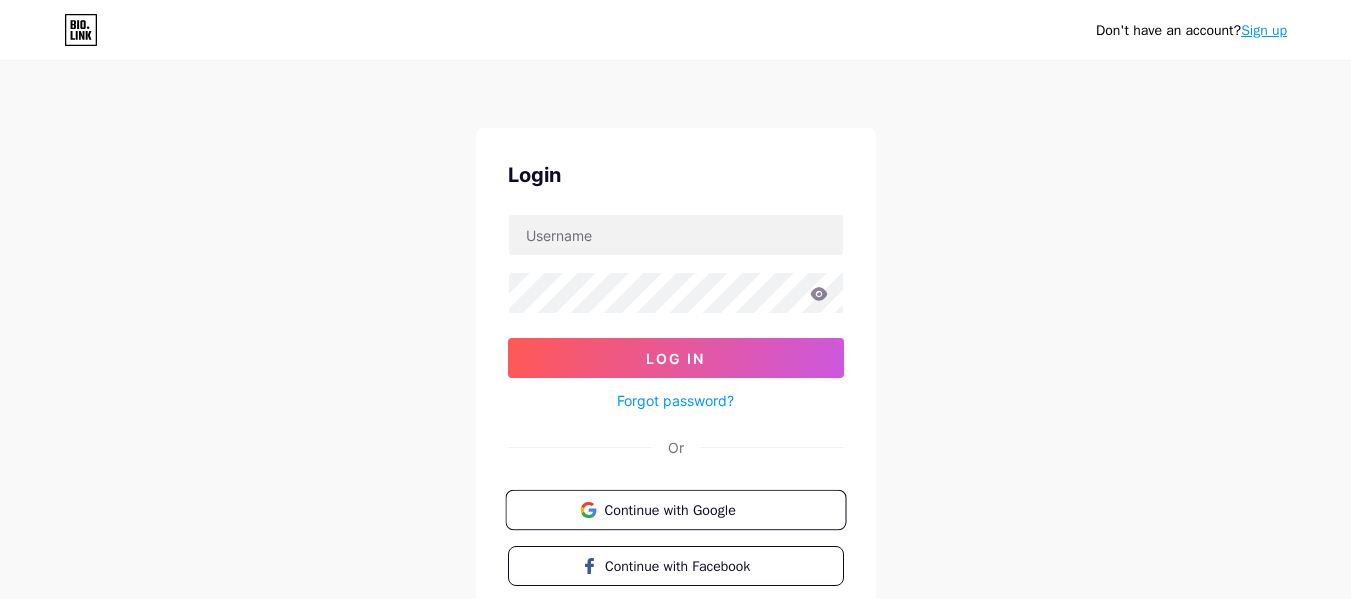 click on "Continue with Google" at bounding box center [687, 509] 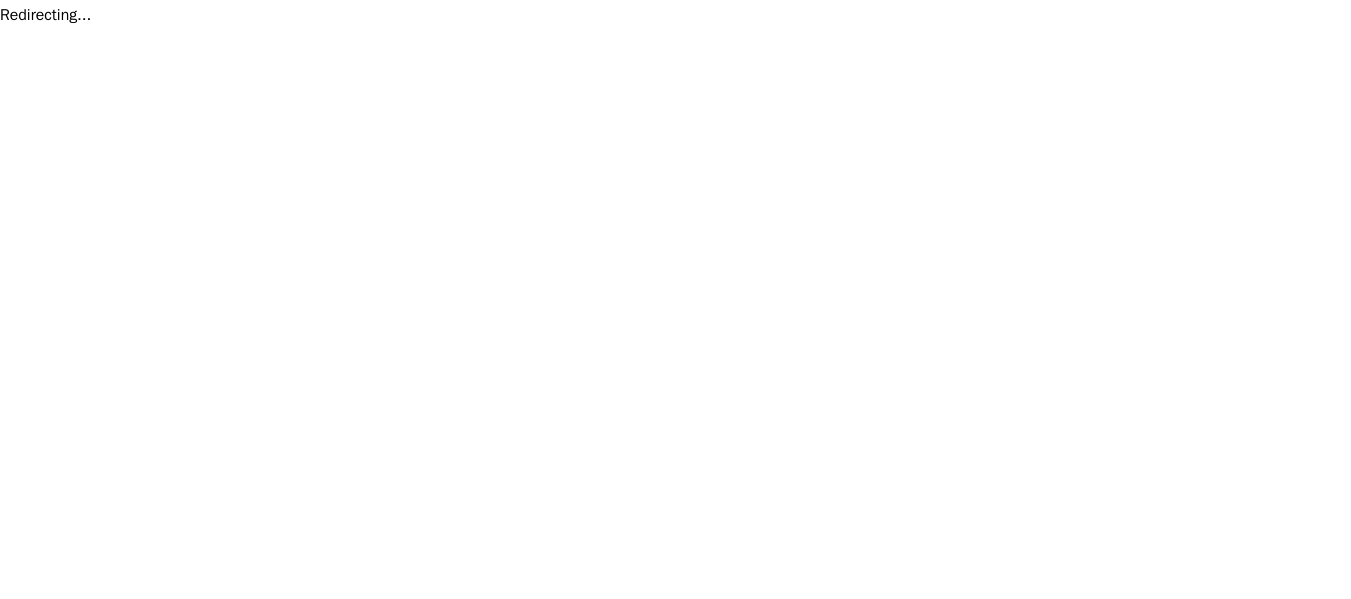 scroll, scrollTop: 0, scrollLeft: 0, axis: both 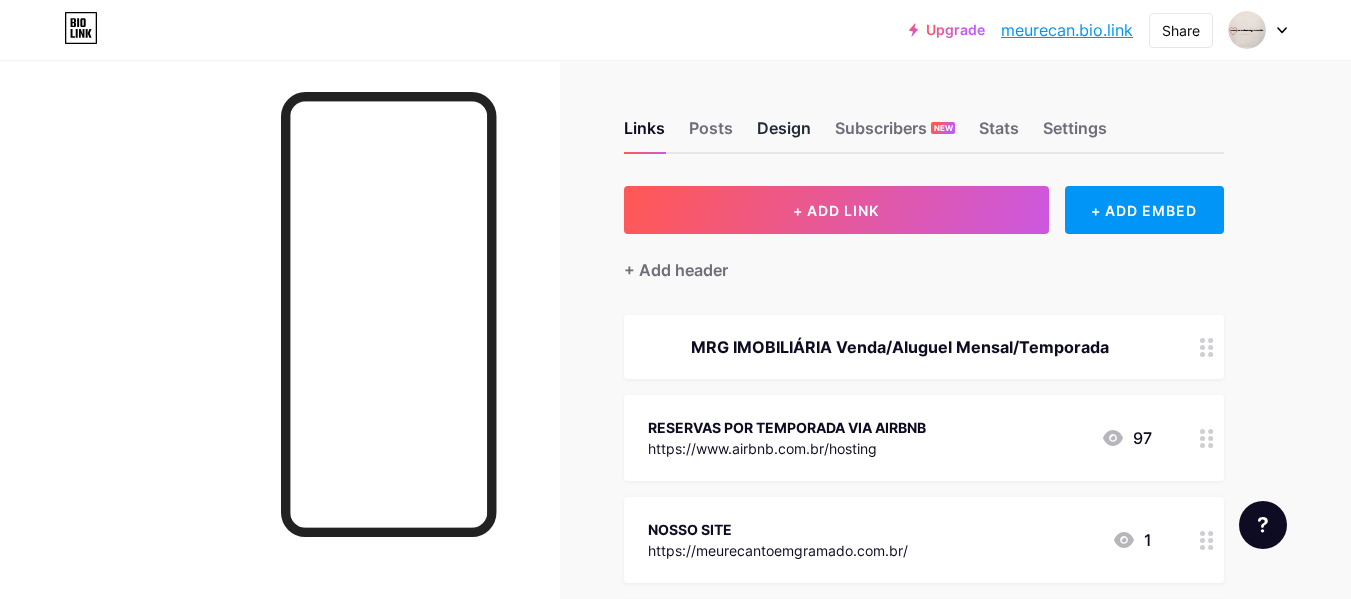 click on "Design" at bounding box center (784, 134) 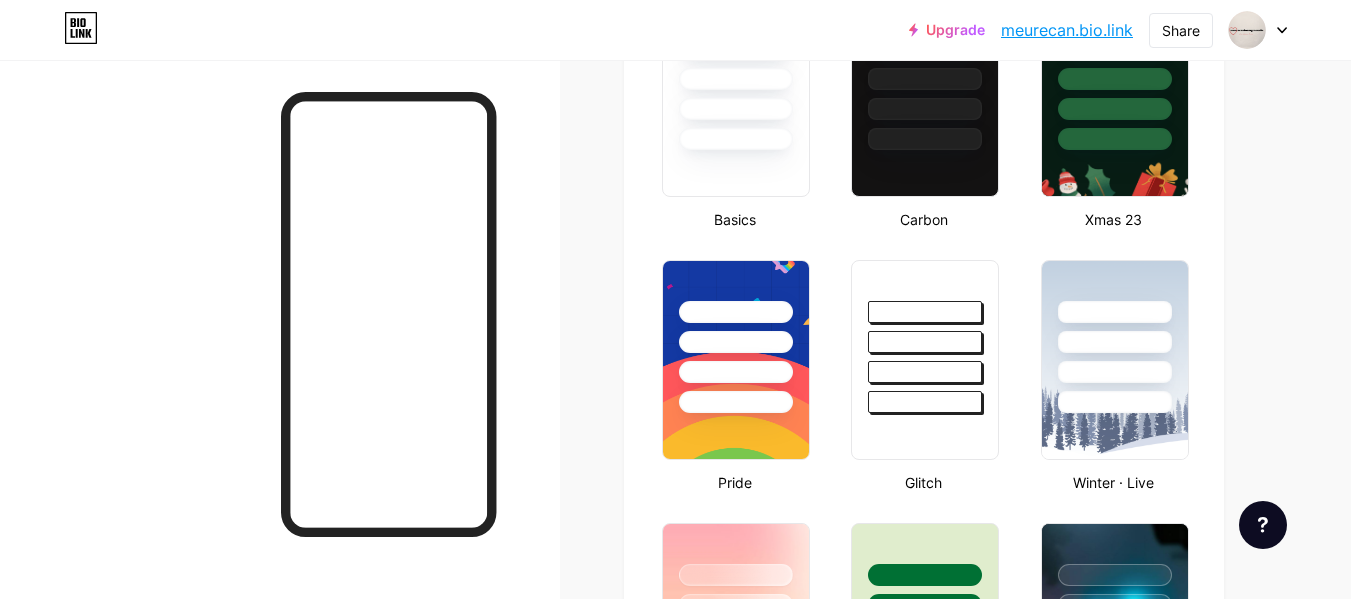 type on "#ffffff" 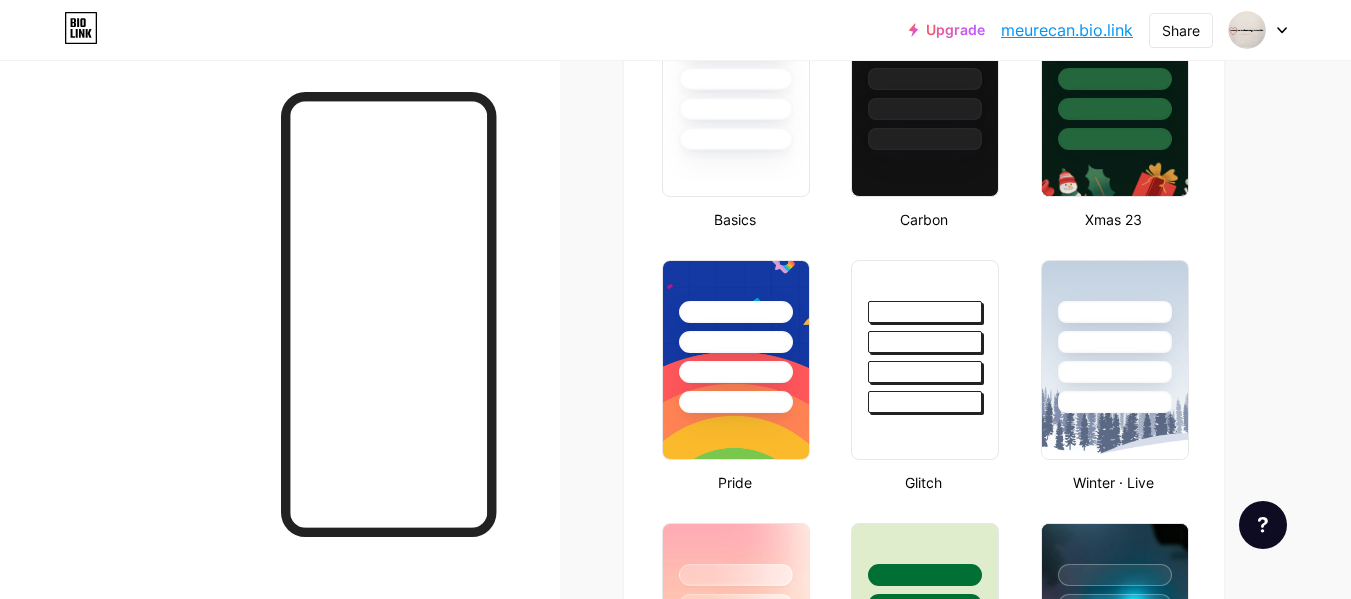 type on "#000000" 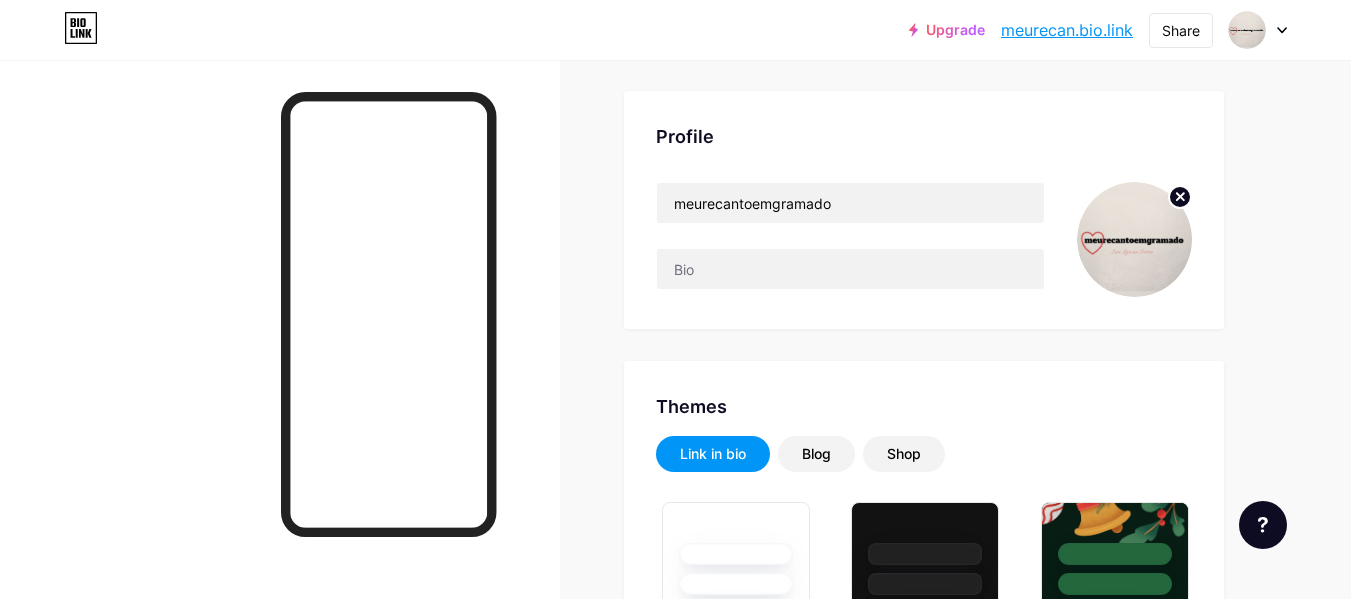 scroll, scrollTop: 0, scrollLeft: 0, axis: both 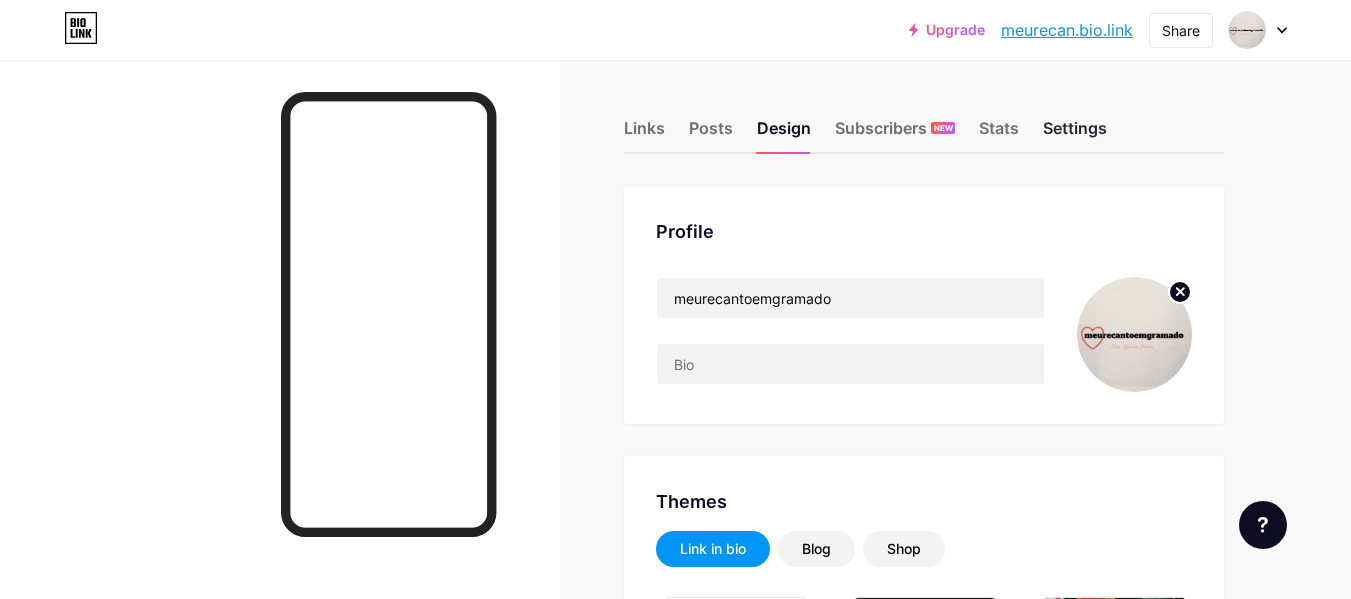 click on "Settings" at bounding box center [1075, 134] 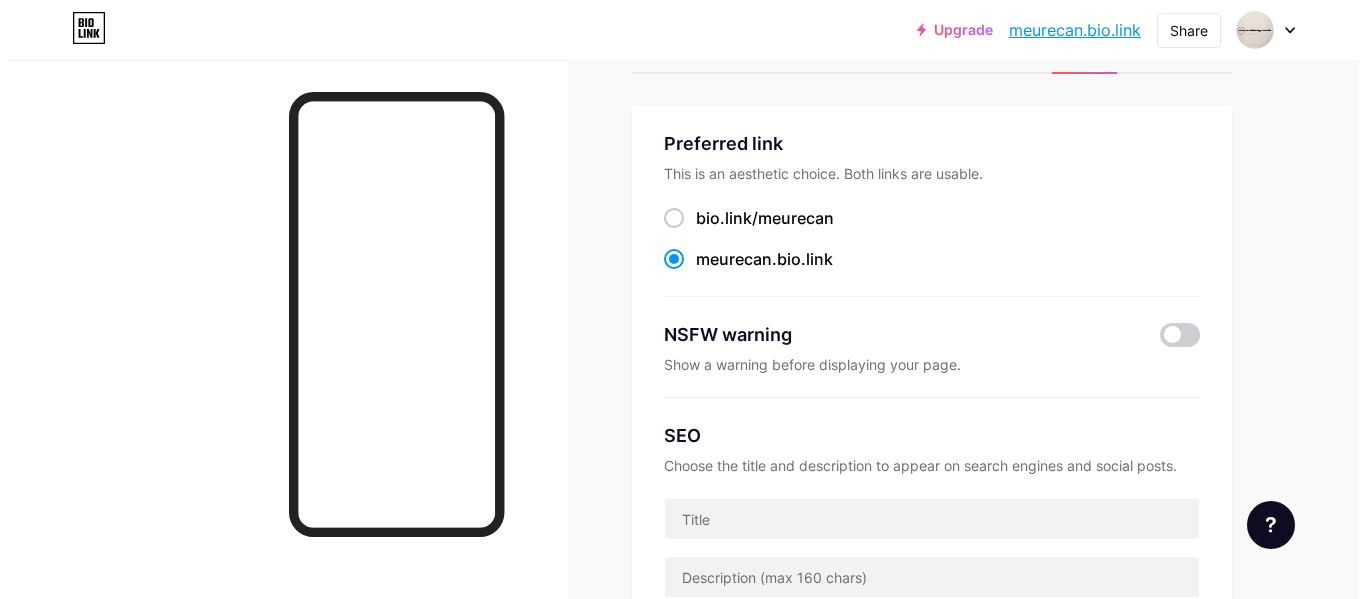 scroll, scrollTop: 0, scrollLeft: 0, axis: both 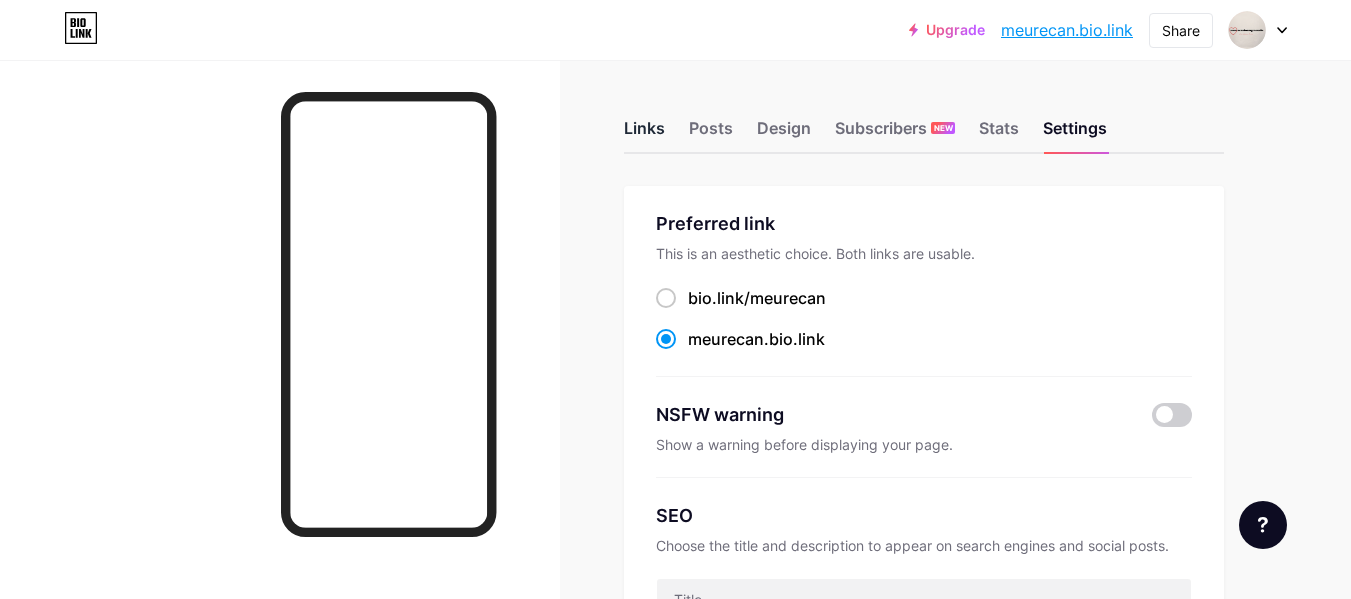 click on "Links" at bounding box center (644, 134) 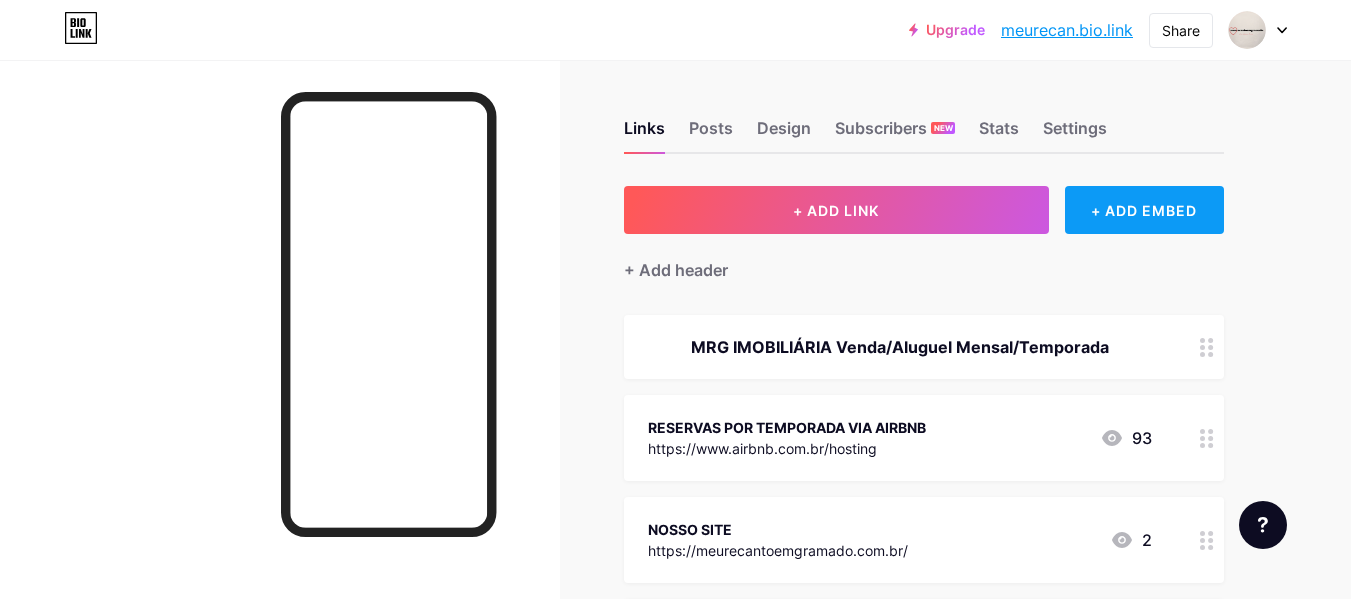 click on "+ ADD EMBED" at bounding box center [1144, 210] 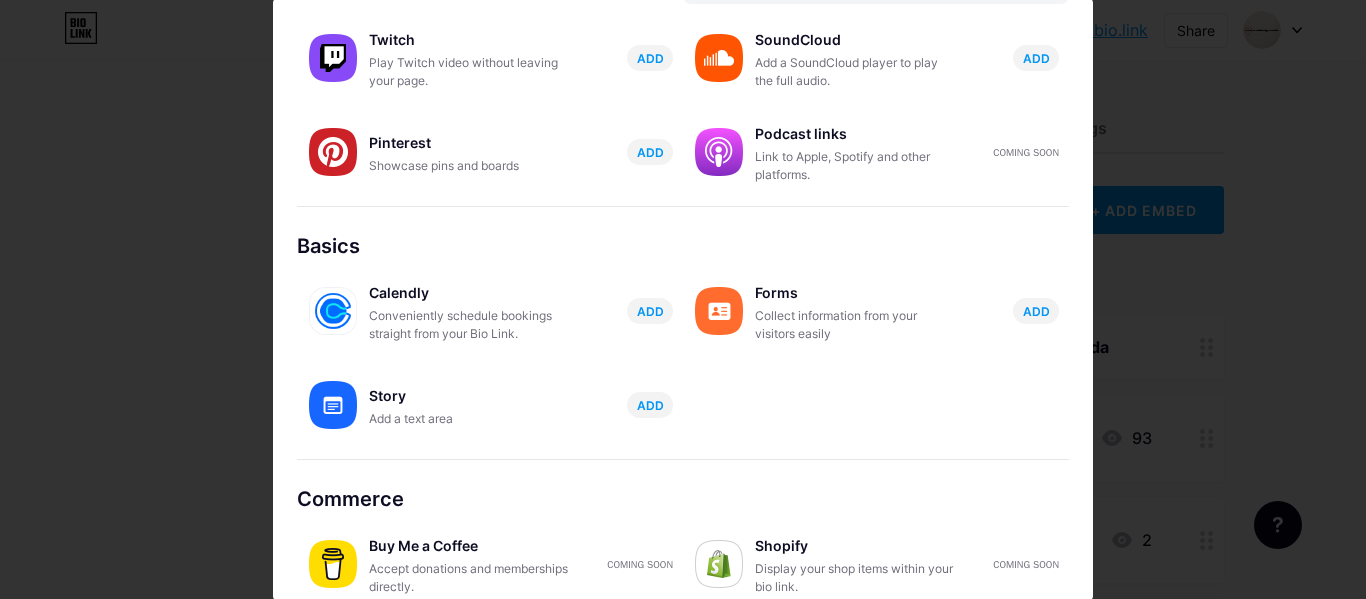 scroll, scrollTop: 418, scrollLeft: 0, axis: vertical 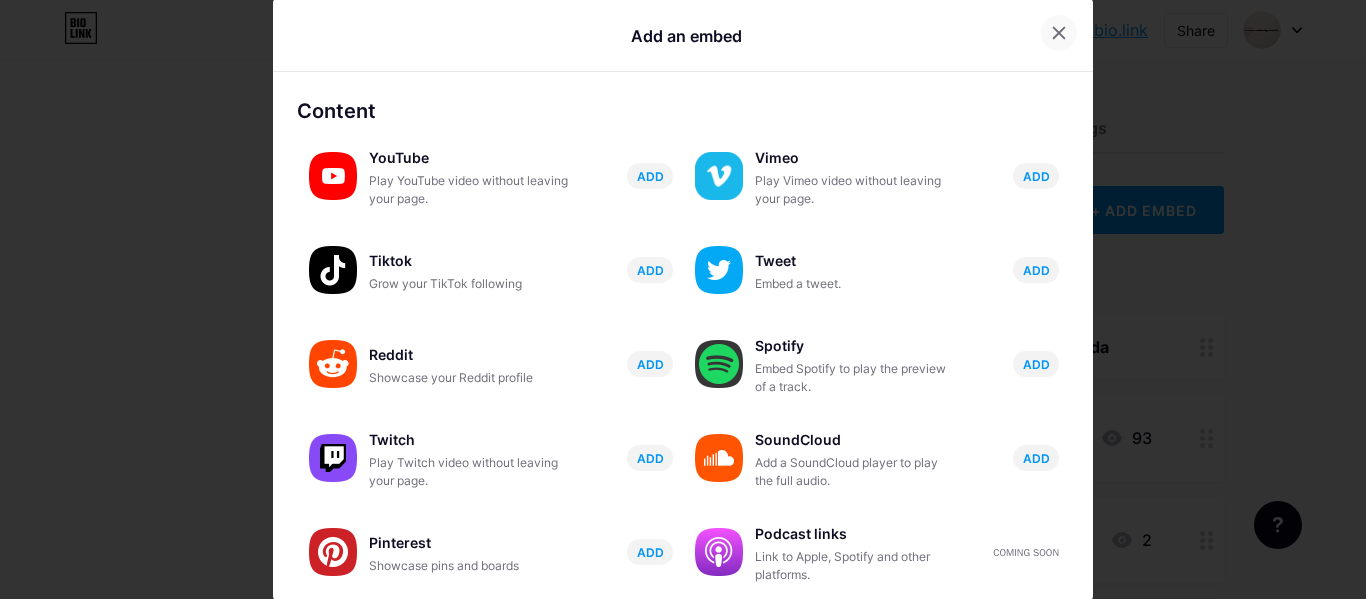 click 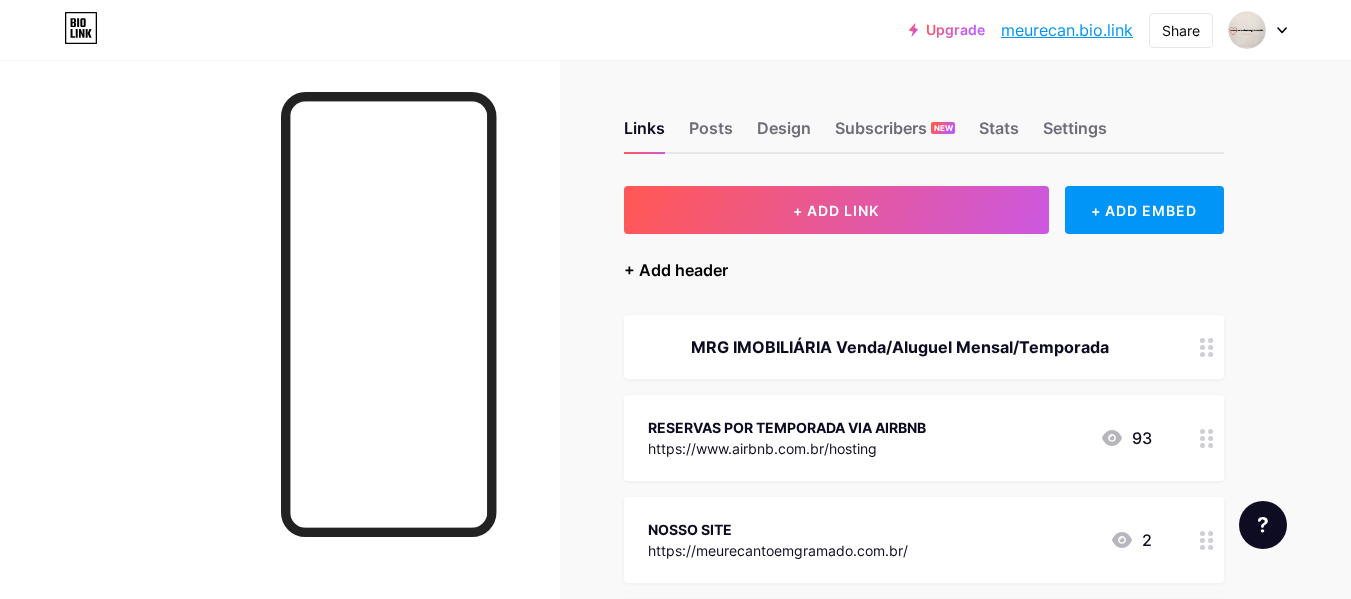 click on "+ Add header" at bounding box center [676, 270] 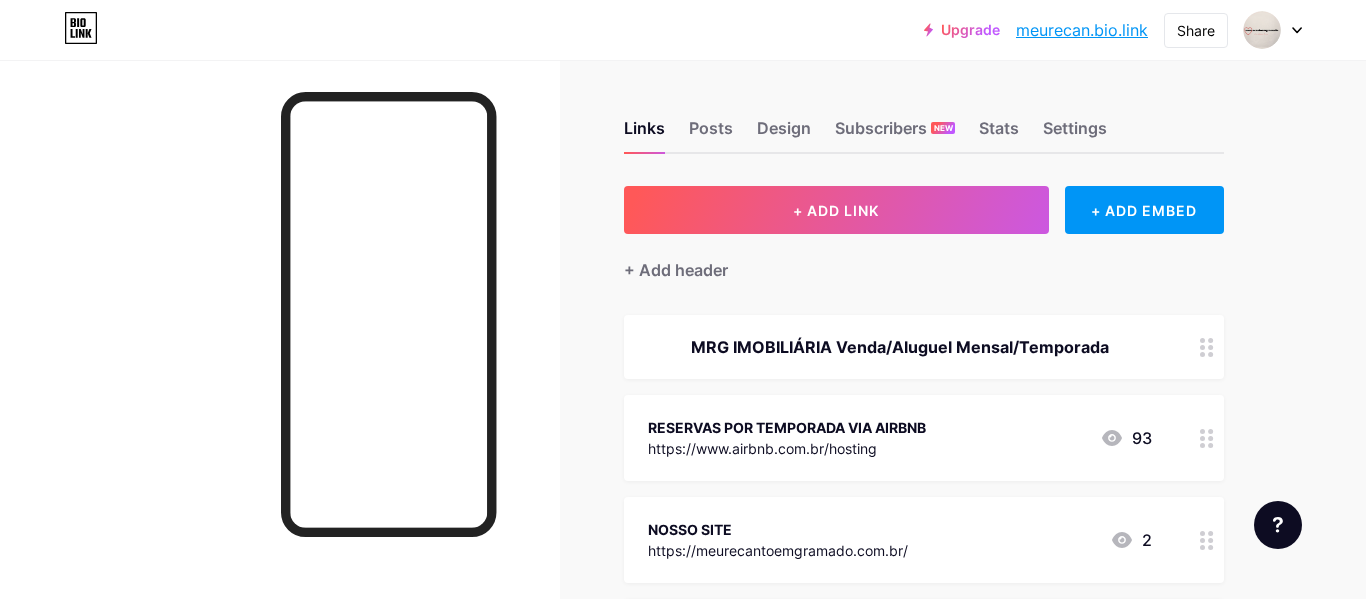 click 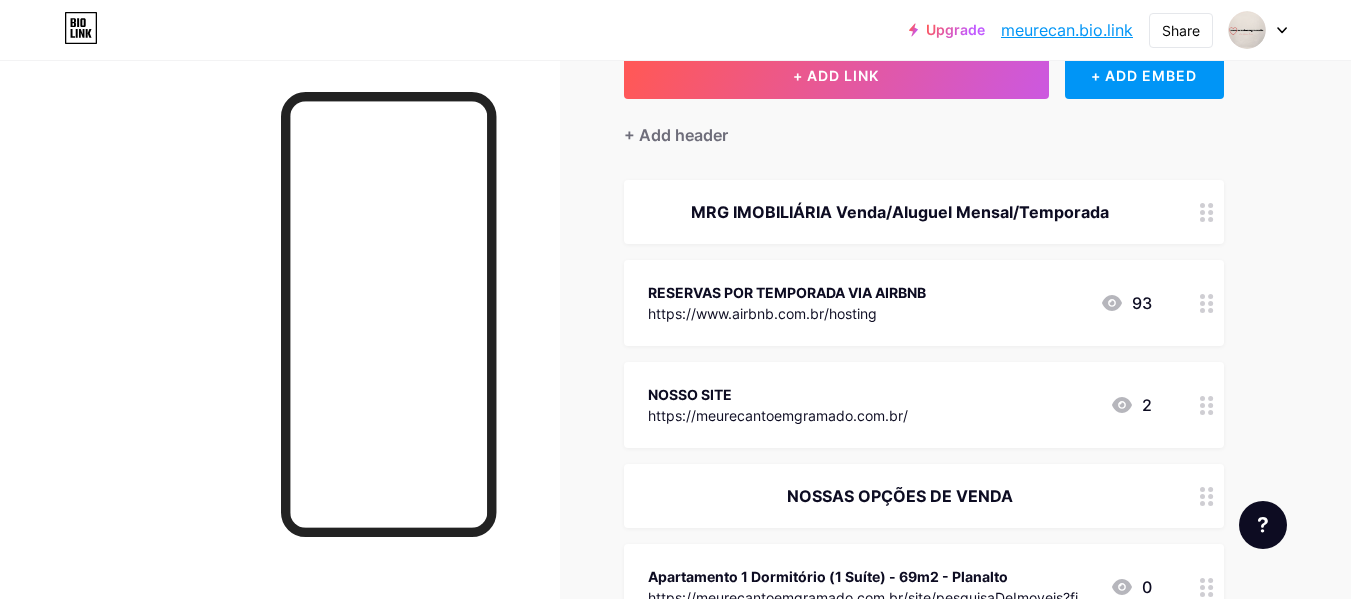 scroll, scrollTop: 100, scrollLeft: 0, axis: vertical 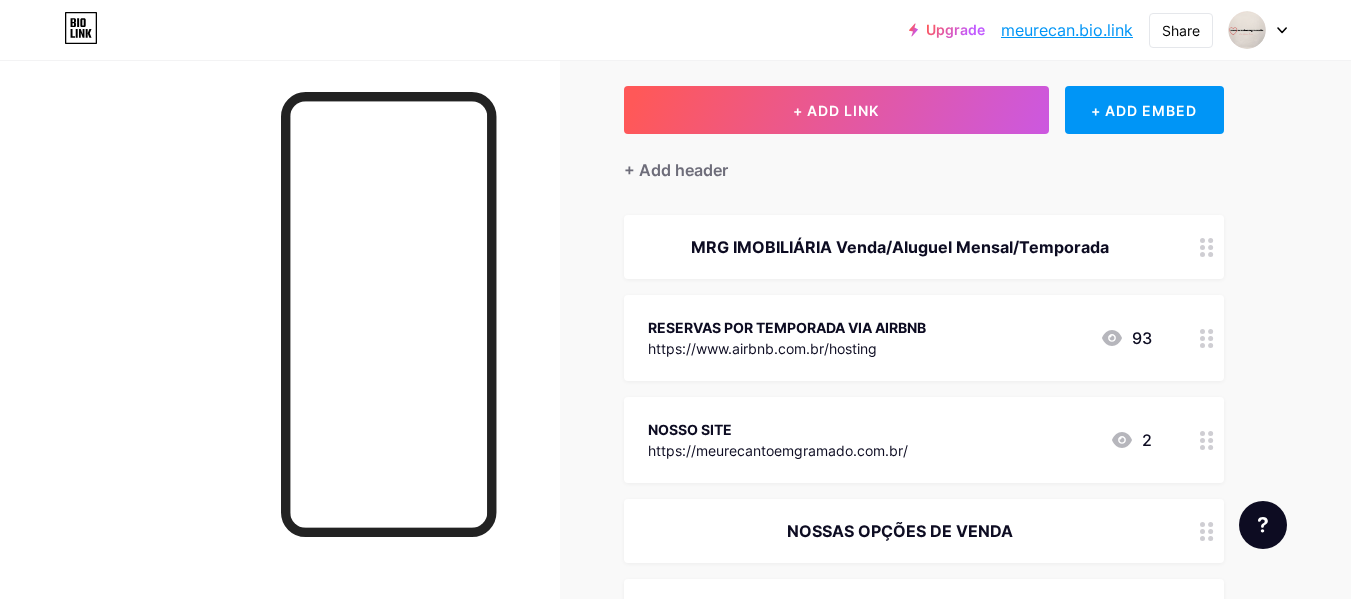 click on "https://meurecantoemgramado.com.br/" at bounding box center [778, 450] 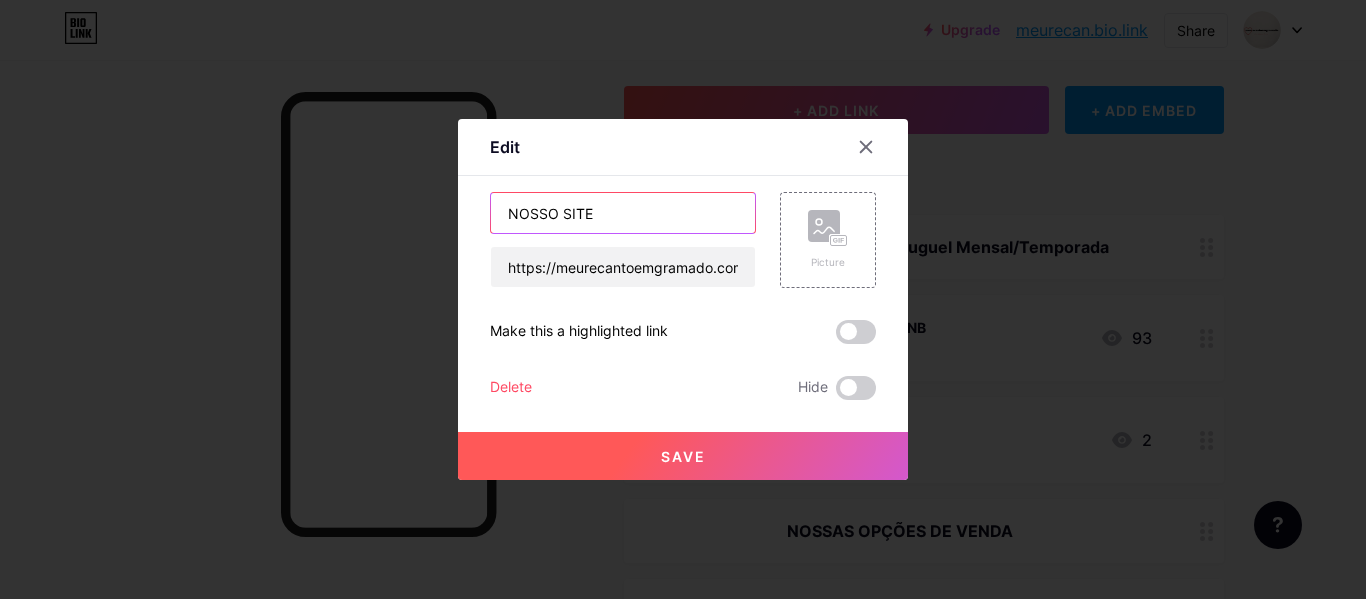 click on "NOSSO SITE" at bounding box center [623, 213] 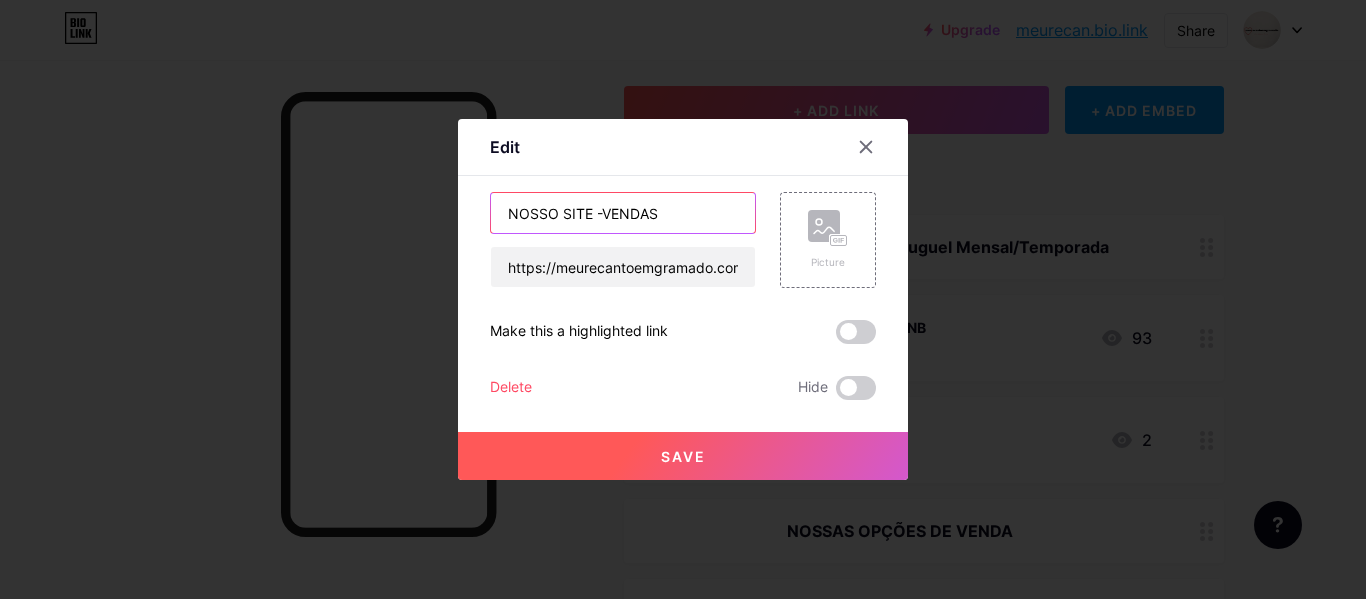 type on "NOSSO SITE -VENDAS" 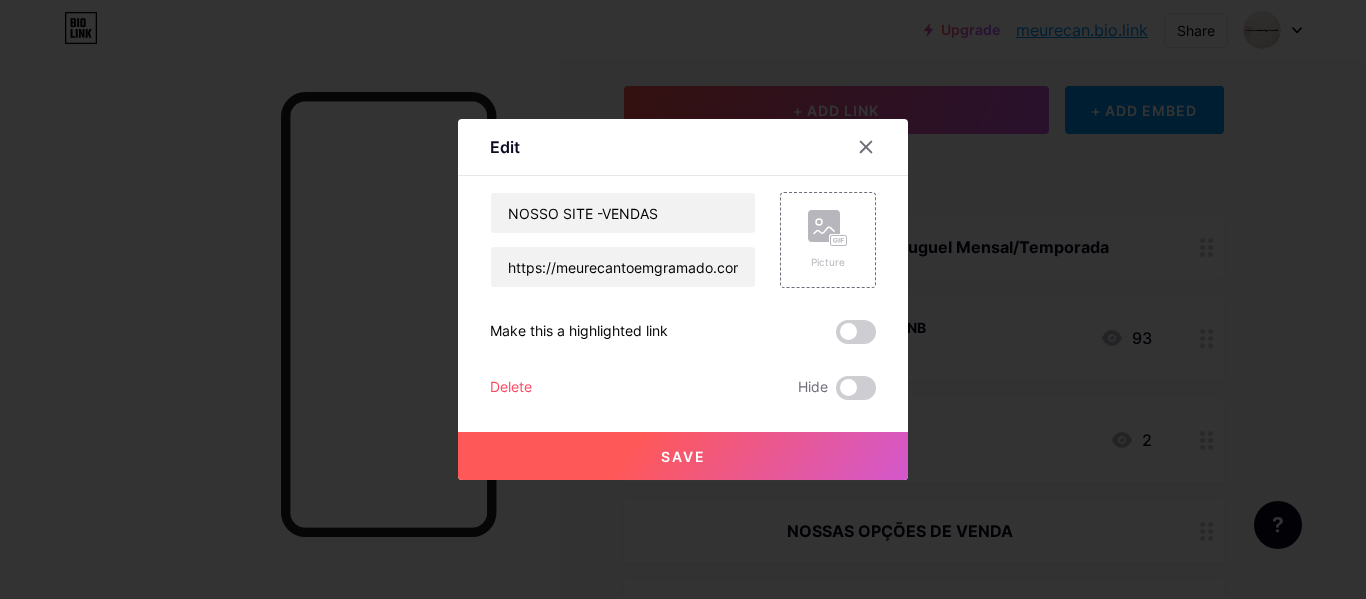 click on "Save" at bounding box center (683, 456) 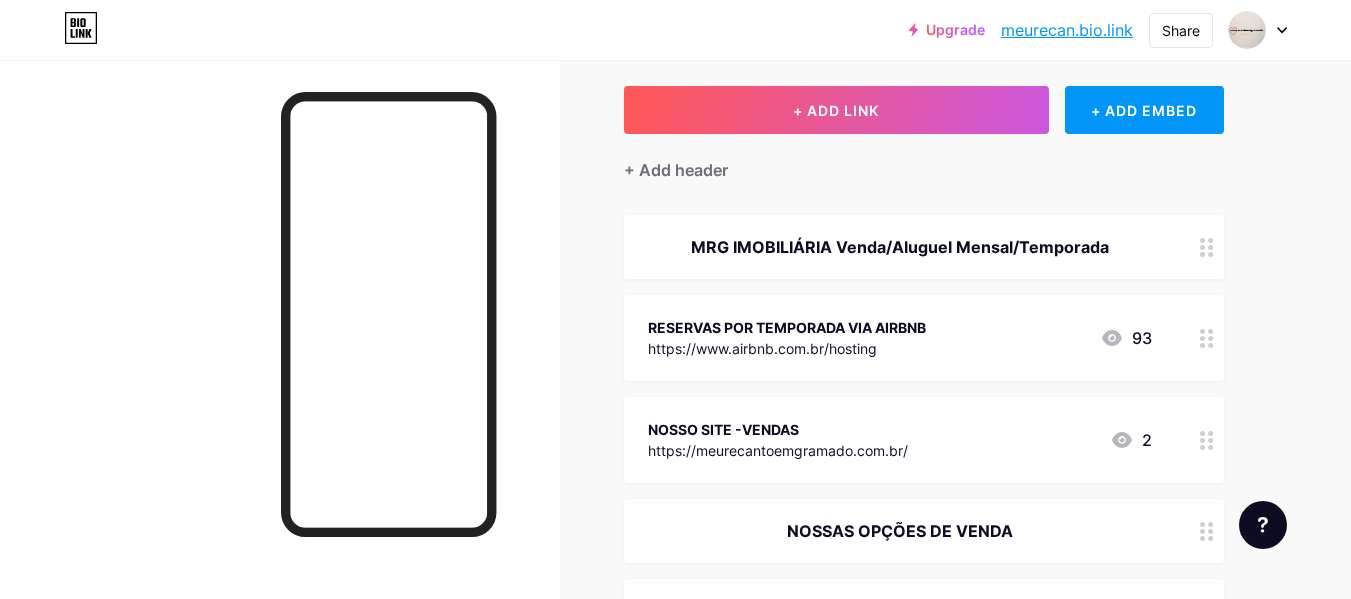 click on "NOSSO SITE -VENDAS" at bounding box center (778, 429) 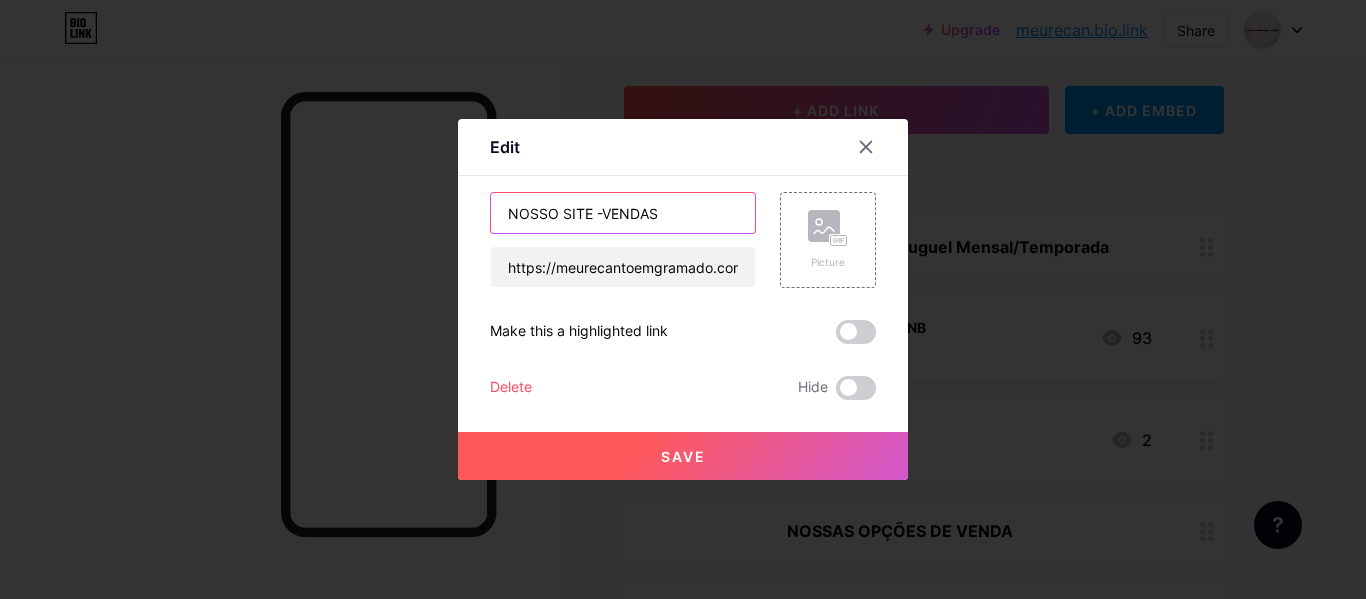 click on "NOSSO SITE -VENDAS" at bounding box center (623, 213) 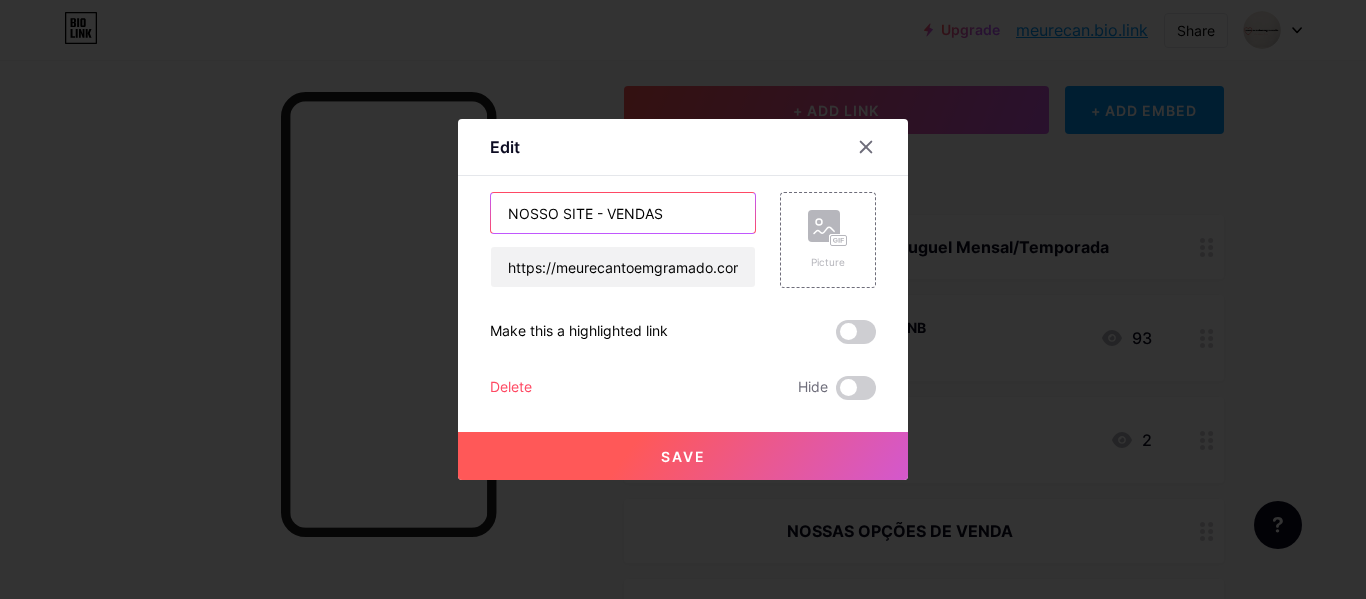 type on "NOSSO SITE - VENDAS" 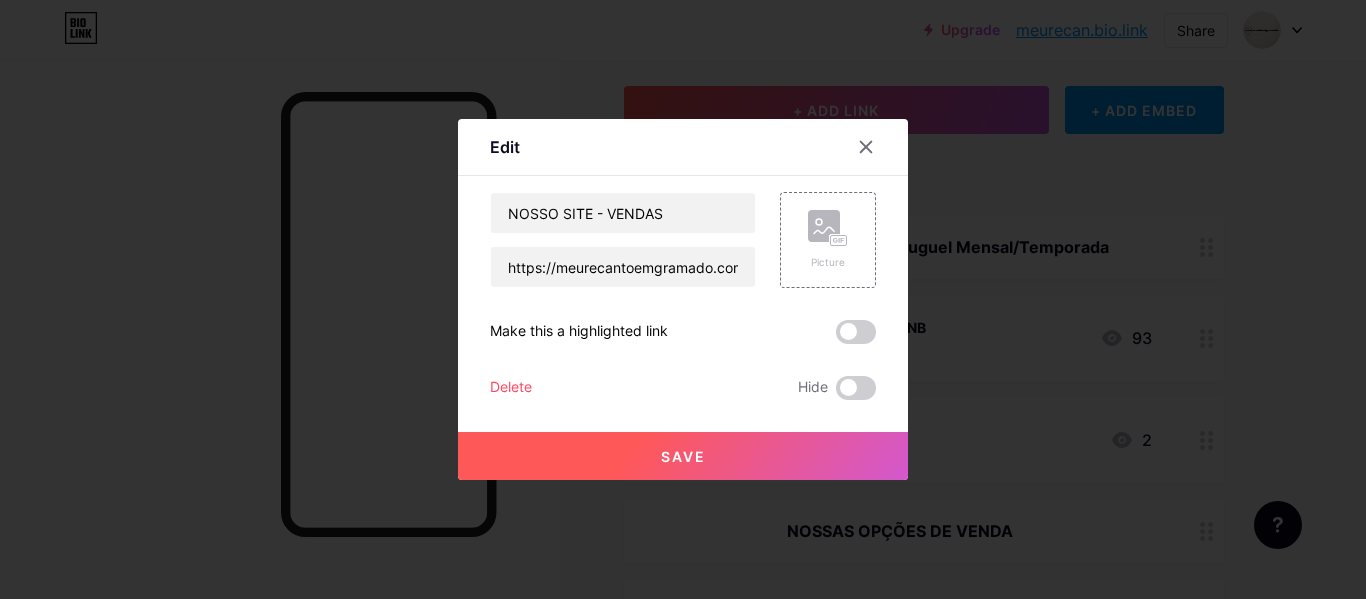 click on "Save" at bounding box center [683, 456] 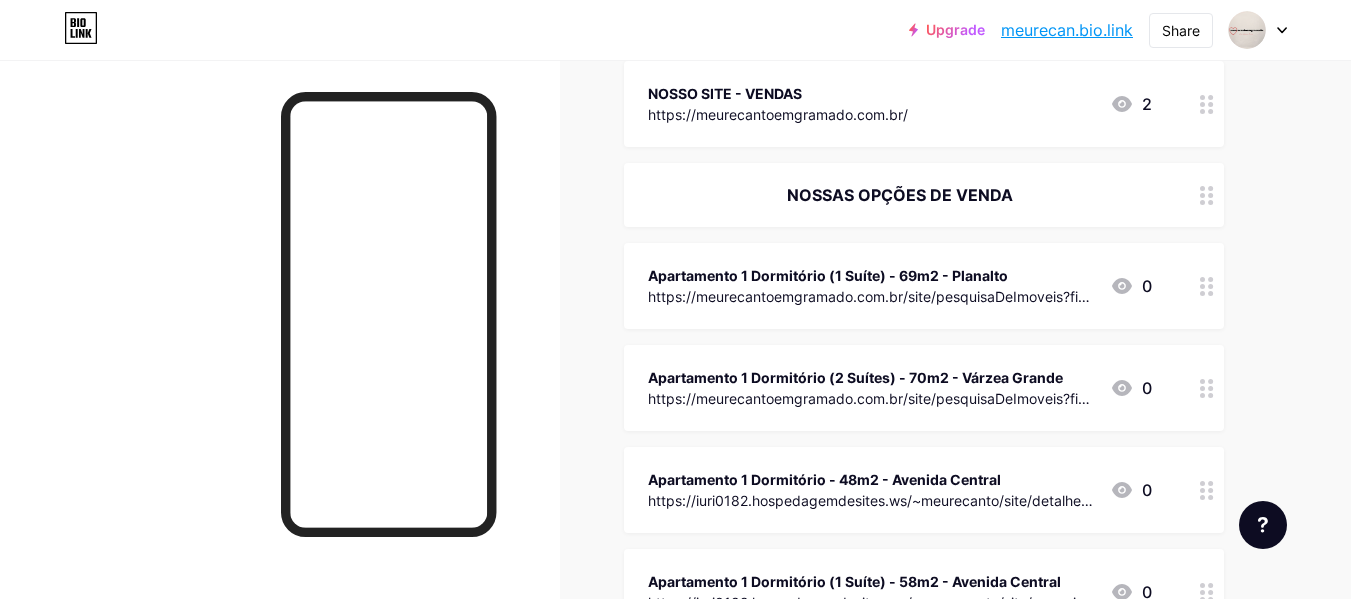 scroll, scrollTop: 300, scrollLeft: 0, axis: vertical 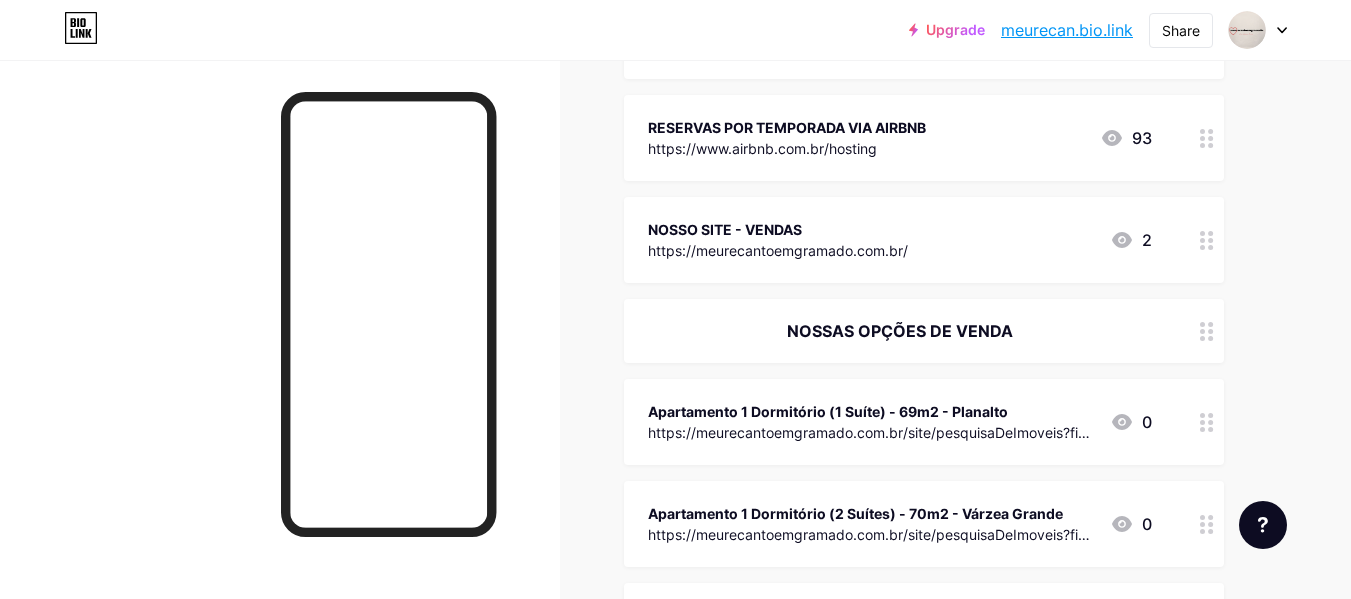 click at bounding box center [1207, 422] 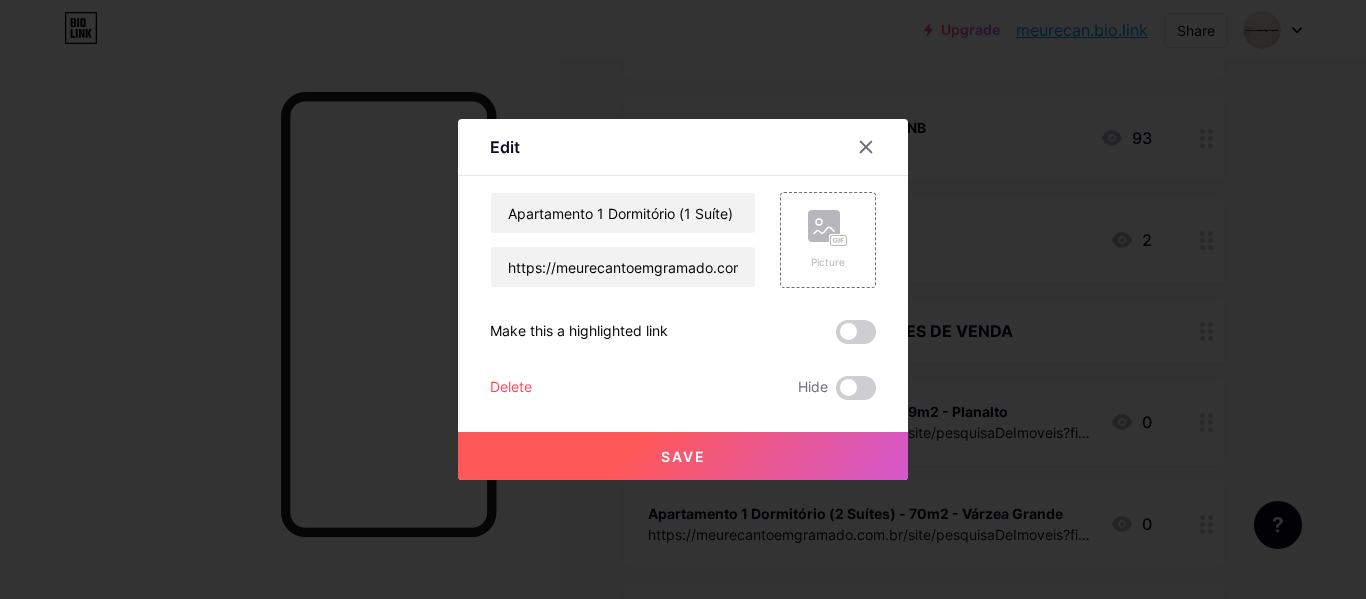 click on "Delete" at bounding box center (511, 388) 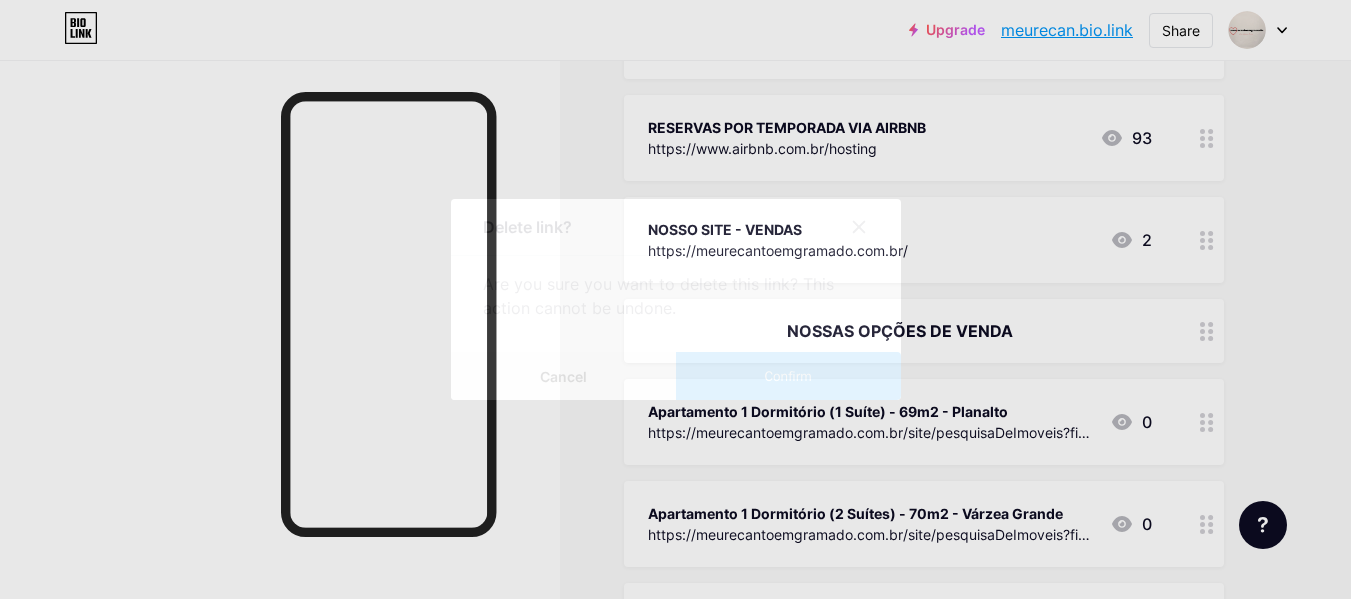 click on "Confirm" at bounding box center [787, 376] 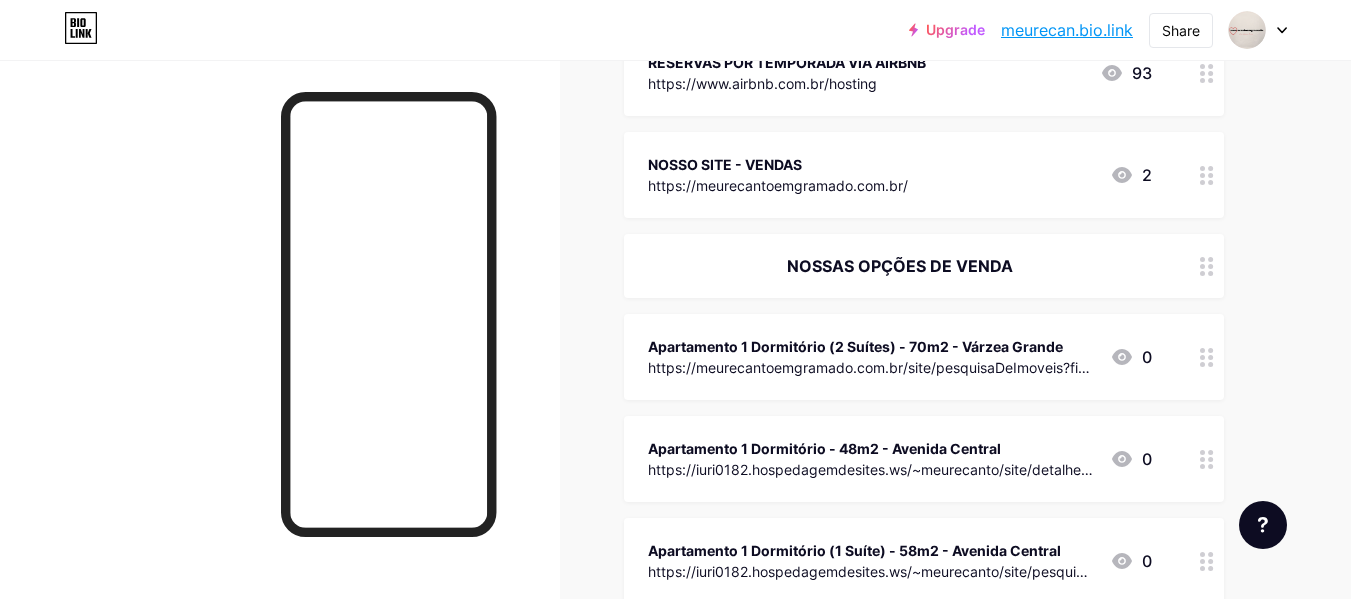scroll, scrollTop: 400, scrollLeft: 0, axis: vertical 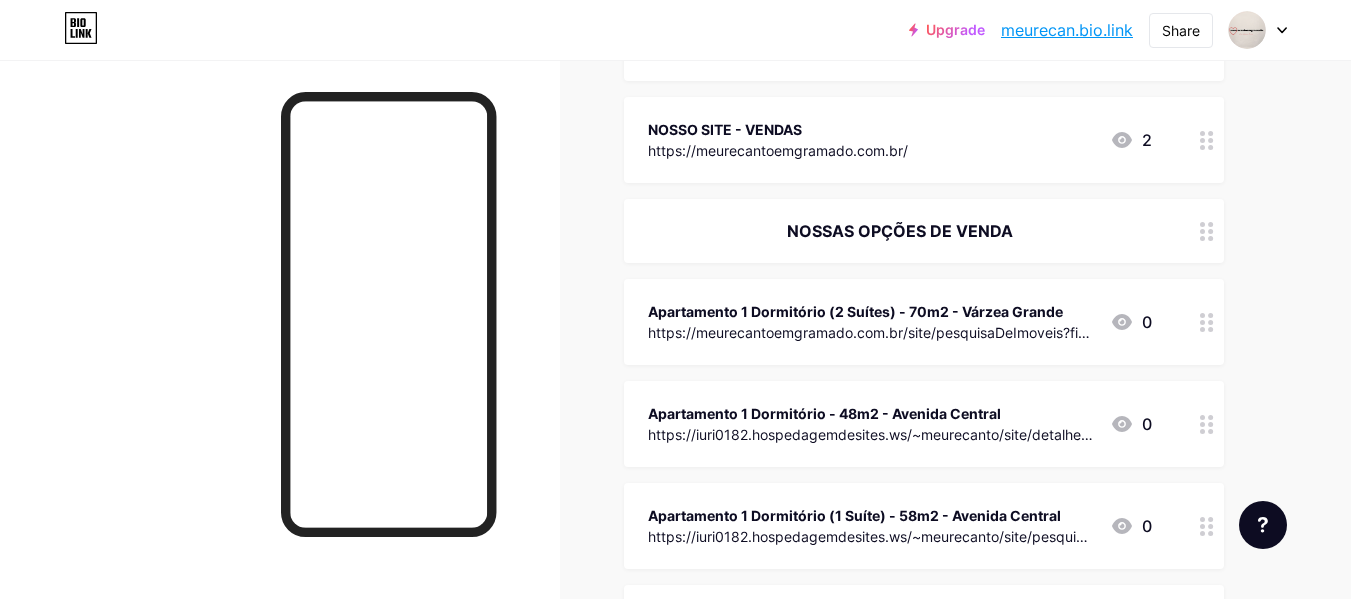 click at bounding box center (1207, 322) 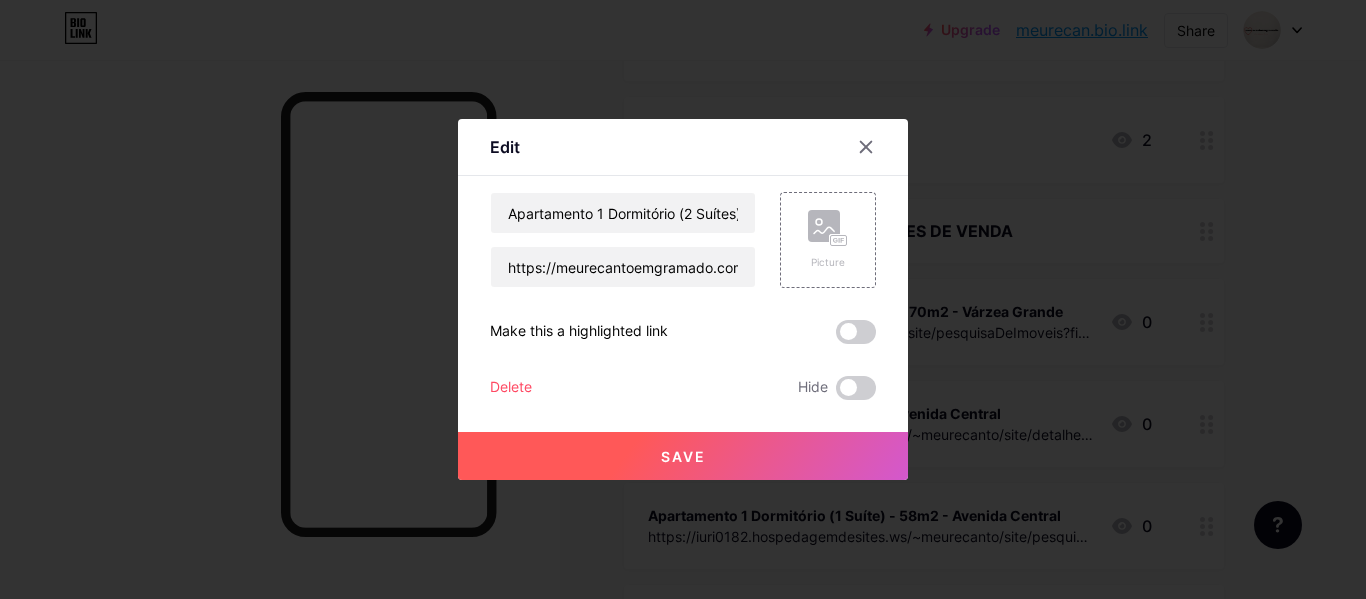 click on "Delete" at bounding box center [511, 388] 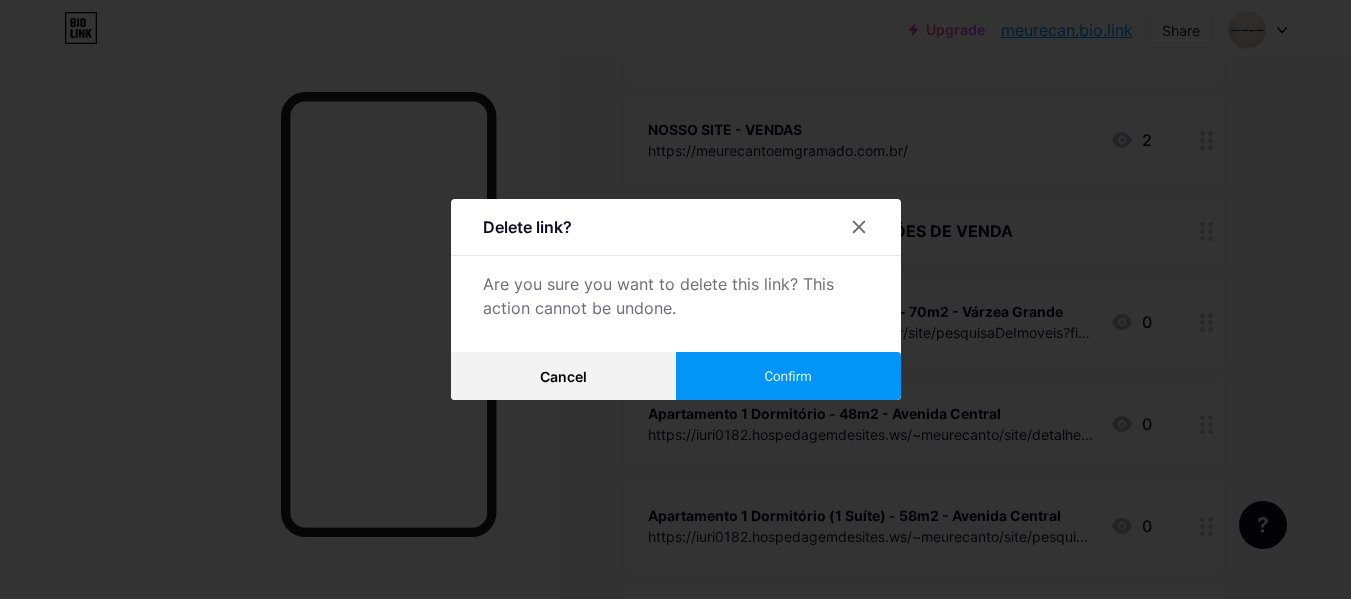 click on "Confirm" at bounding box center (788, 376) 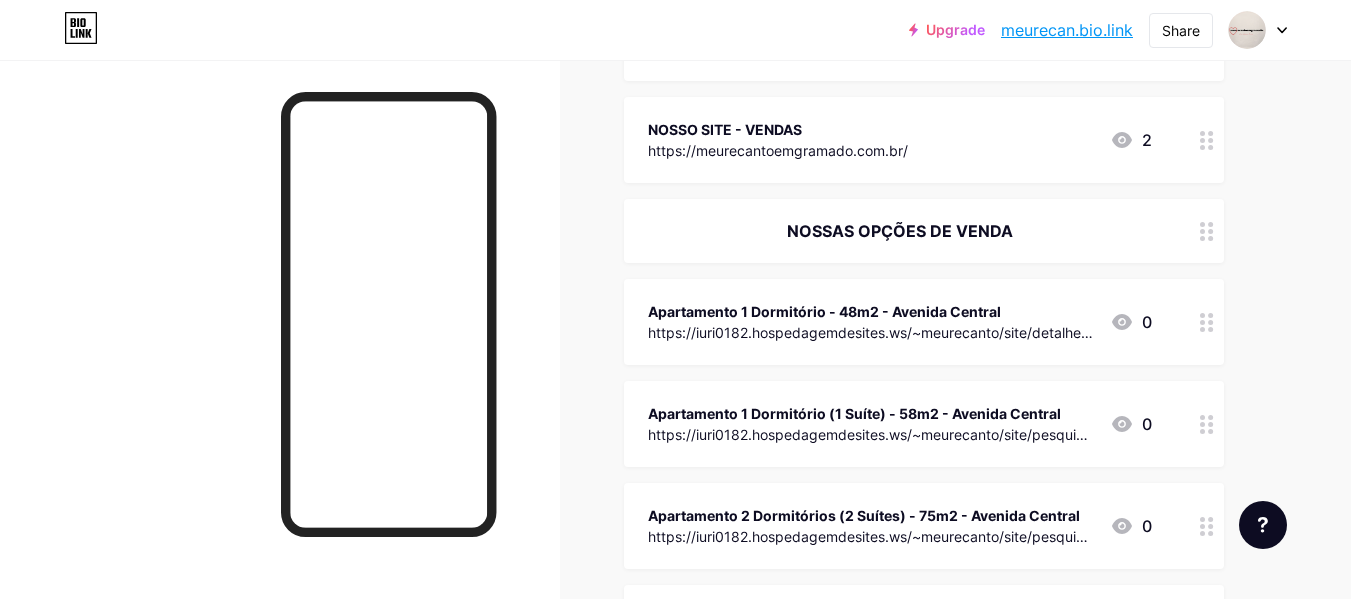 click 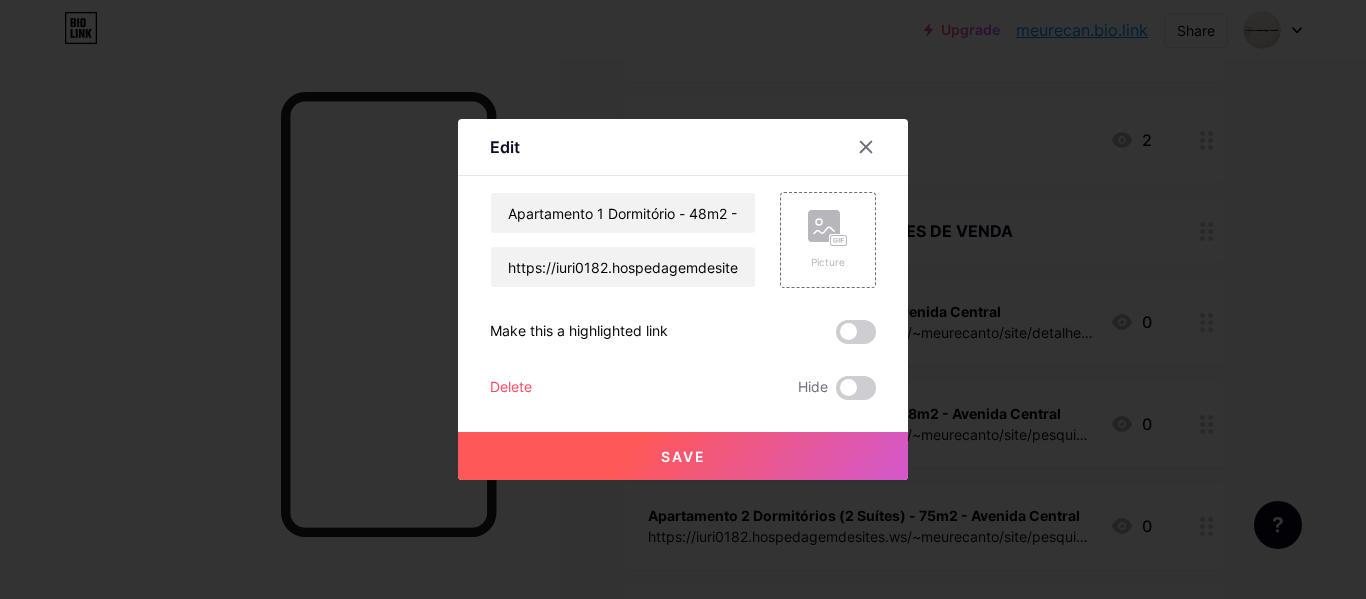 click on "Delete" at bounding box center (511, 388) 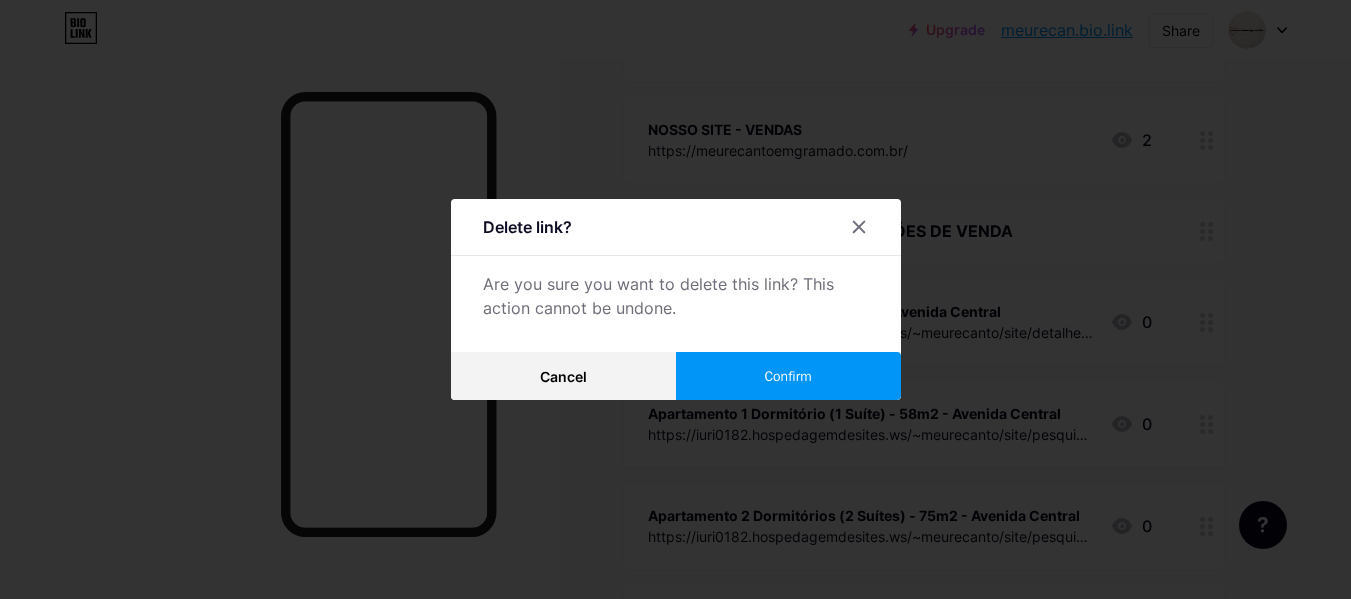 click on "Confirm" at bounding box center [788, 376] 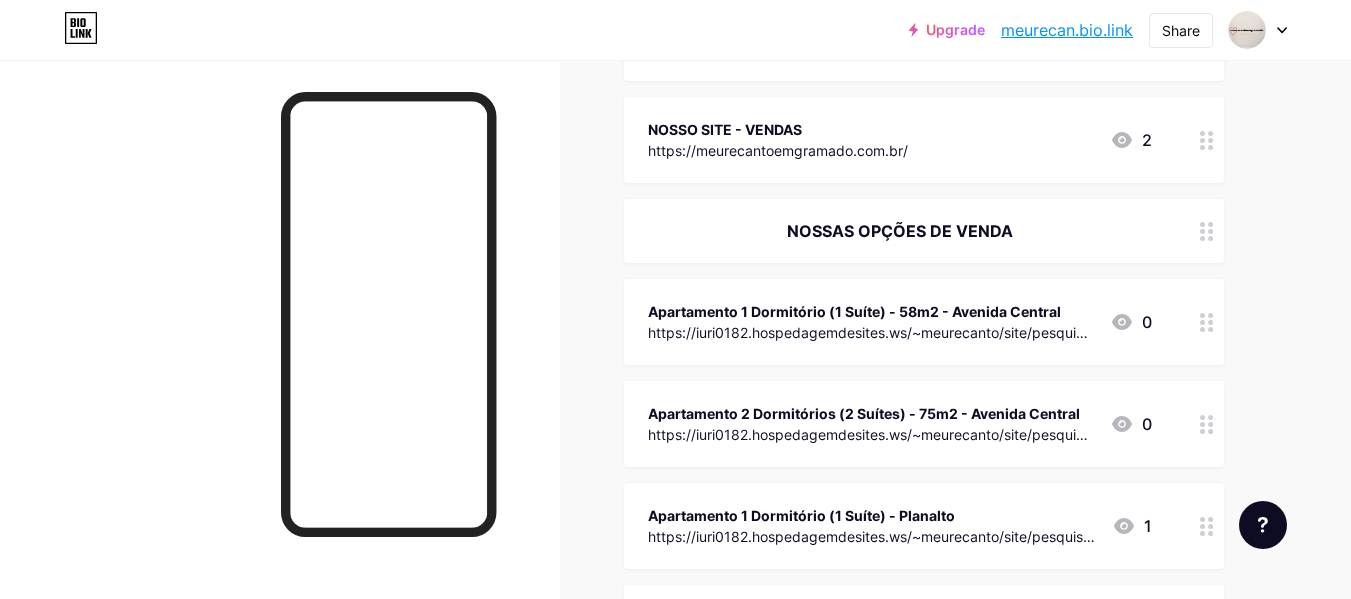click 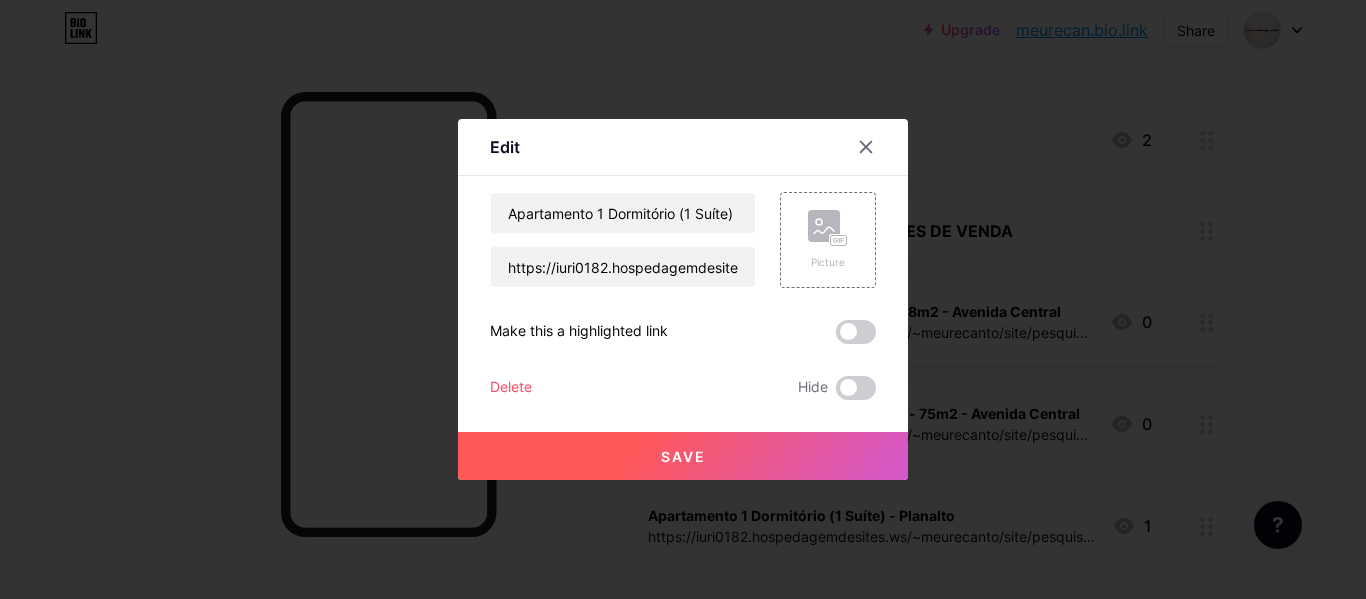 click on "Delete
Hide" at bounding box center (683, 388) 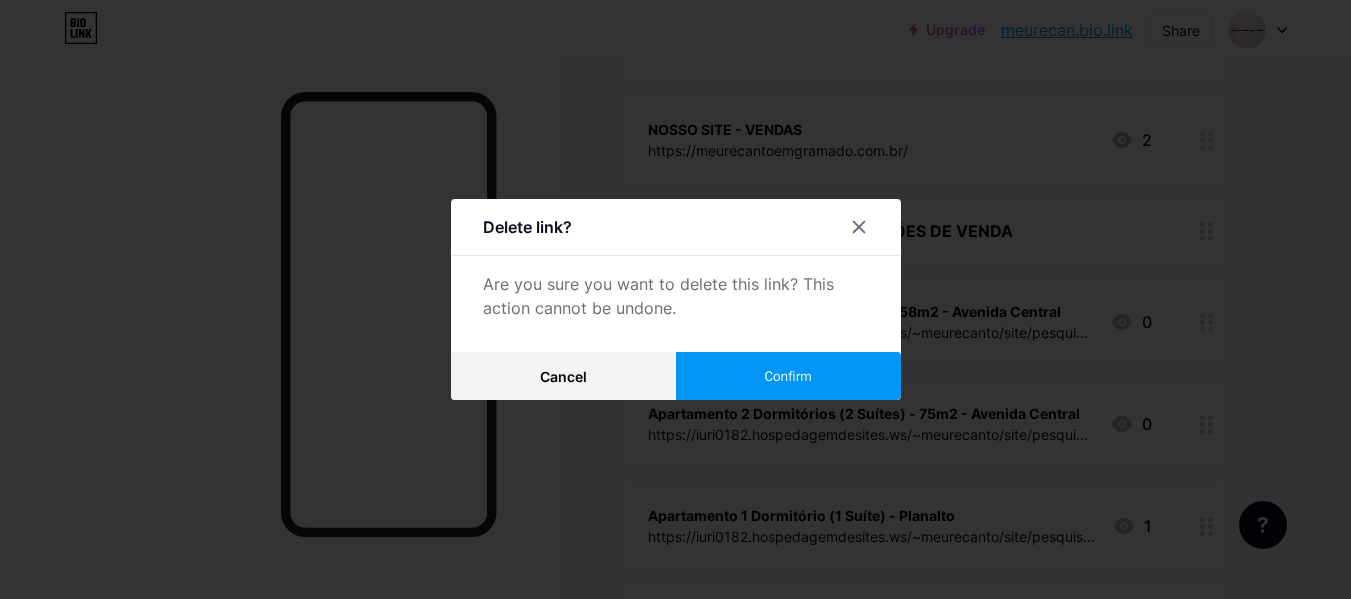 click on "Confirm" at bounding box center [788, 376] 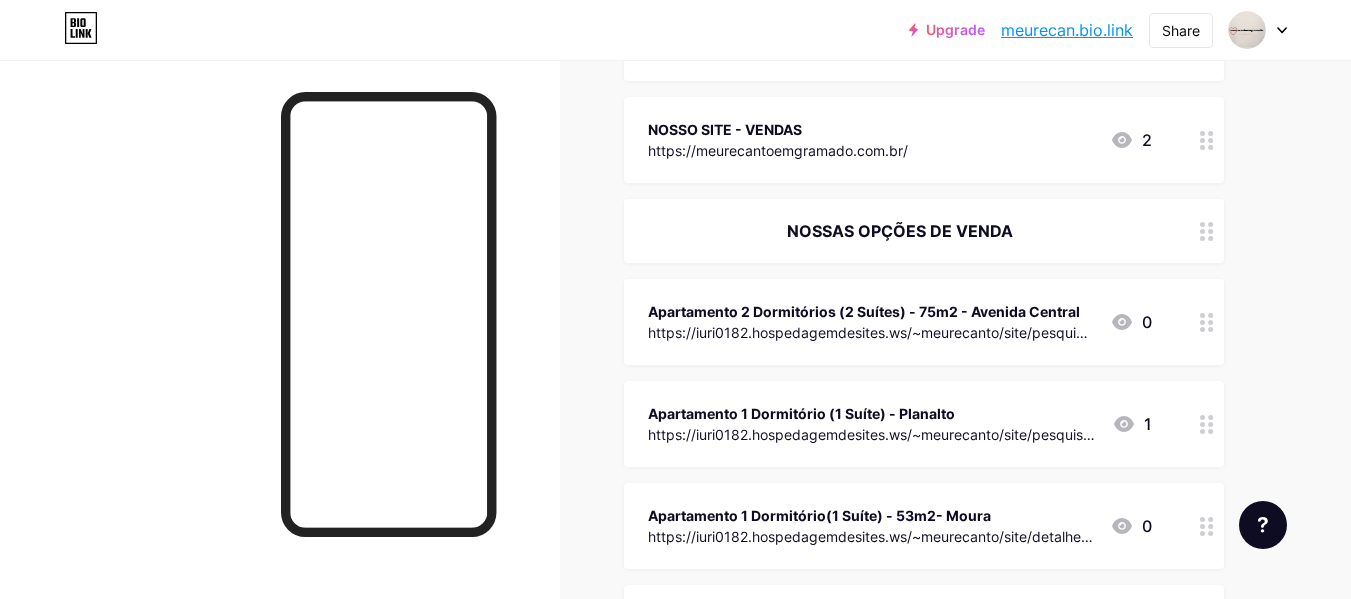 click at bounding box center [1207, 322] 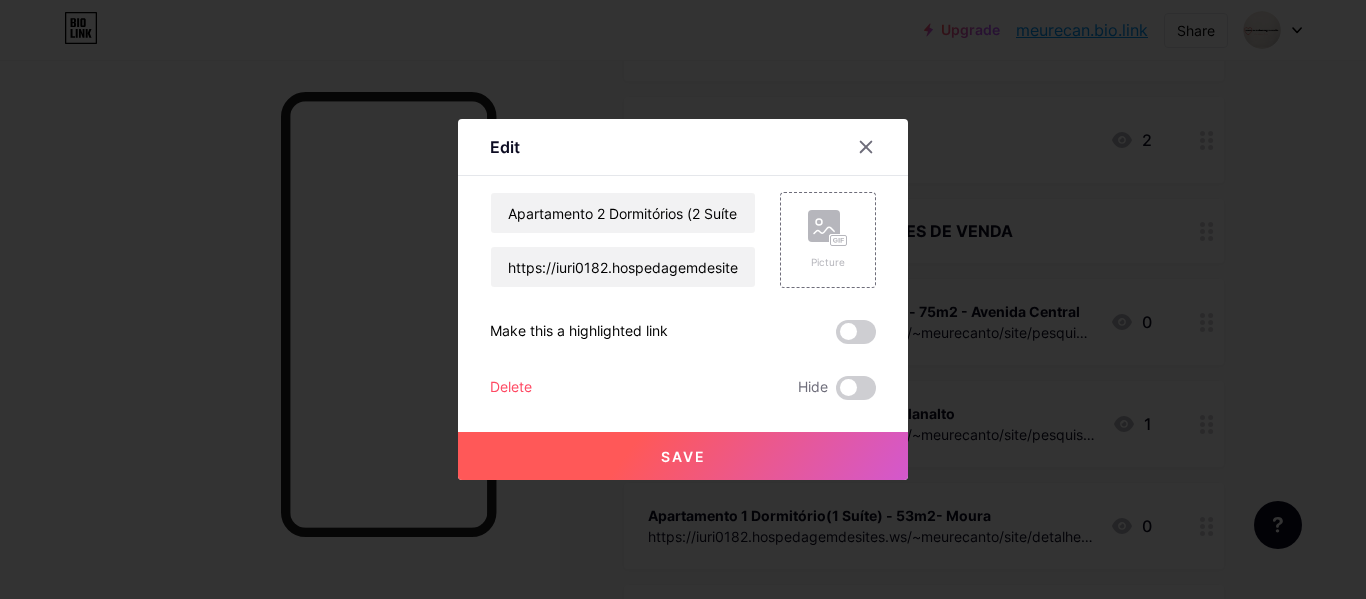 click on "Delete" at bounding box center (511, 388) 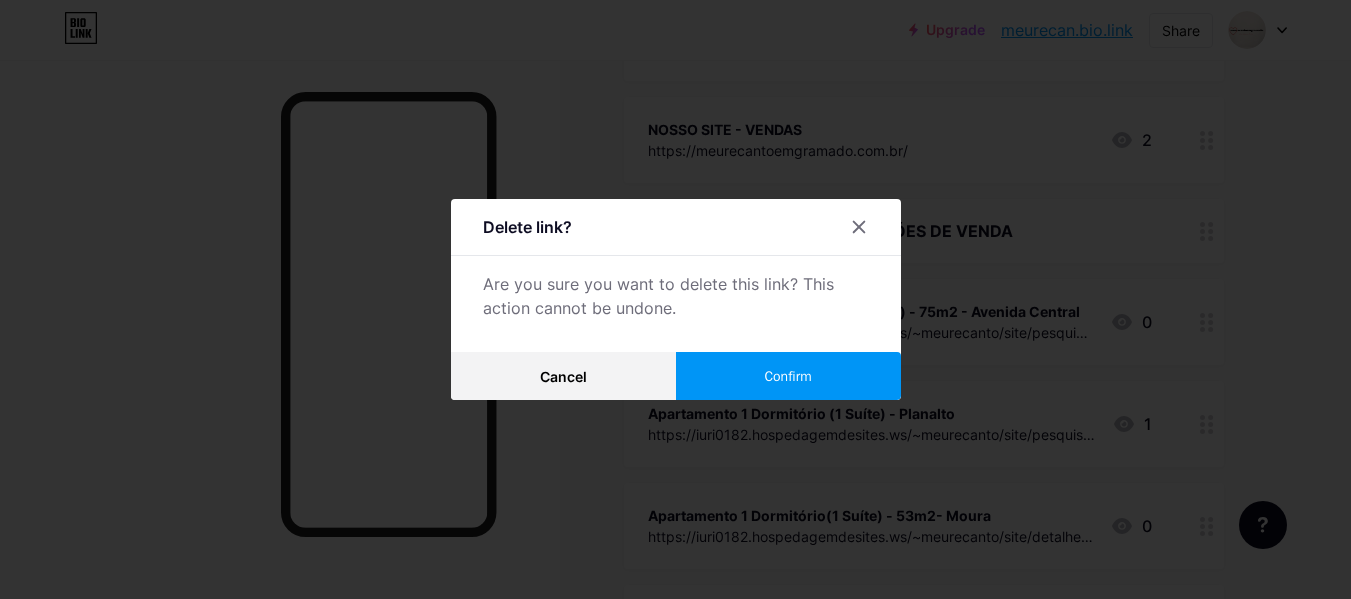 click on "Confirm" at bounding box center [788, 376] 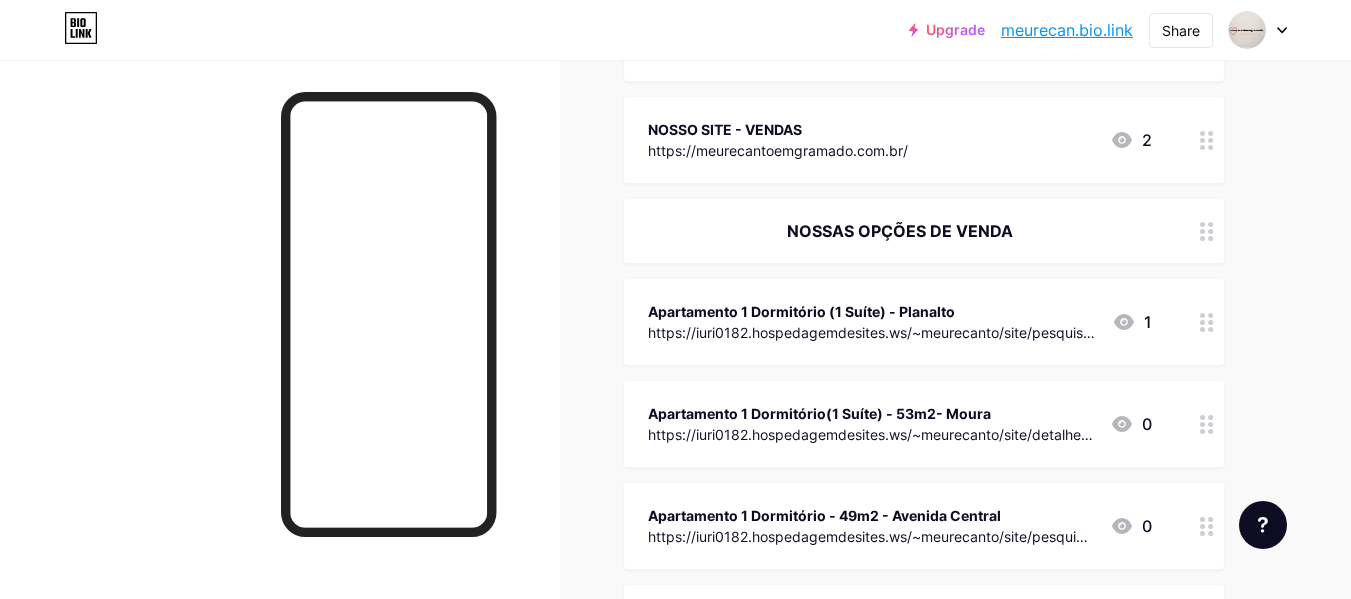 click 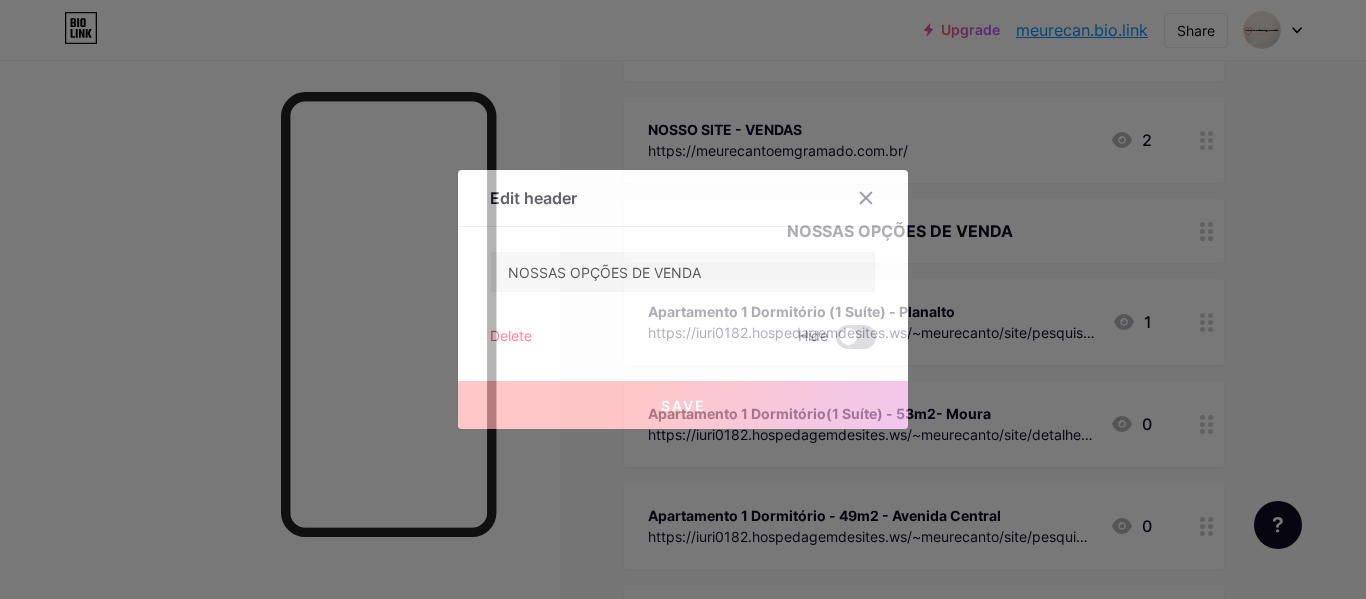 click on "Save" at bounding box center (683, 405) 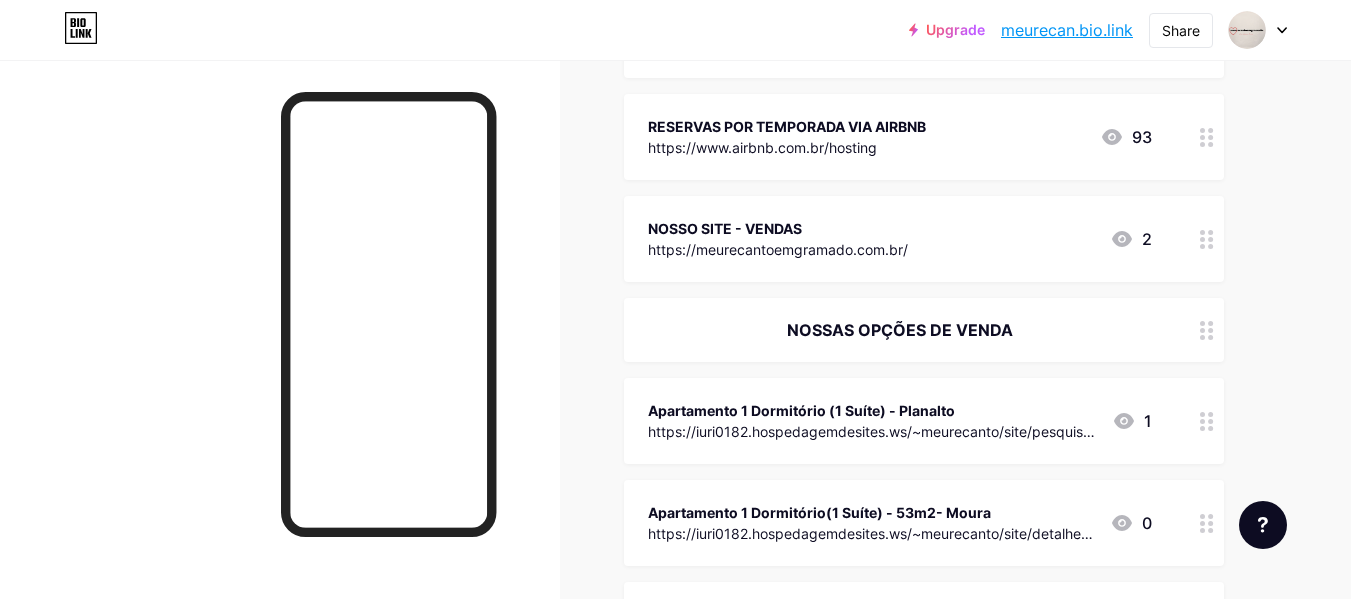 scroll, scrollTop: 300, scrollLeft: 0, axis: vertical 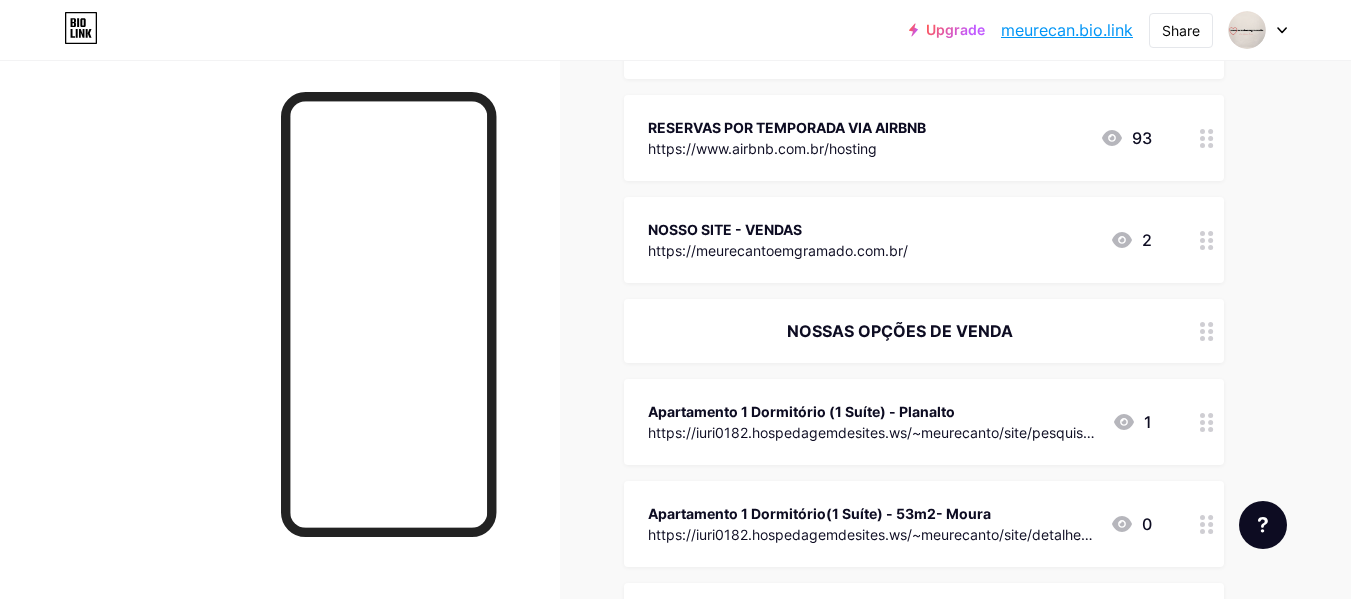 click at bounding box center [1207, 331] 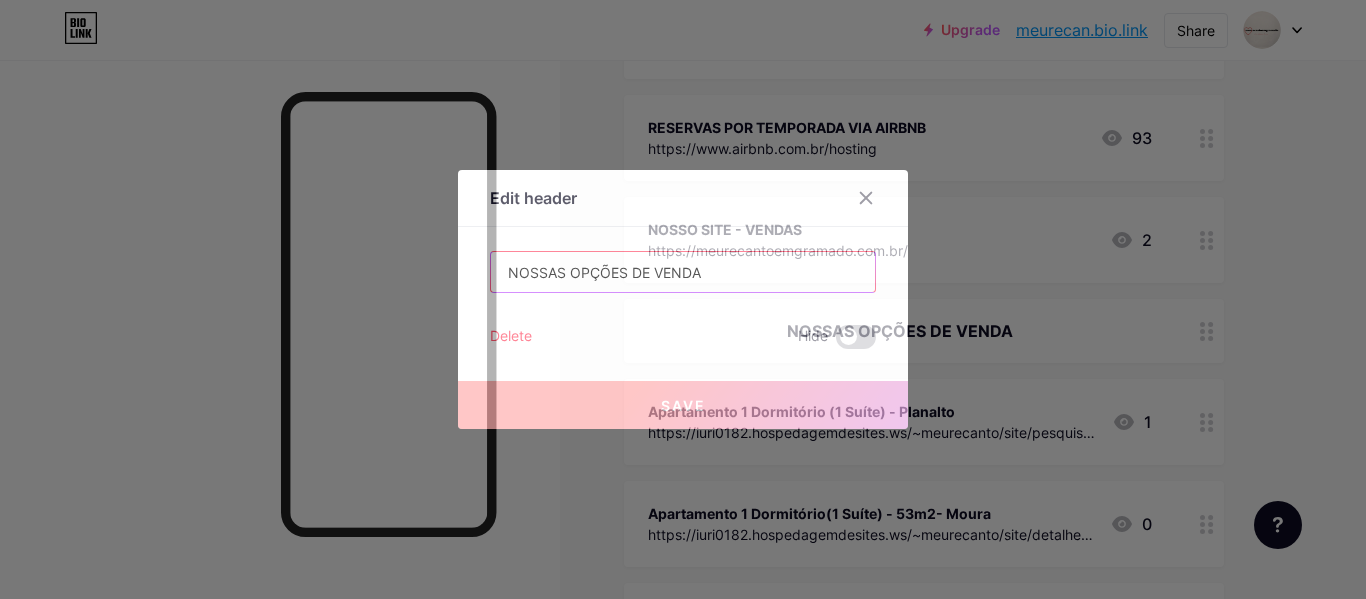 click on "NOSSAS OPÇÕES DE VENDA" at bounding box center [683, 272] 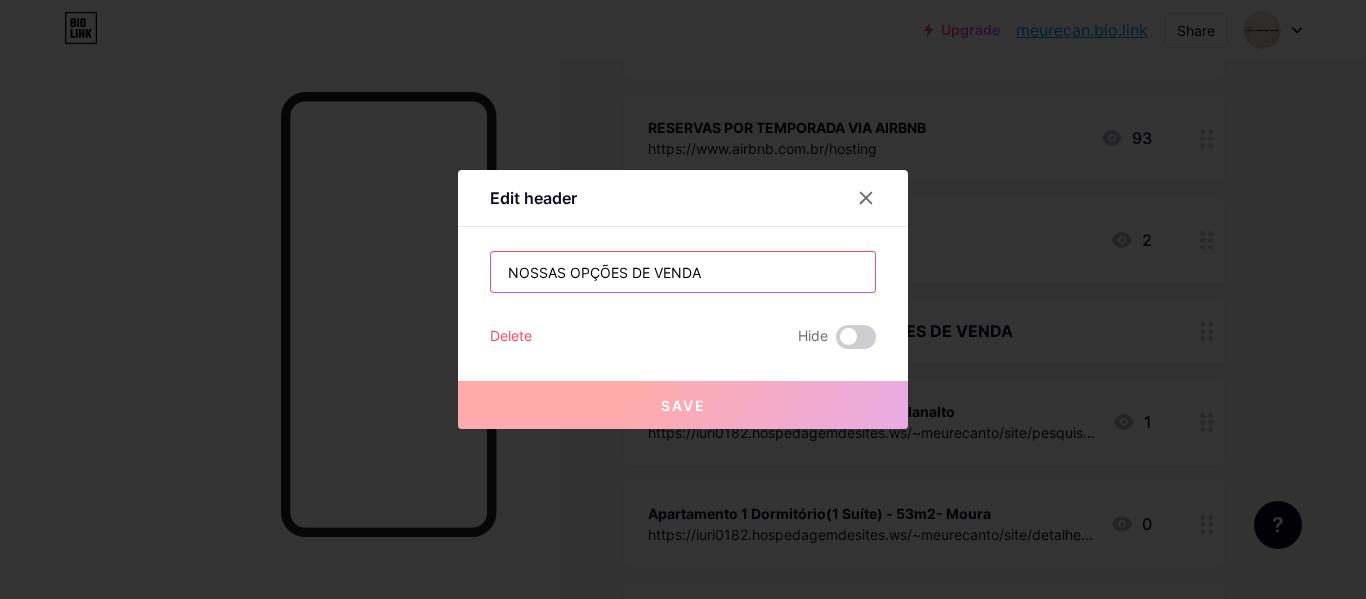 drag, startPoint x: 722, startPoint y: 266, endPoint x: 614, endPoint y: 292, distance: 111.085556 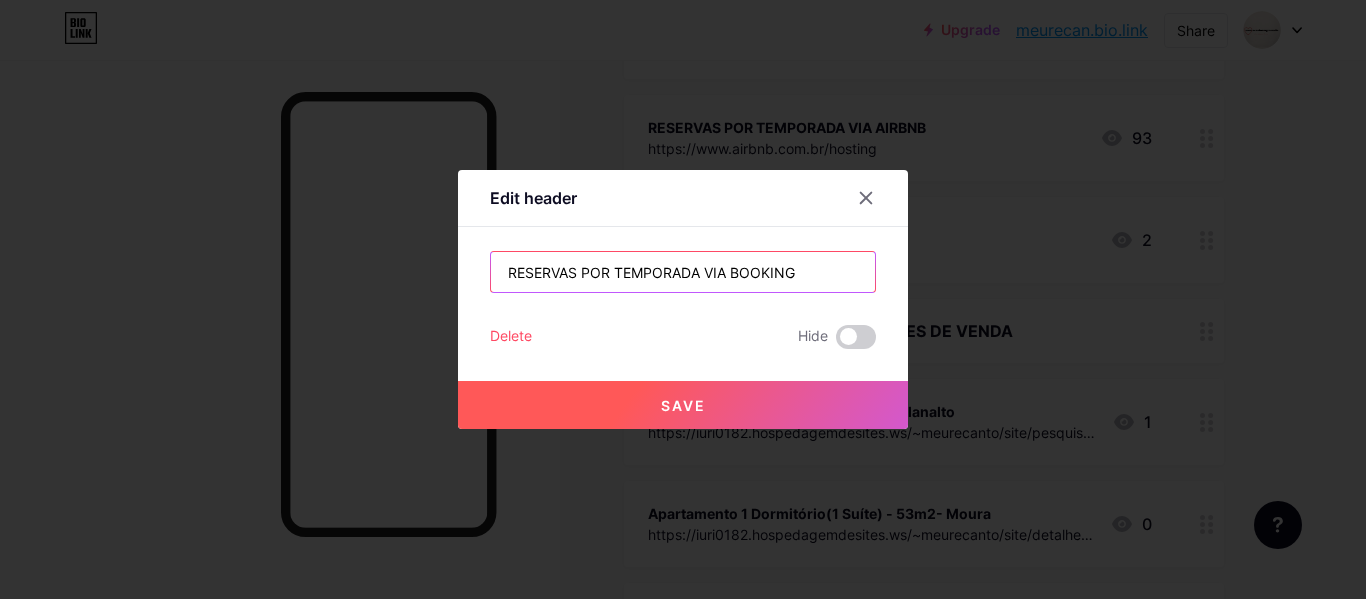 type on "RESERVAS POR TEMPORADA VIA BOOKING" 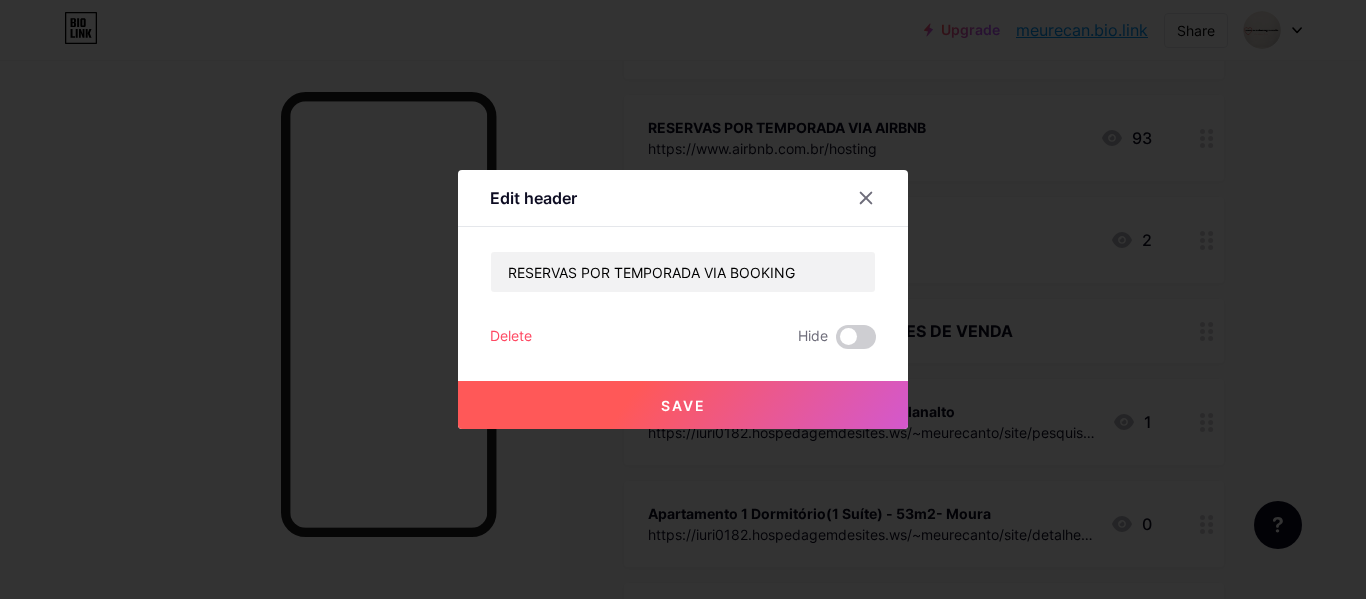 click on "Save" at bounding box center [683, 405] 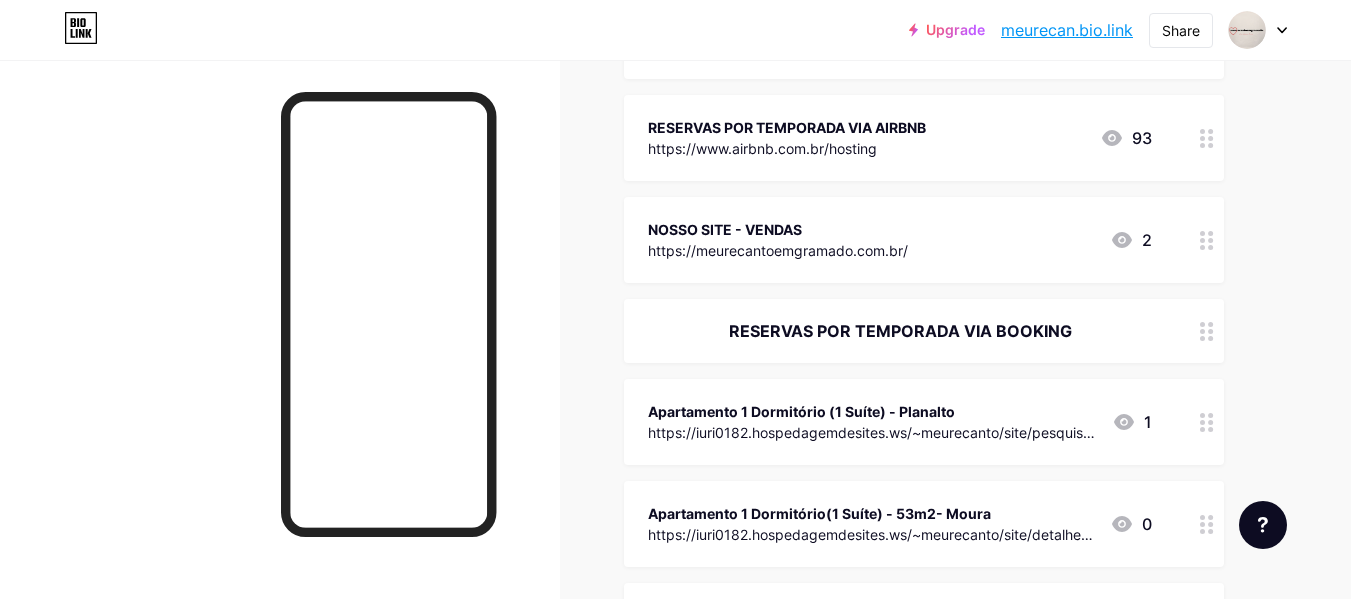 click 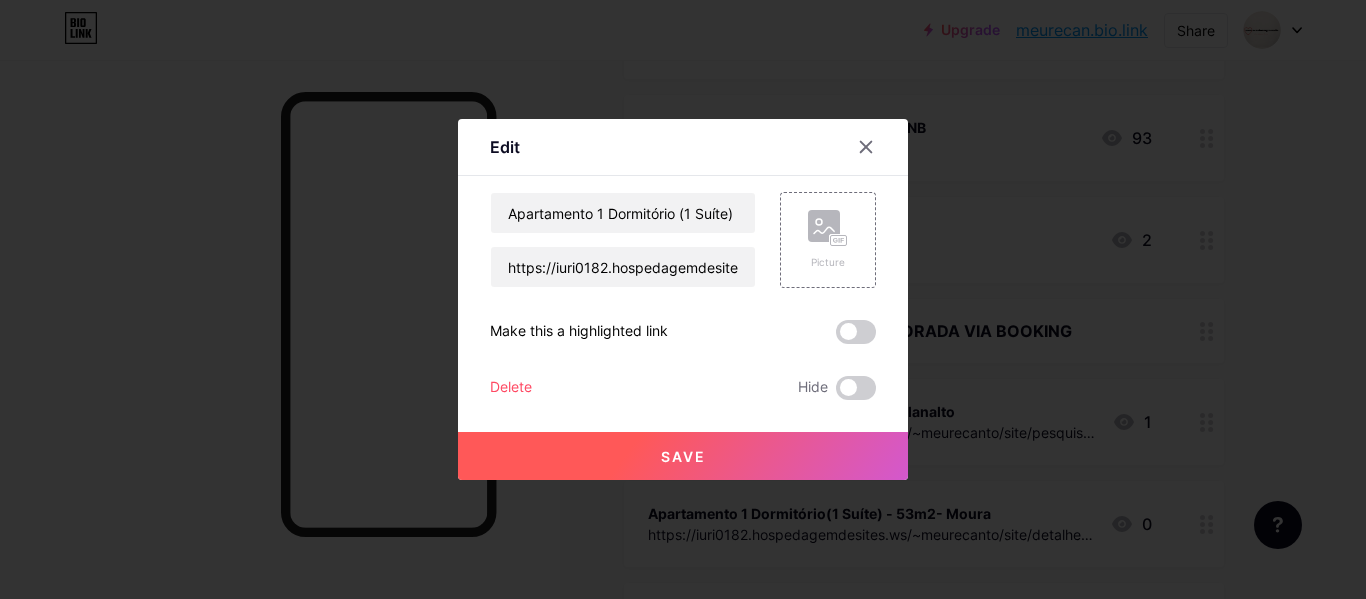 click on "Delete" at bounding box center [511, 388] 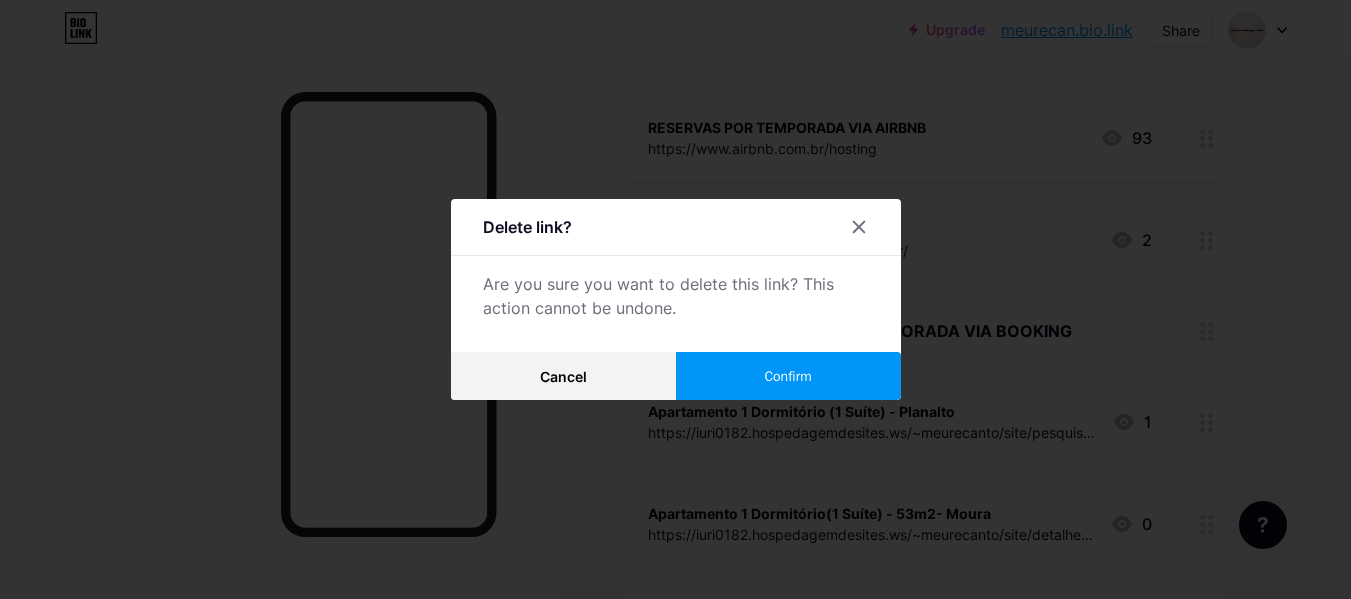drag, startPoint x: 776, startPoint y: 375, endPoint x: 818, endPoint y: 372, distance: 42.107006 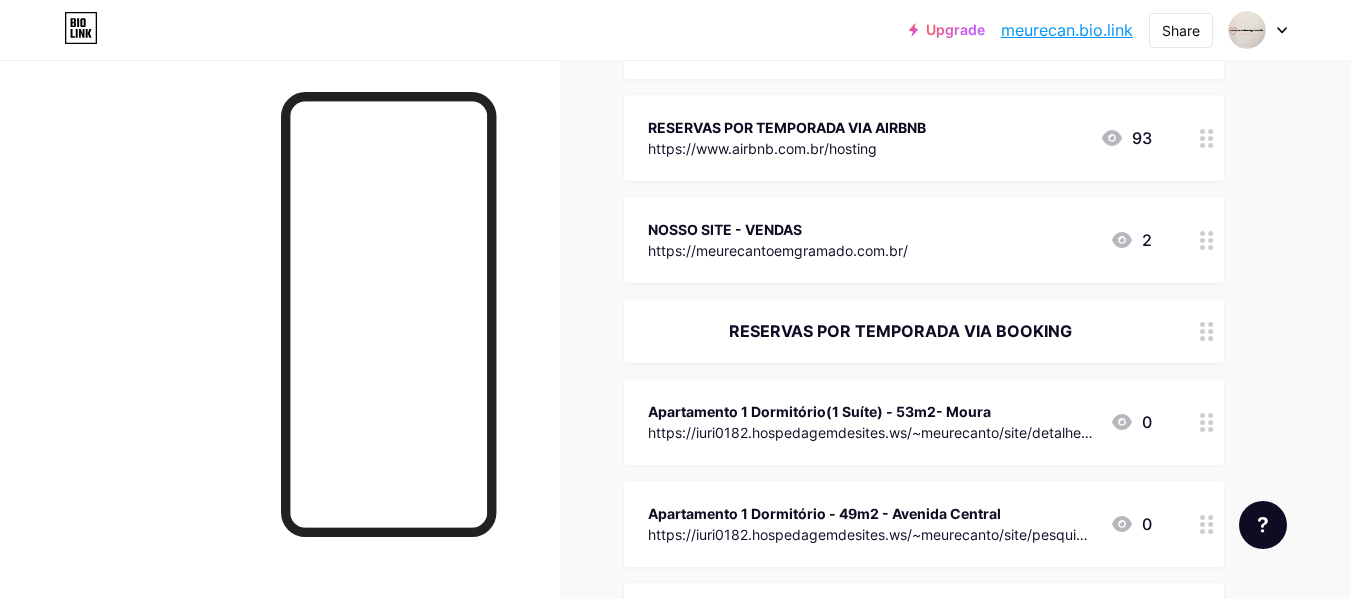 click 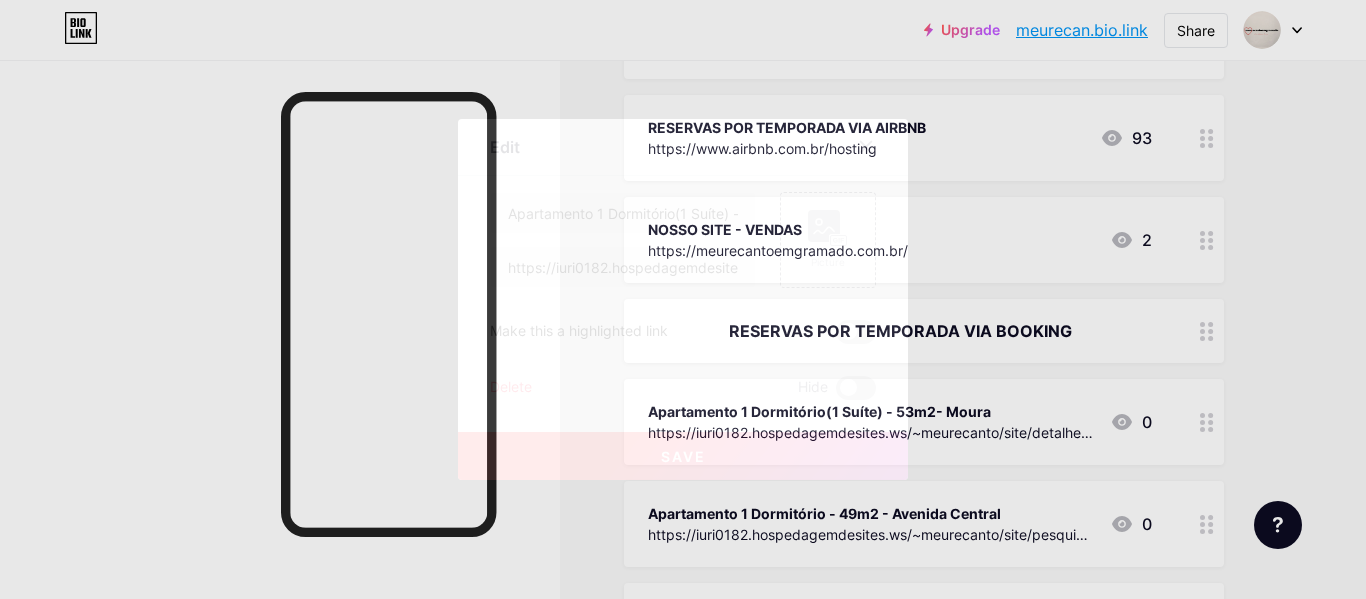 click on "Delete" at bounding box center (511, 388) 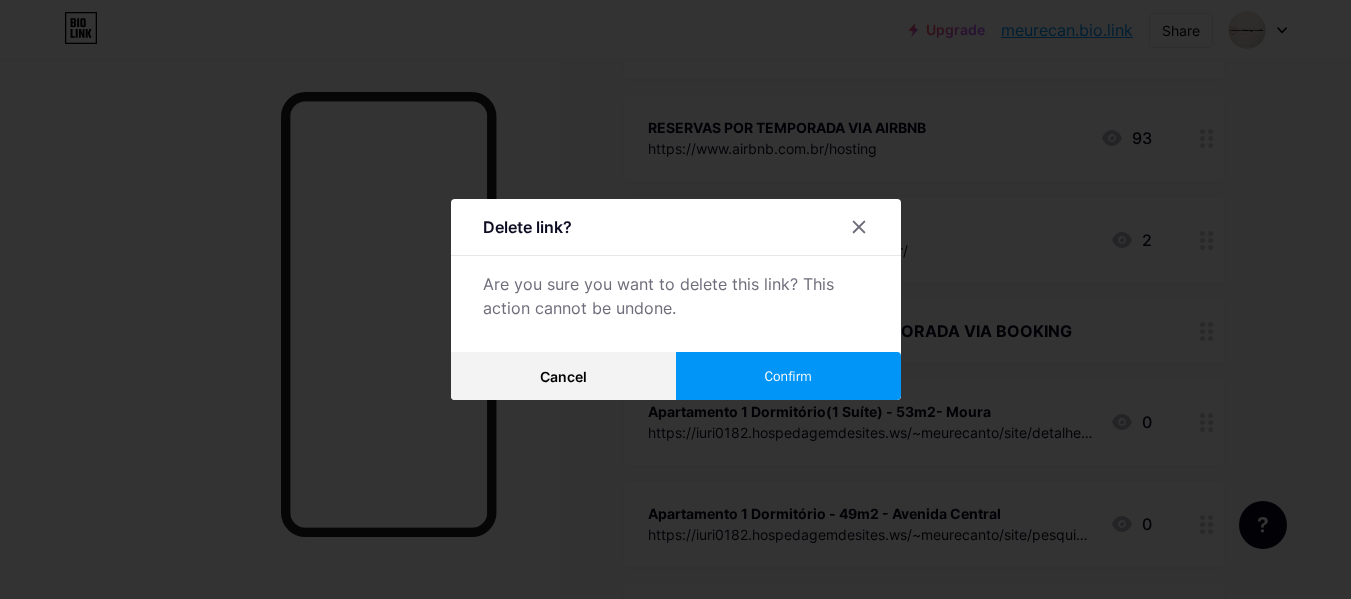 click on "Confirm" at bounding box center [787, 376] 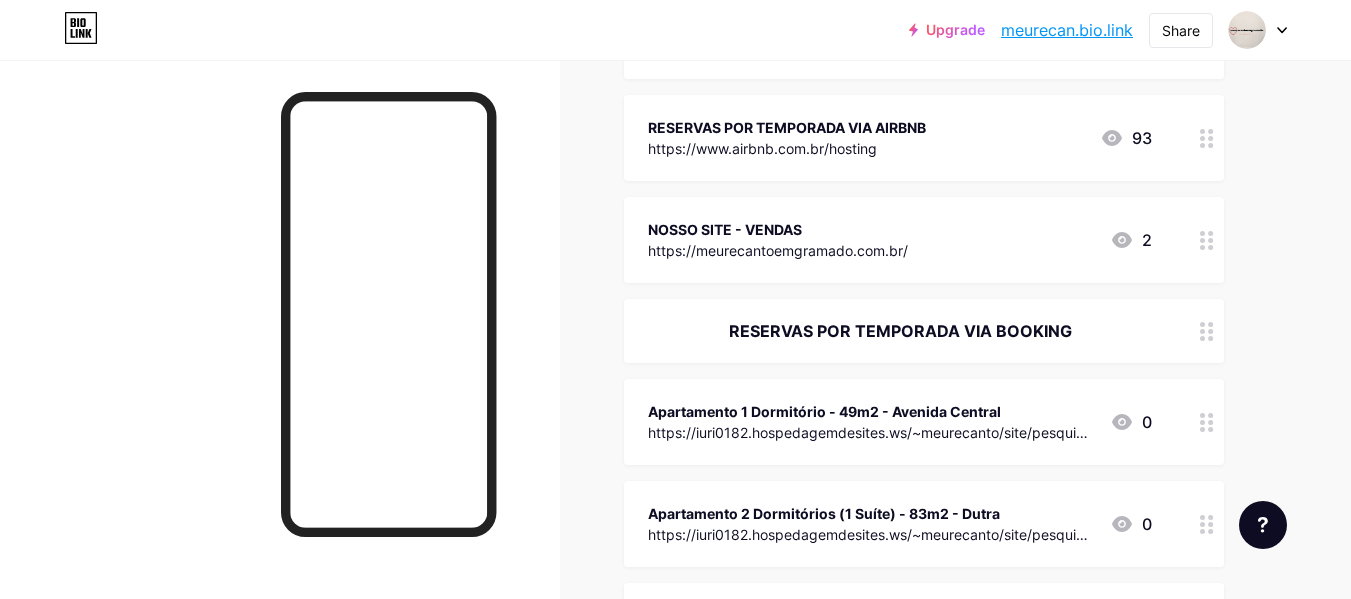 click at bounding box center [1207, 422] 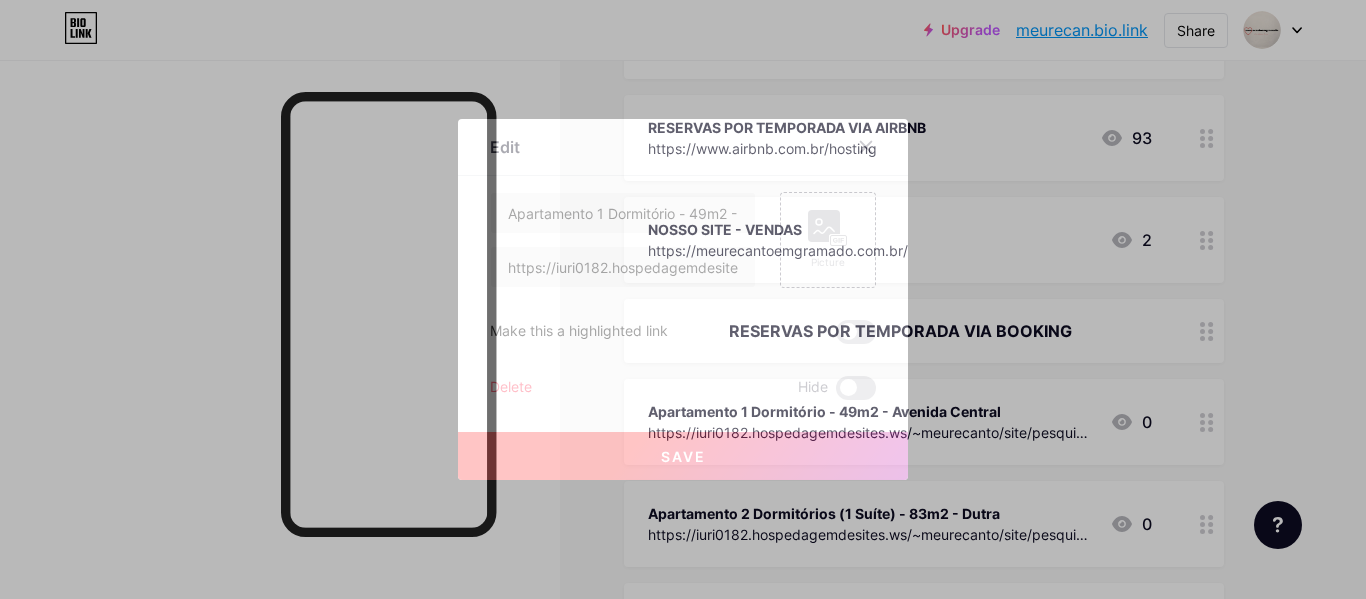 click on "Edit           Content
YouTube
Play YouTube video without leaving your page.
ADD
Vimeo
Play Vimeo video without leaving your page.
ADD
Tiktok
Grow your TikTok following
ADD
Tweet
Embed a tweet.
ADD
Reddit
Showcase your Reddit profile
ADD
Spotify
Embed Spotify to play the preview of a track.
ADD
Twitch
Play Twitch video without leaving your page.
ADD
SoundCloud" at bounding box center (683, 299) 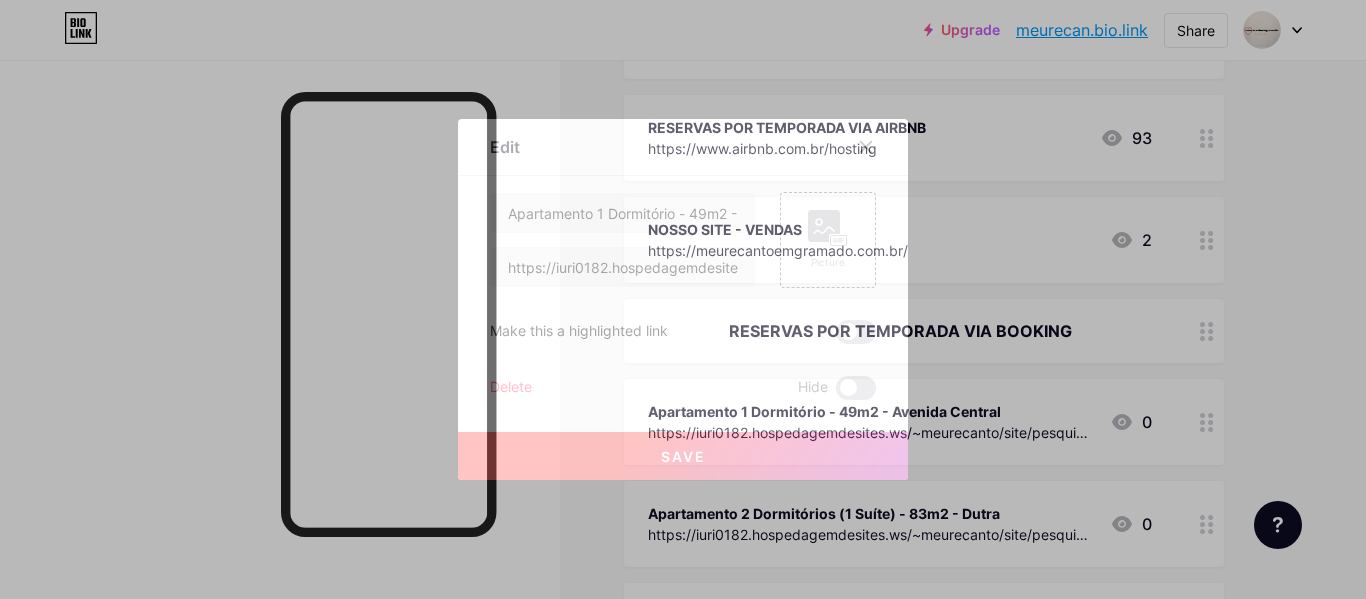 click on "Delete" at bounding box center (511, 388) 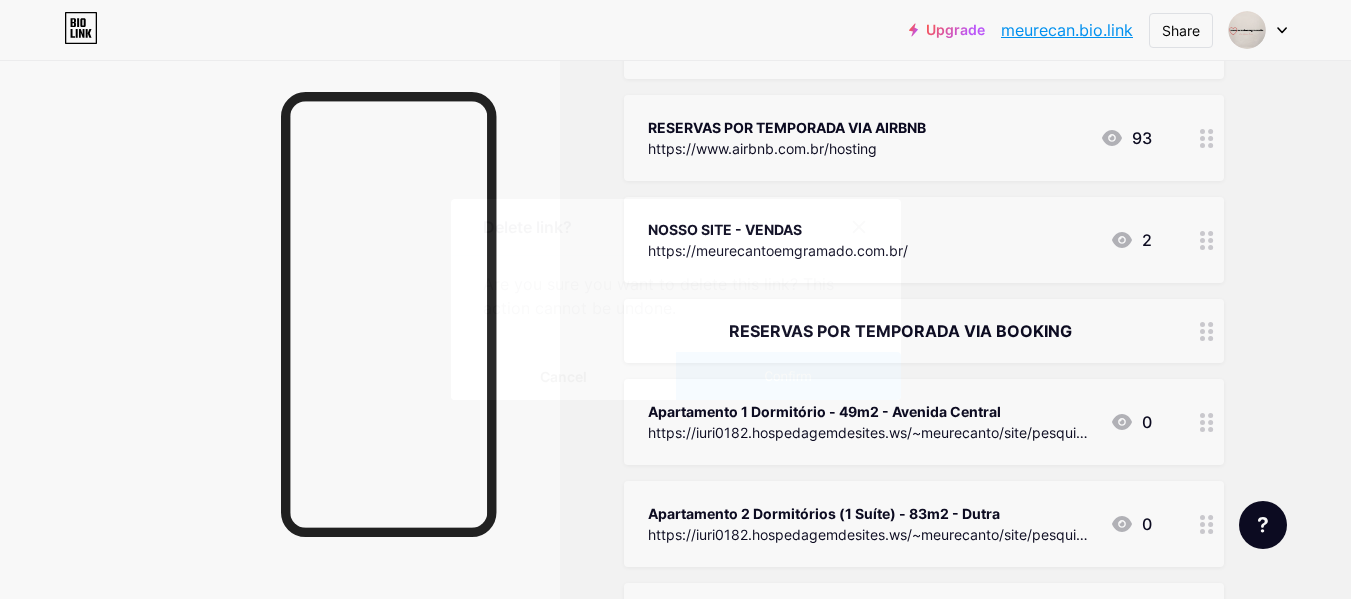 click on "Confirm" at bounding box center (788, 376) 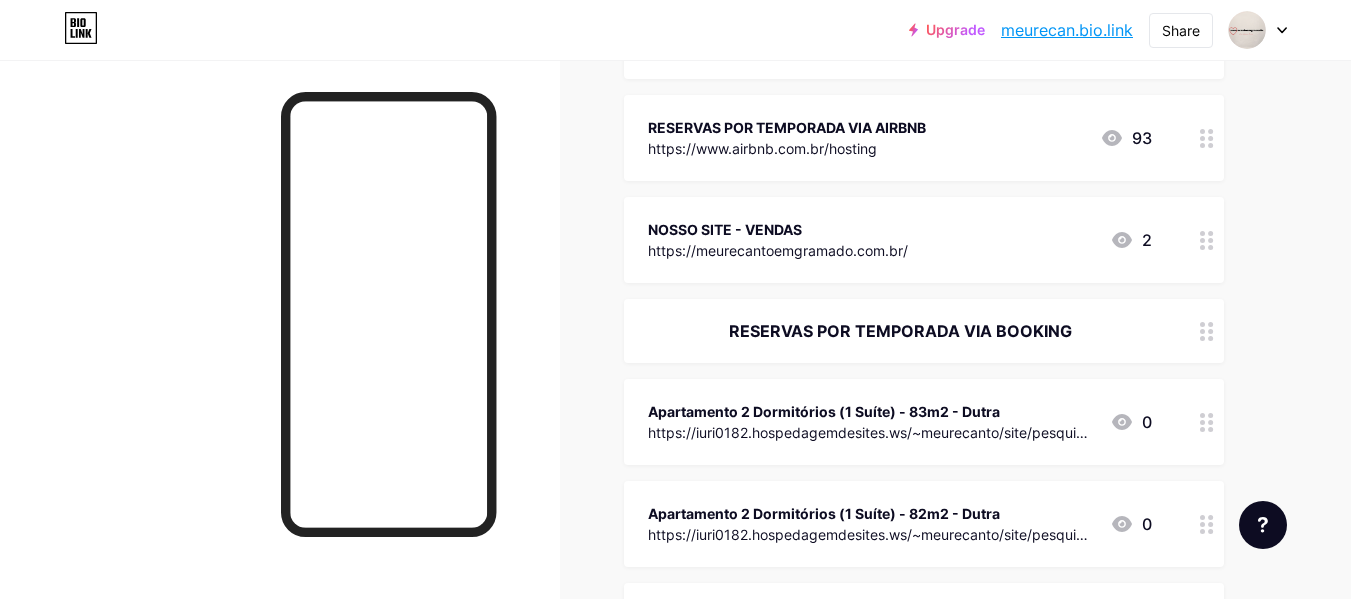 click at bounding box center [1207, 422] 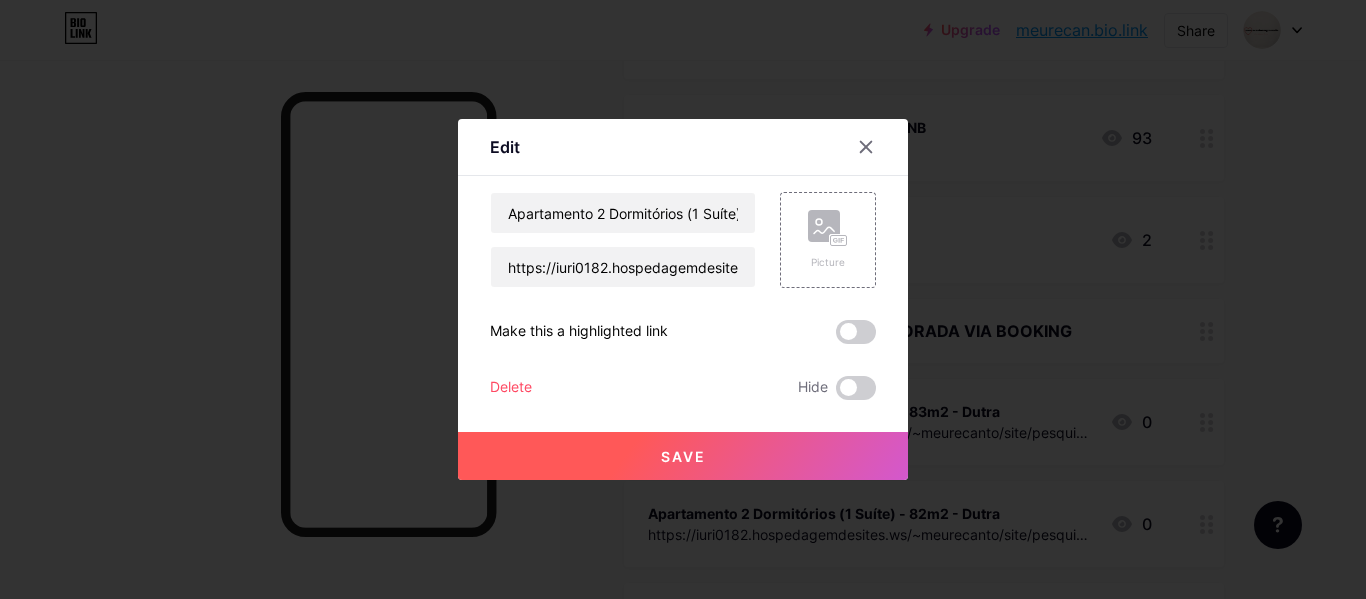 click on "Delete" at bounding box center [511, 388] 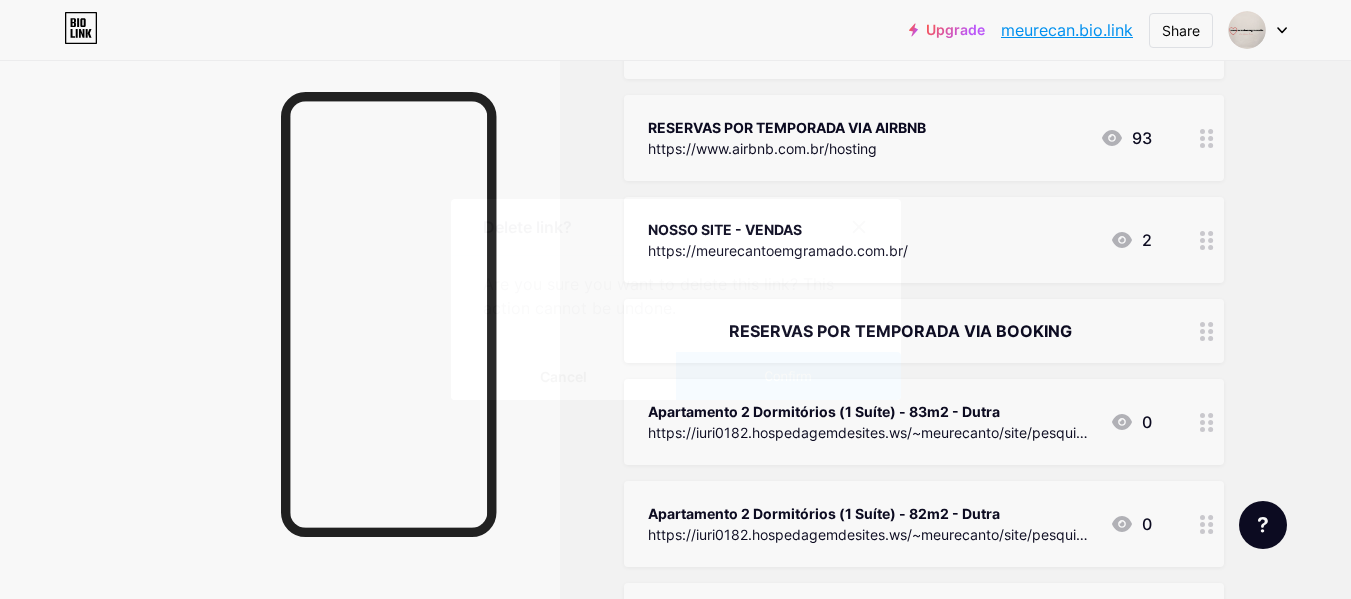 click on "Confirm" at bounding box center [788, 376] 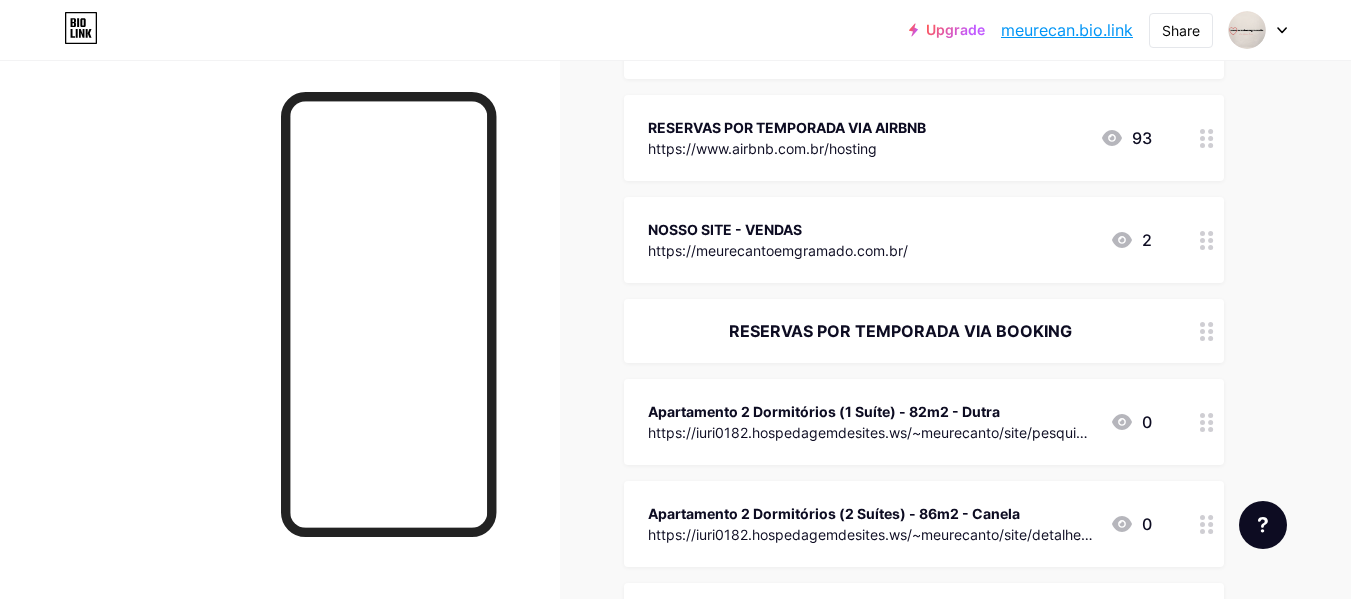 click at bounding box center [1207, 422] 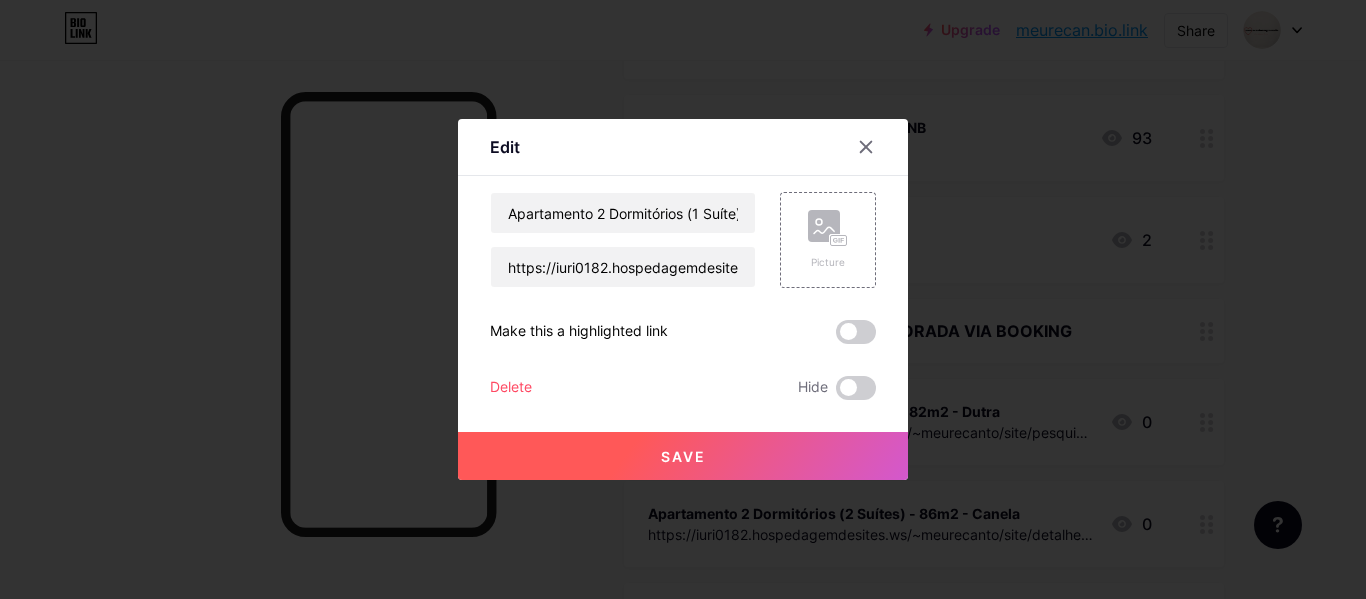 click on "Delete" at bounding box center (511, 388) 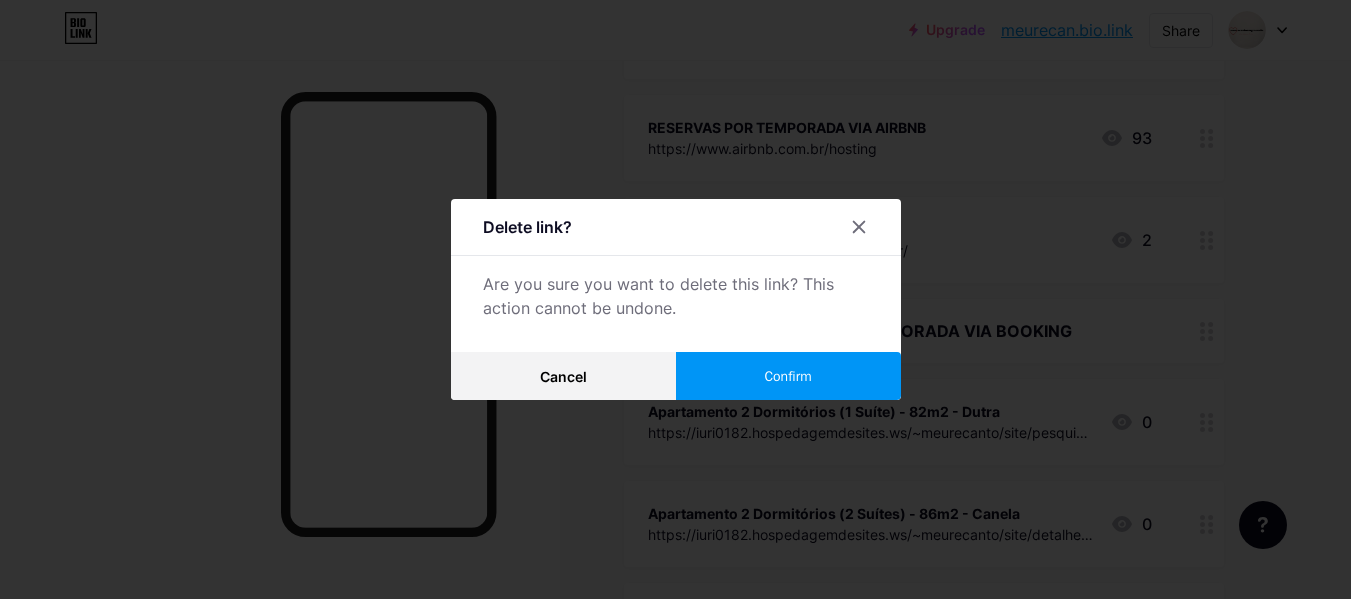 click on "Confirm" at bounding box center (787, 376) 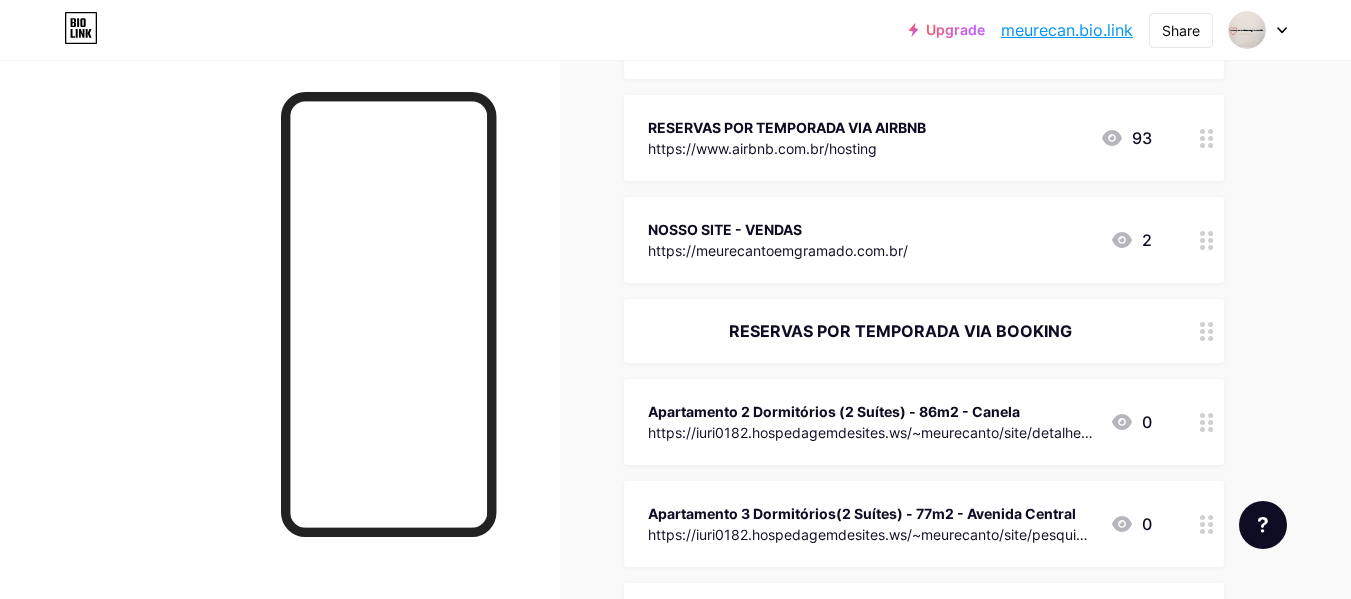 click 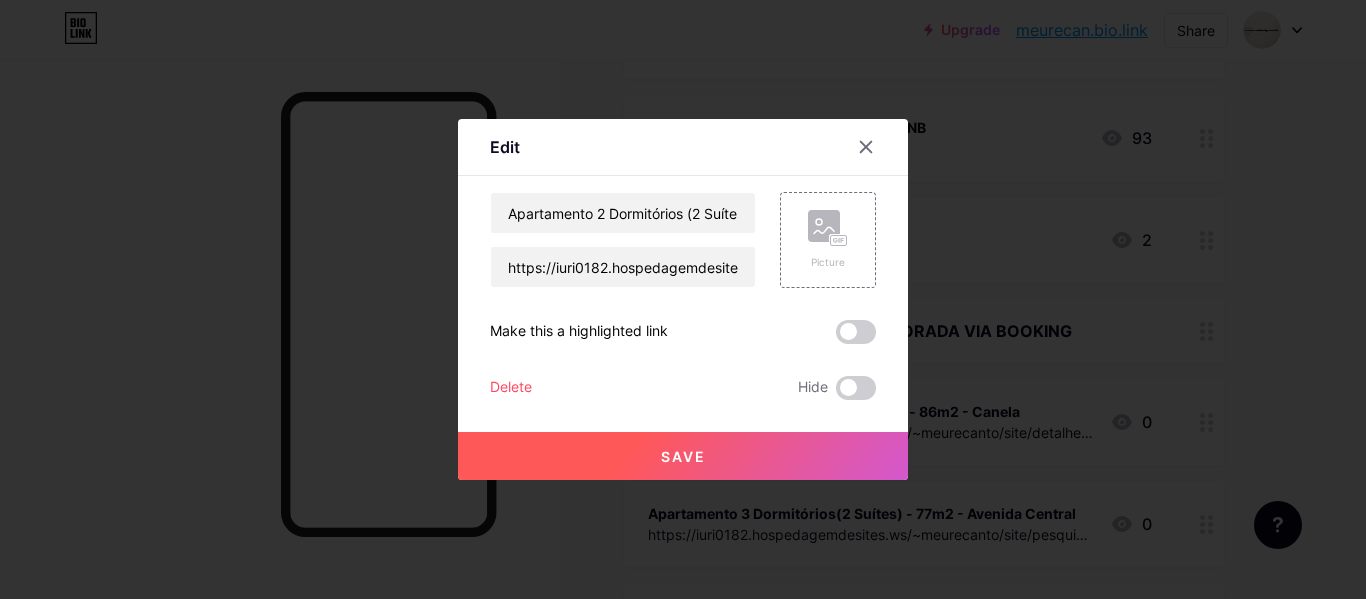 click on "Delete" at bounding box center (511, 388) 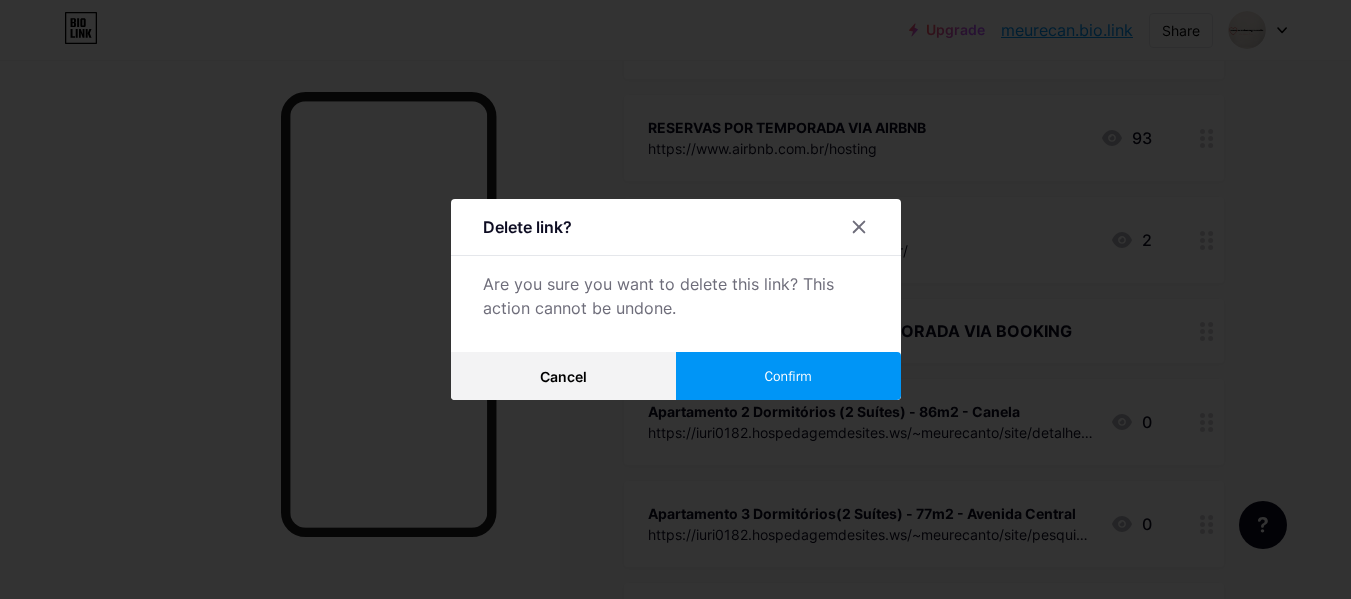 click on "Confirm" at bounding box center (787, 376) 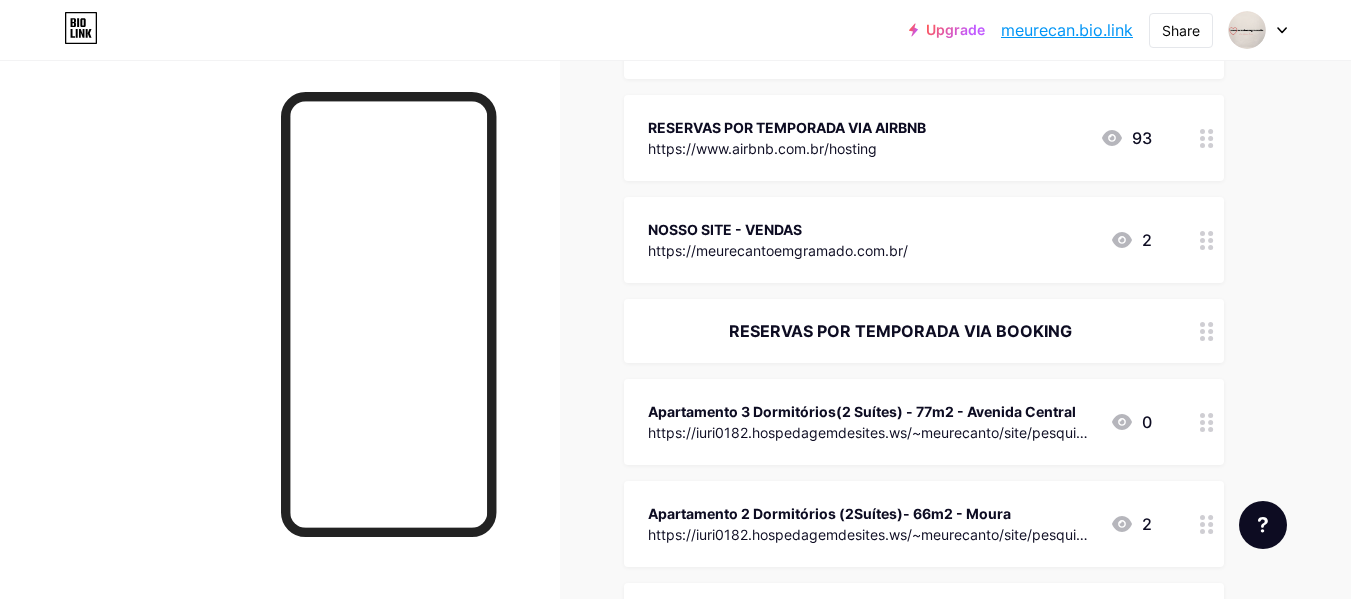 click at bounding box center [1207, 422] 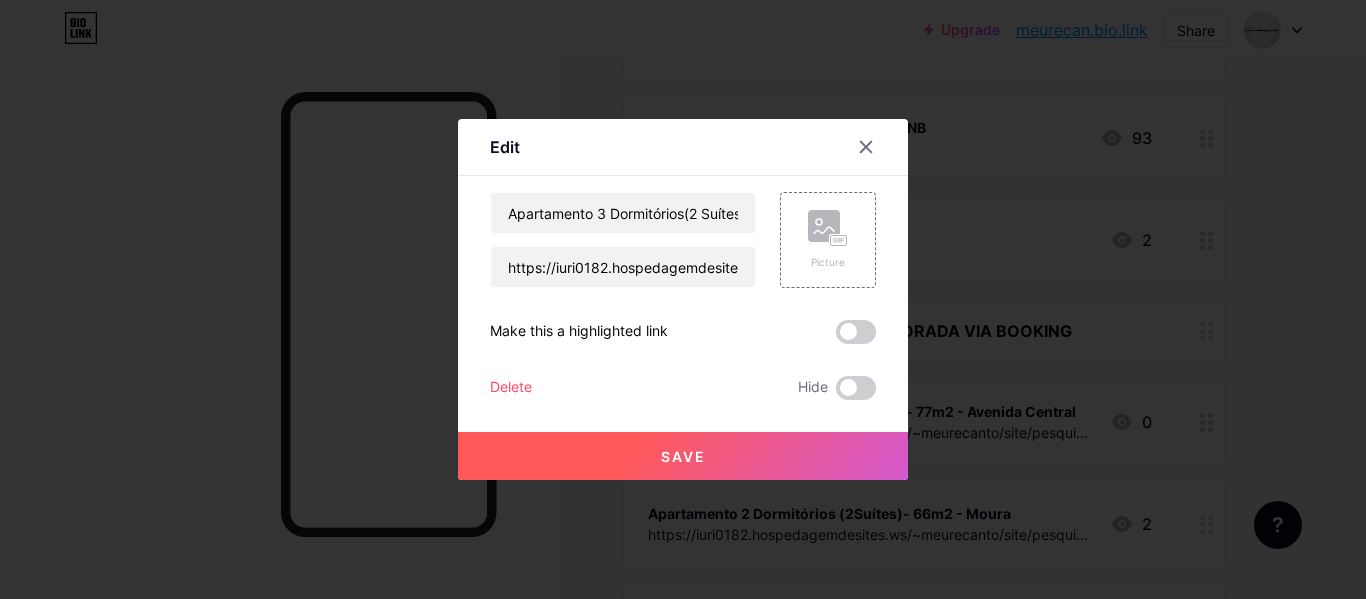 click on "Delete" at bounding box center (511, 388) 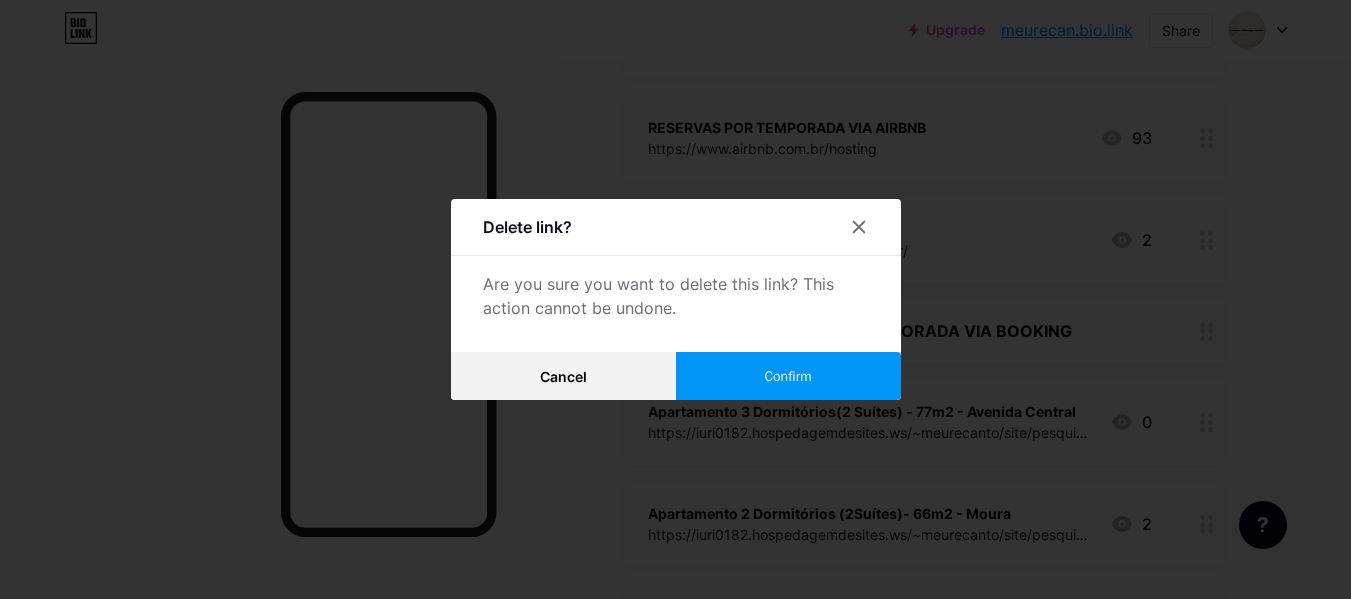 click on "Confirm" at bounding box center [788, 376] 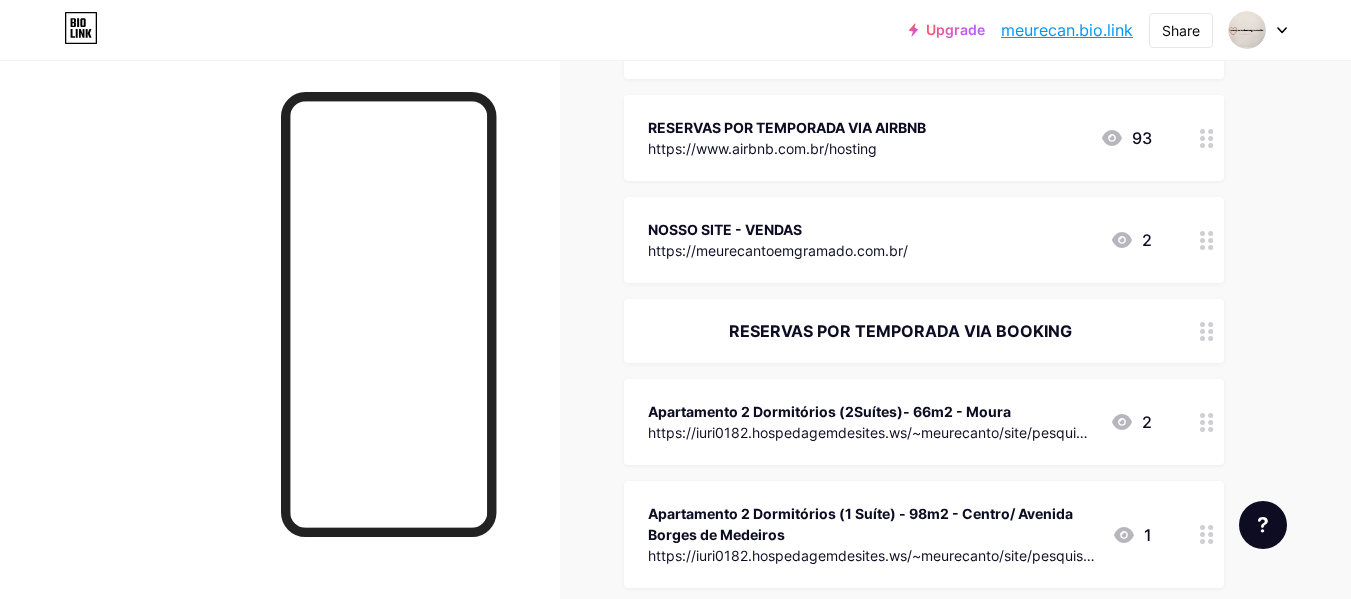 click at bounding box center [1207, 422] 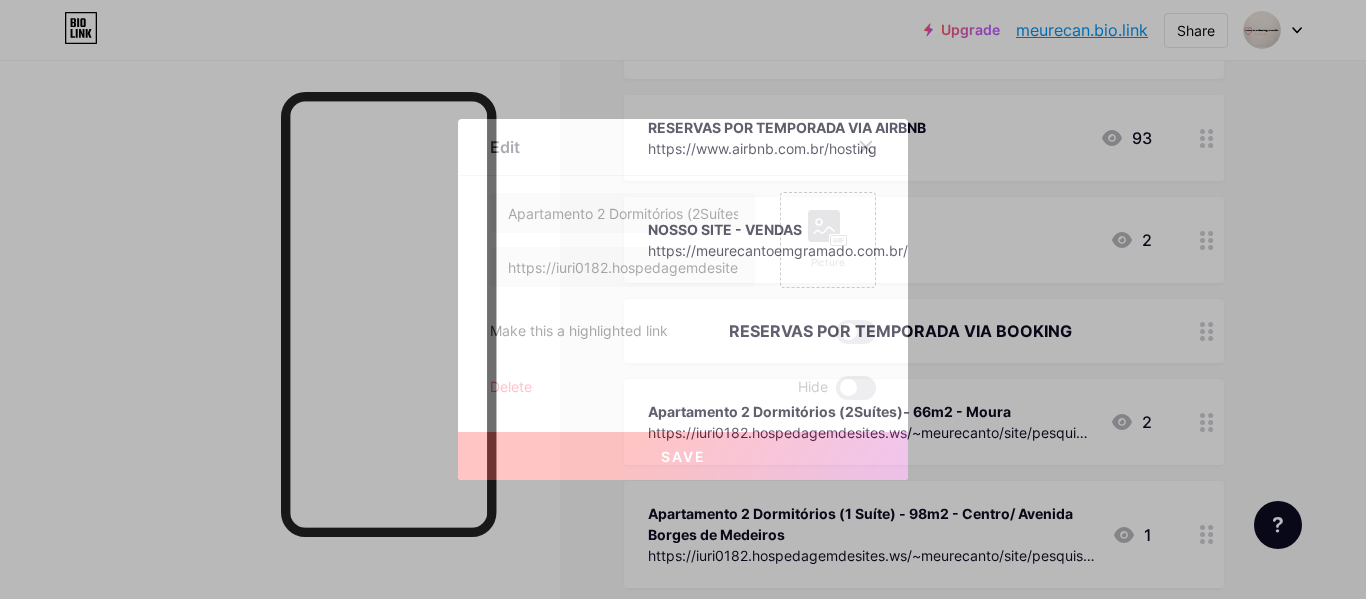 click on "Delete" at bounding box center [511, 388] 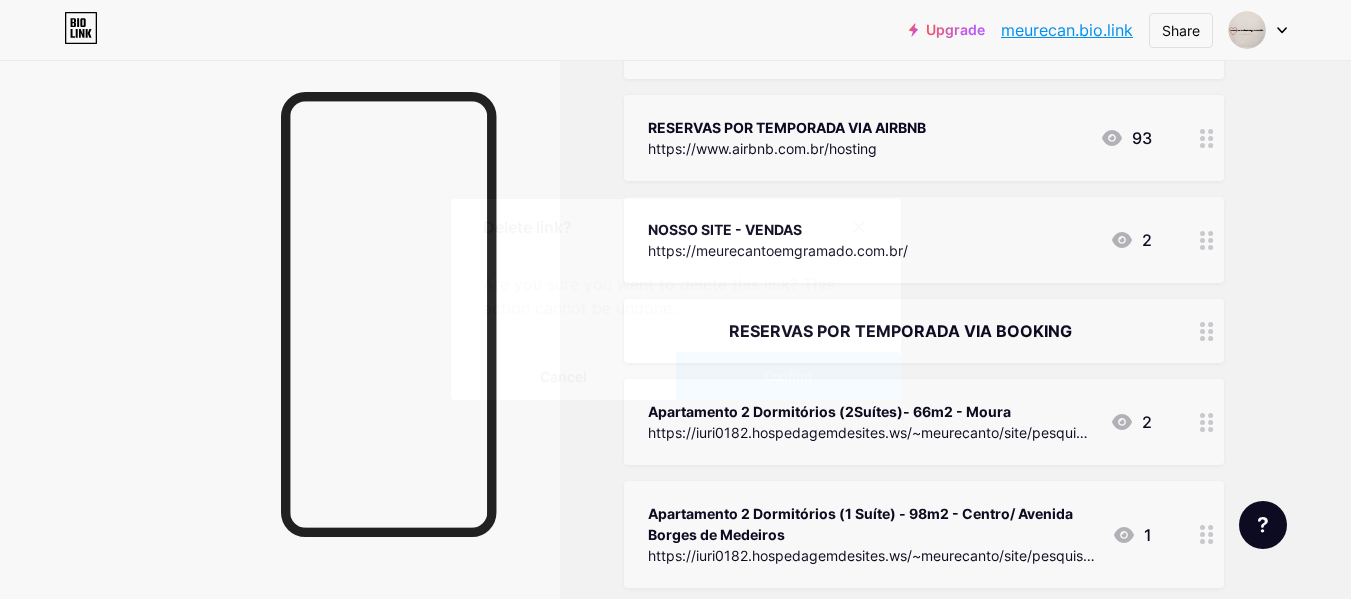 click on "Confirm" at bounding box center (788, 376) 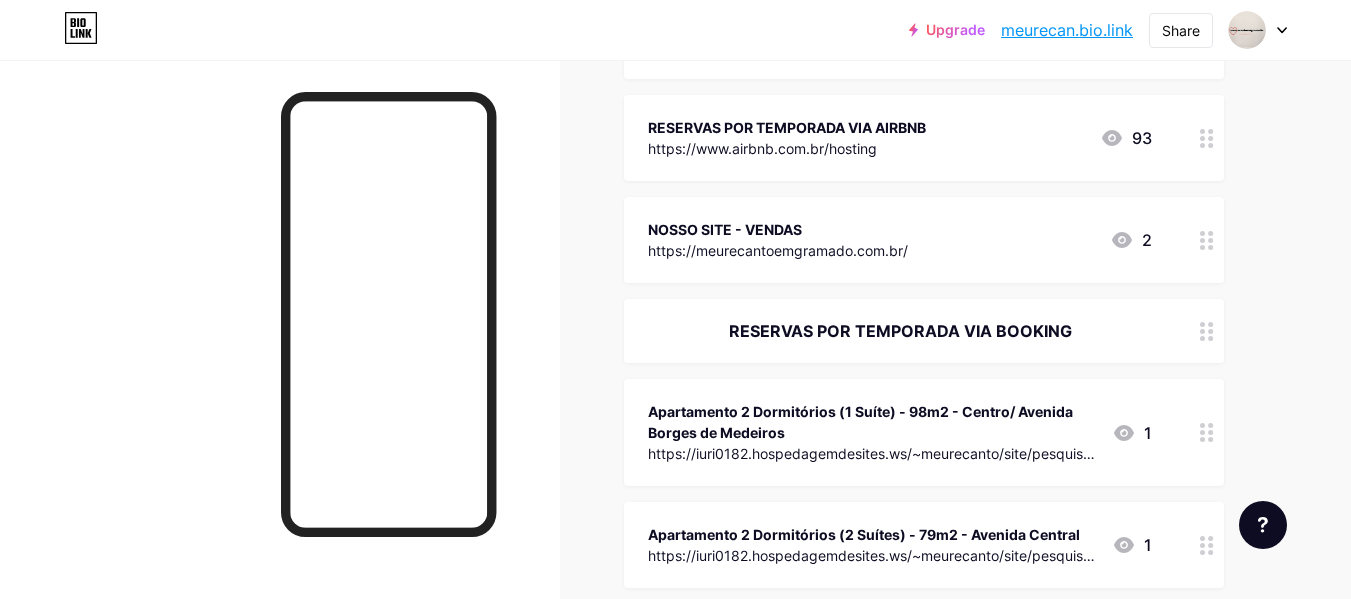 click 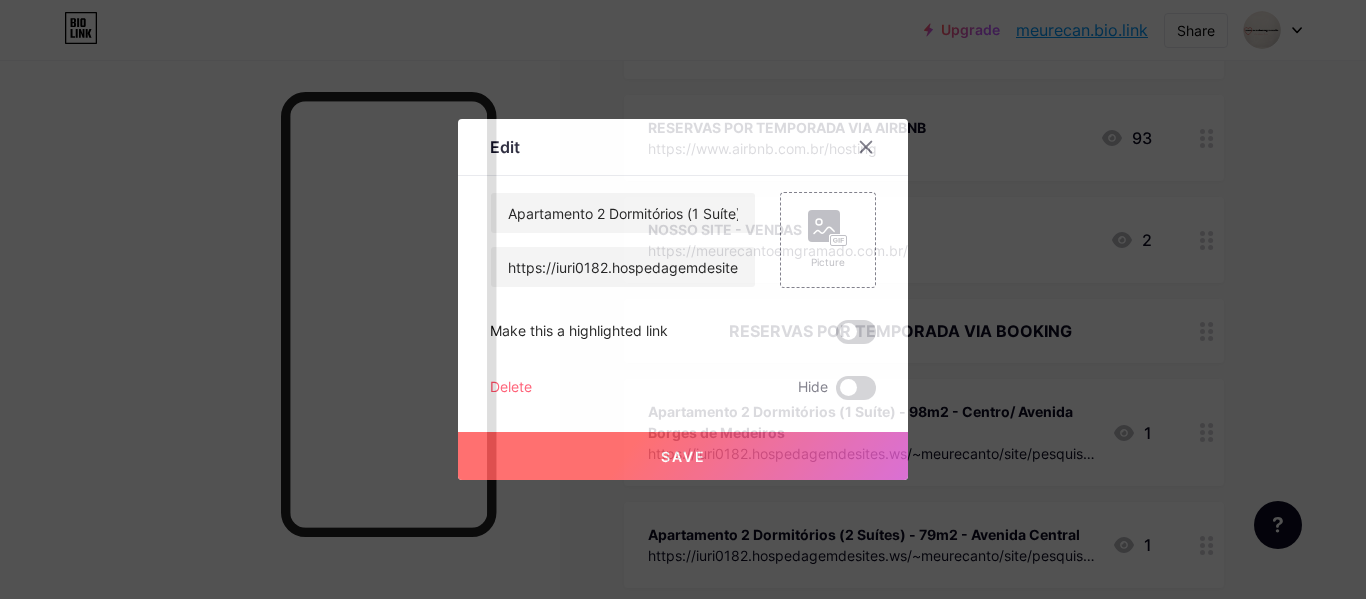 click on "Delete" at bounding box center [511, 388] 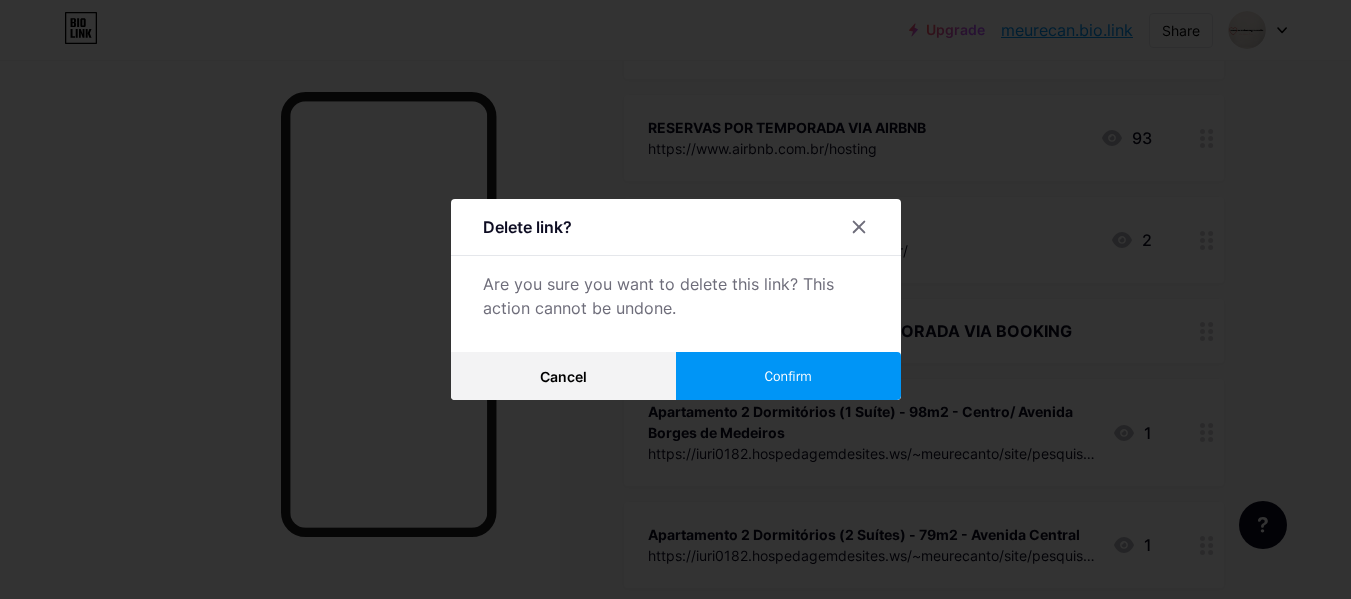 click on "Confirm" at bounding box center (788, 376) 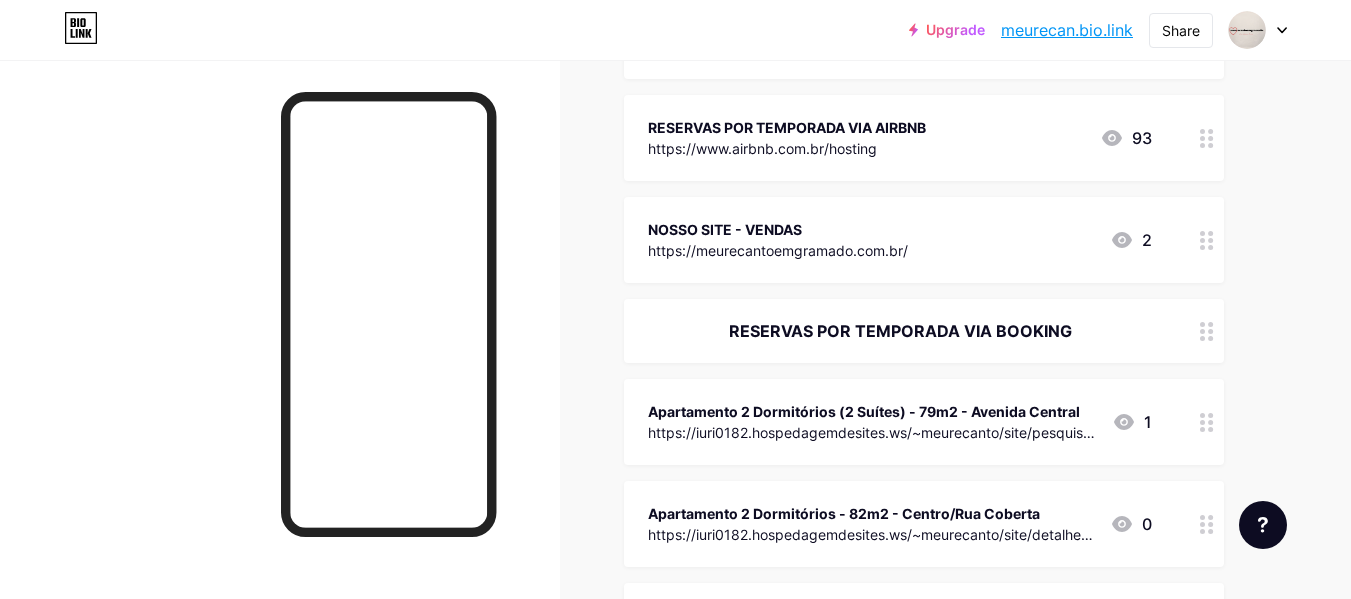 click at bounding box center [1207, 422] 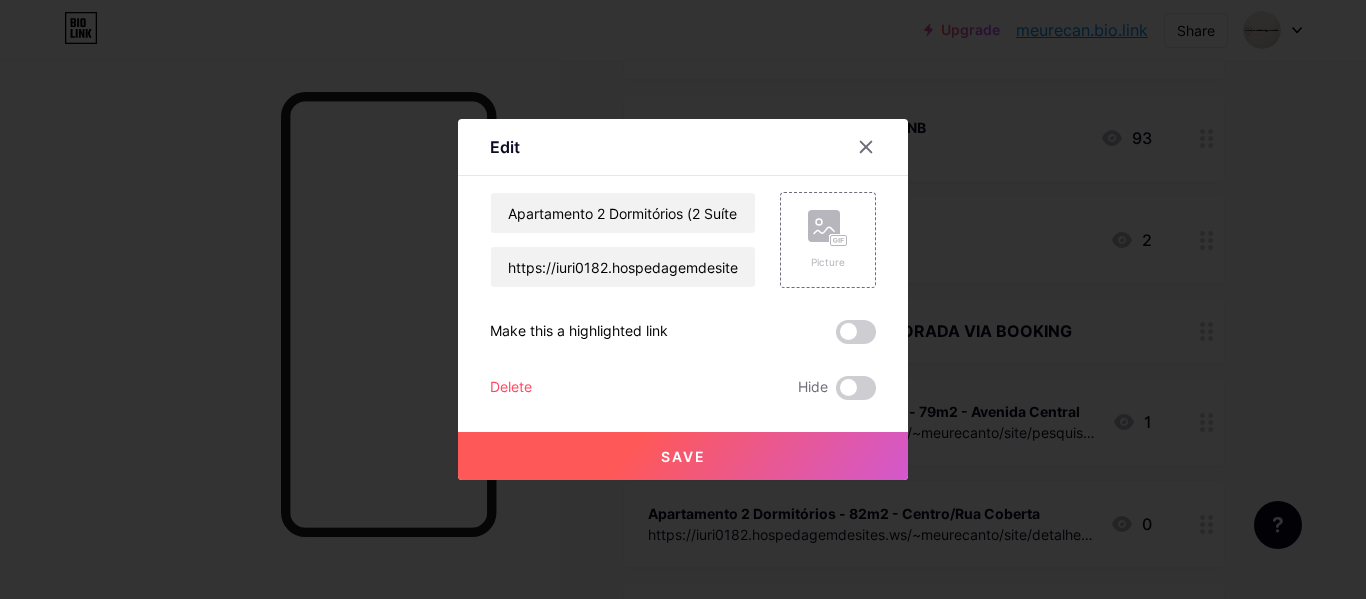 click on "Delete
Hide" at bounding box center (683, 388) 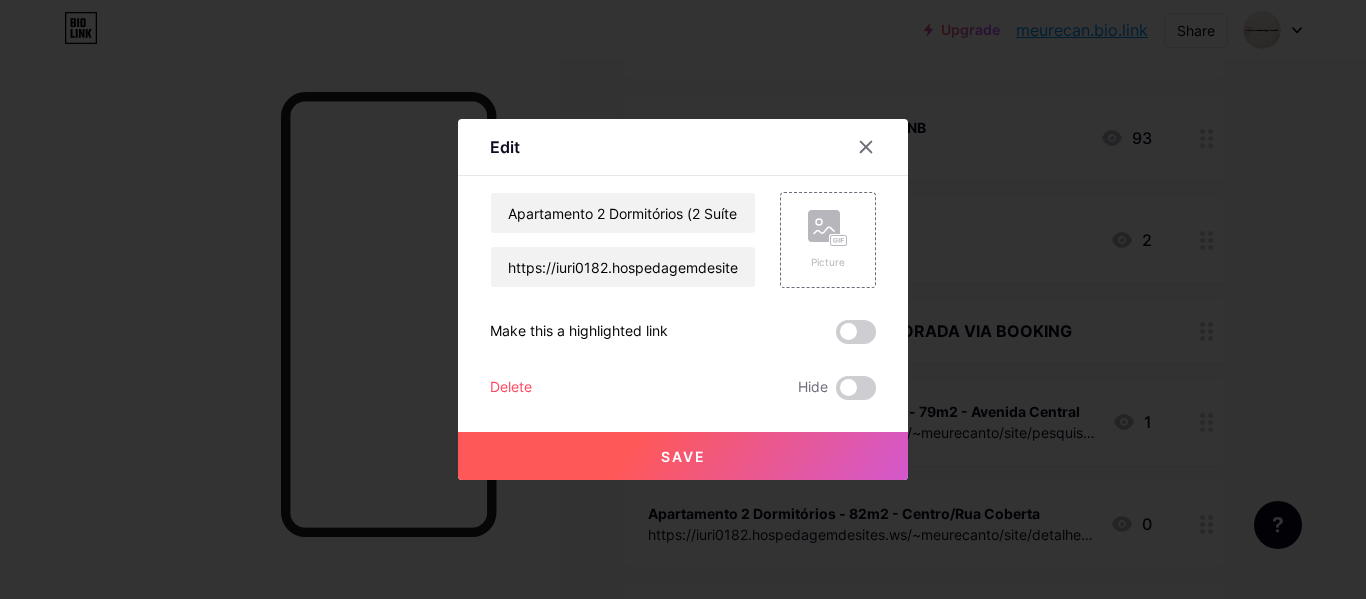 click on "Delete" at bounding box center [511, 388] 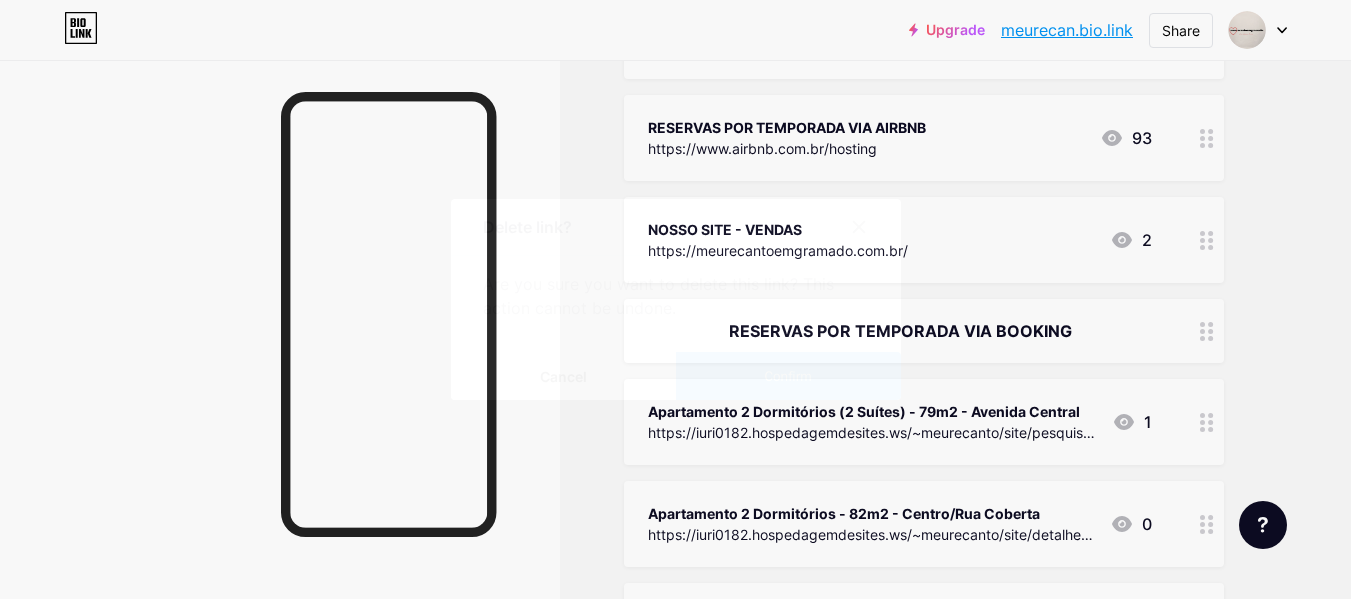 click on "Confirm" at bounding box center [788, 376] 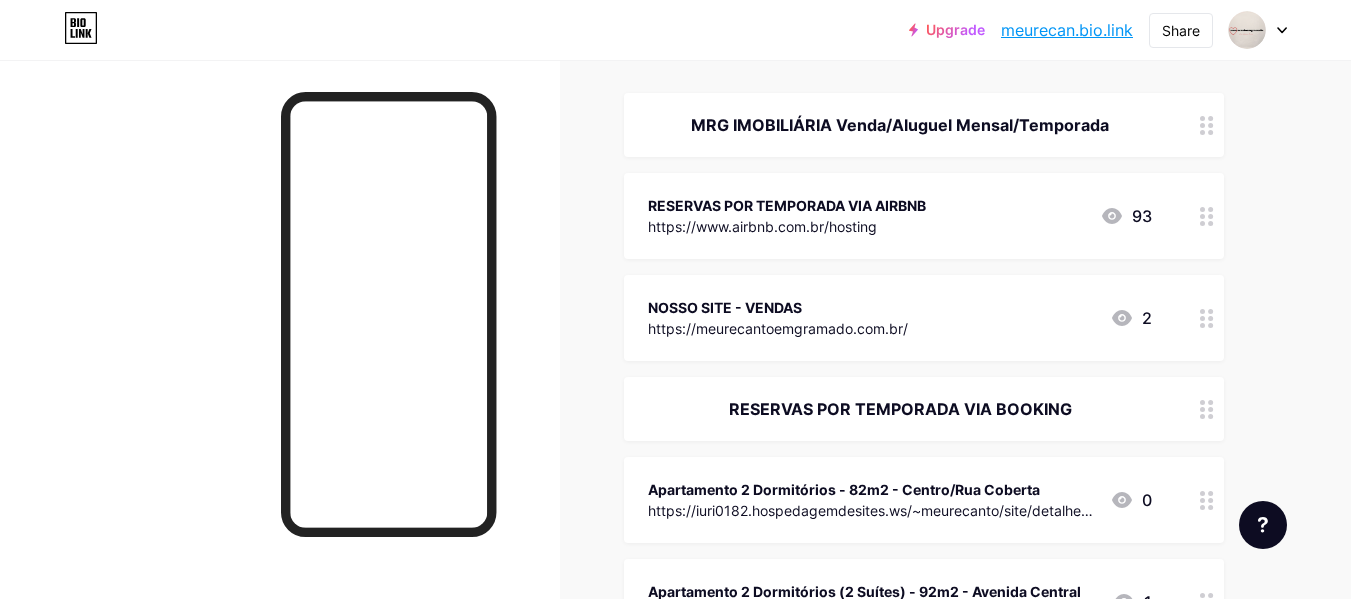 scroll, scrollTop: 200, scrollLeft: 0, axis: vertical 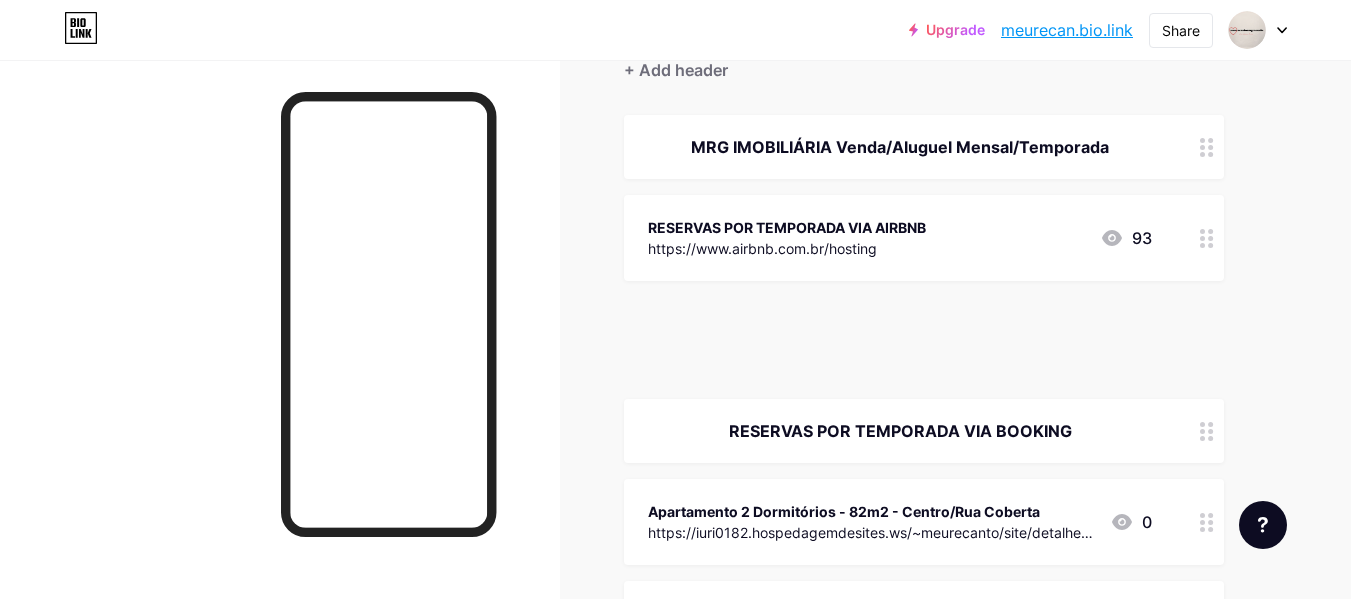 type 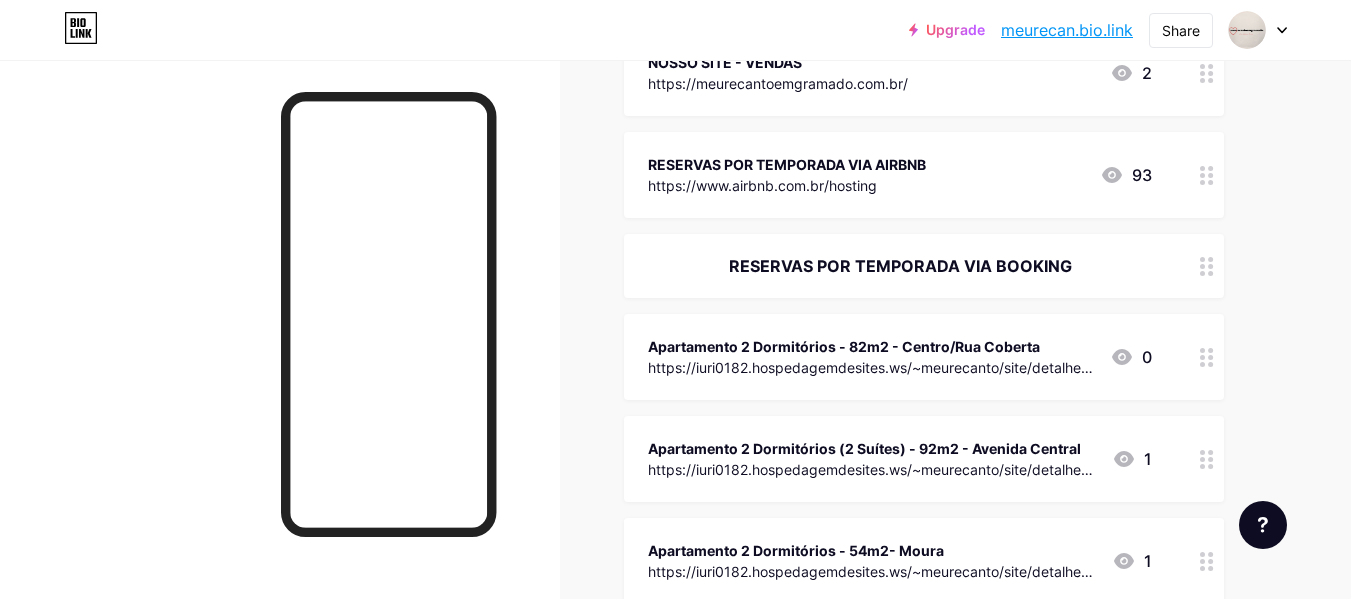 scroll, scrollTop: 400, scrollLeft: 0, axis: vertical 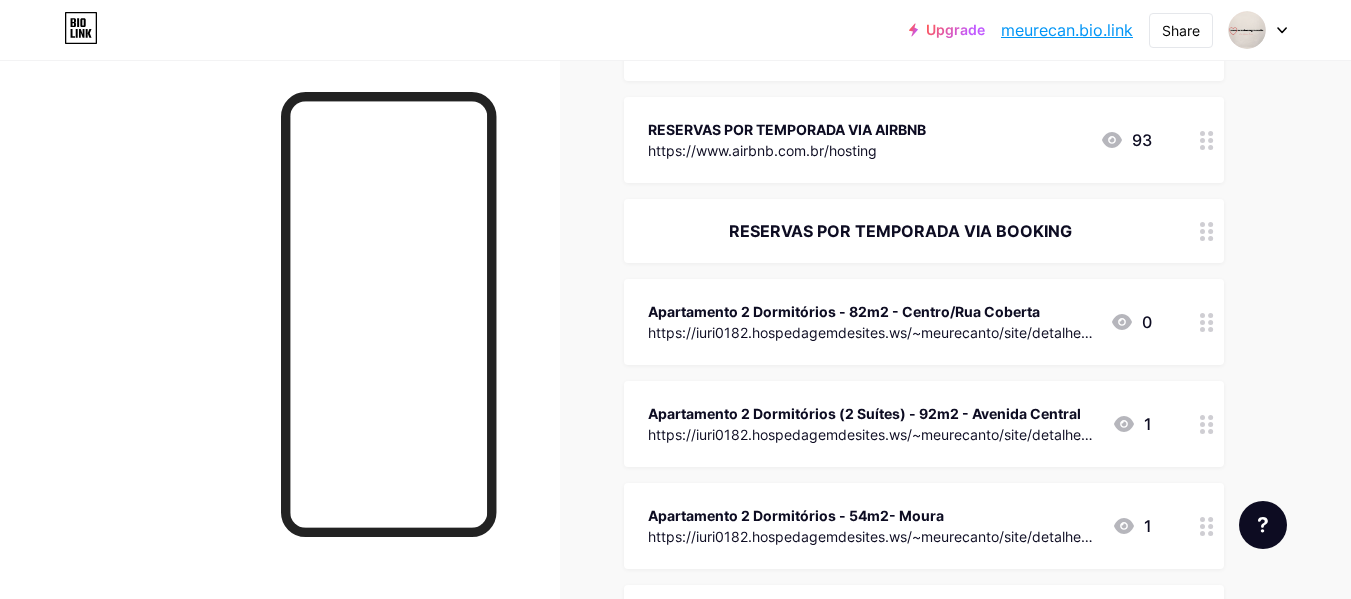 click at bounding box center [1207, 322] 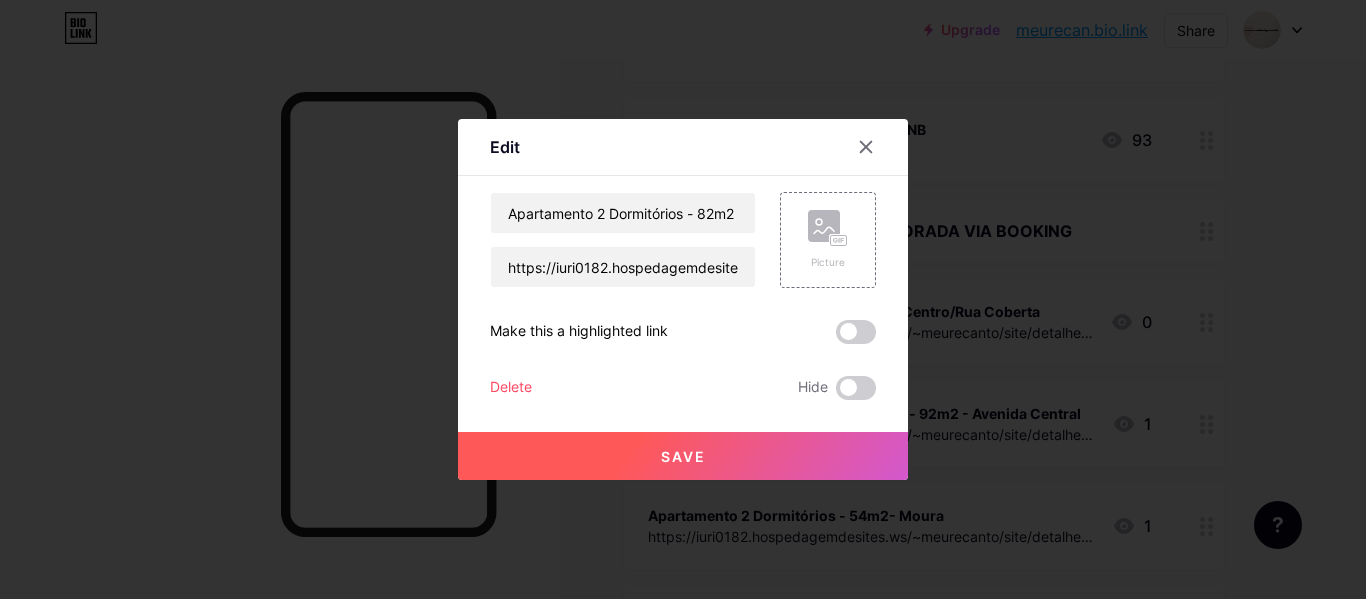 click on "Delete" at bounding box center [511, 388] 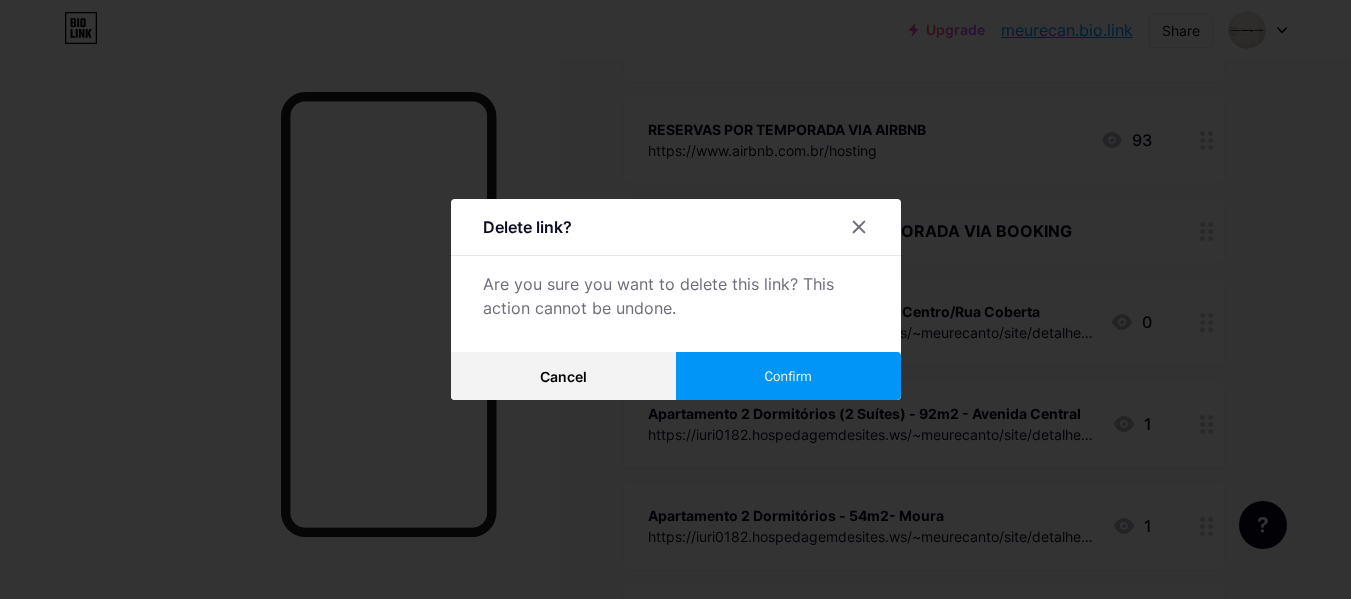 click on "Confirm" at bounding box center (788, 376) 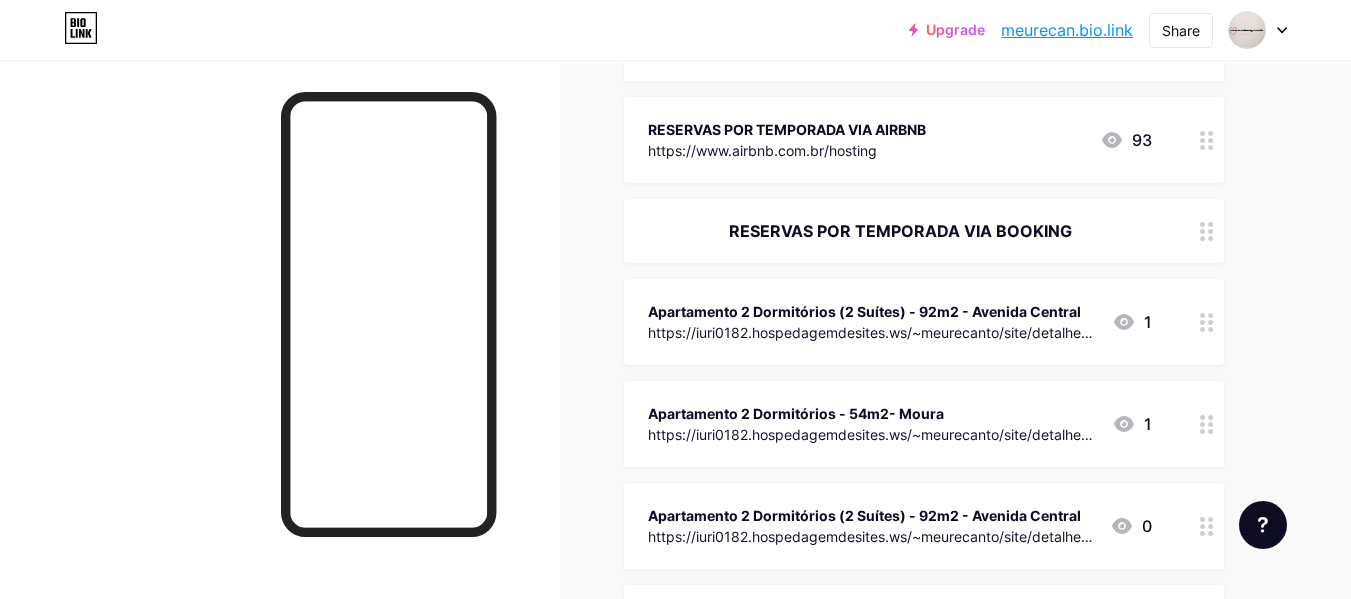 scroll, scrollTop: 500, scrollLeft: 0, axis: vertical 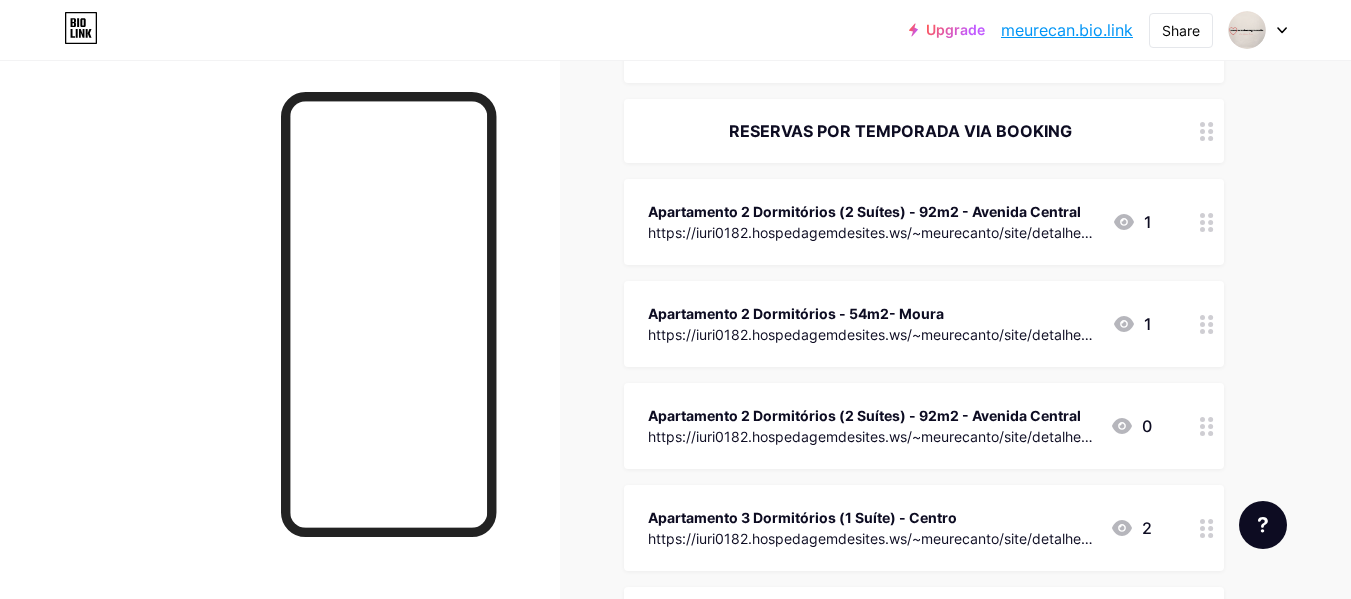 click at bounding box center (1207, 222) 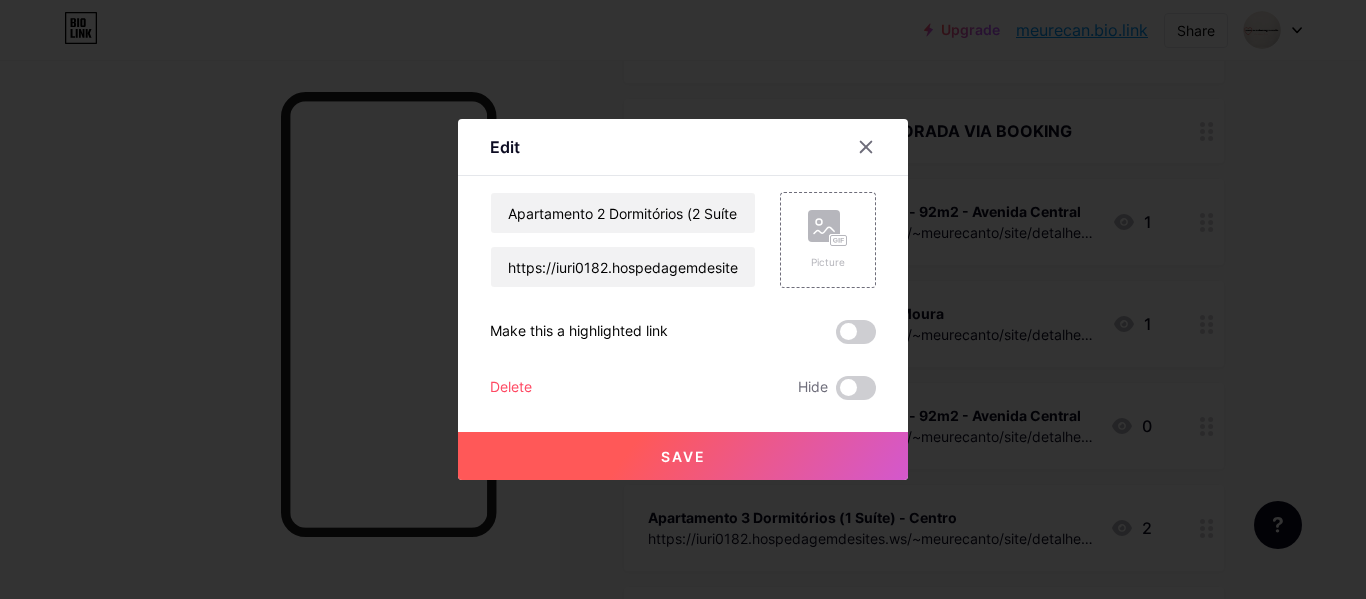 click on "Delete" at bounding box center (511, 388) 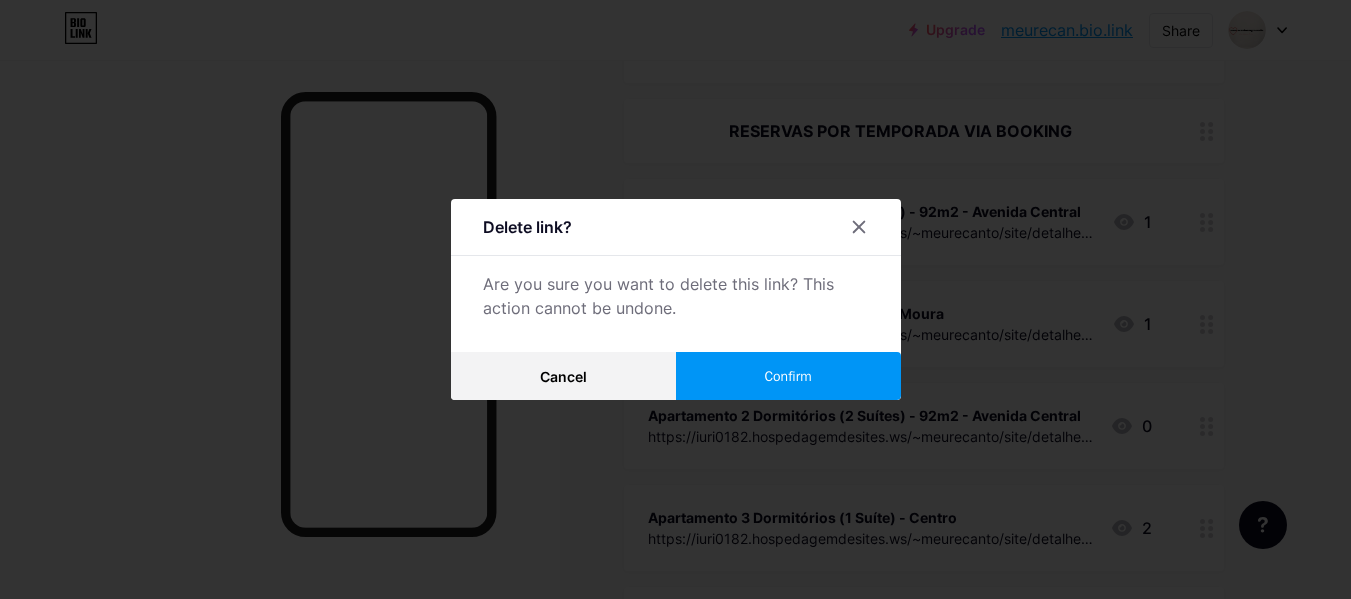 drag, startPoint x: 770, startPoint y: 375, endPoint x: 785, endPoint y: 371, distance: 15.524175 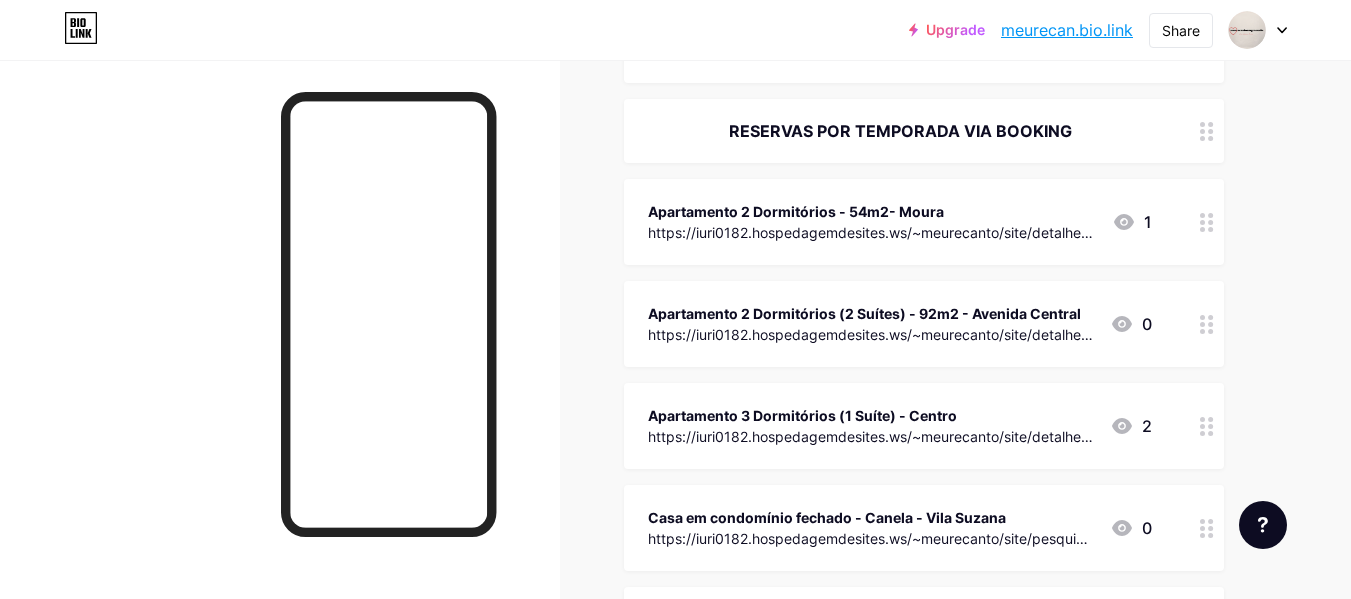 click at bounding box center [1207, 222] 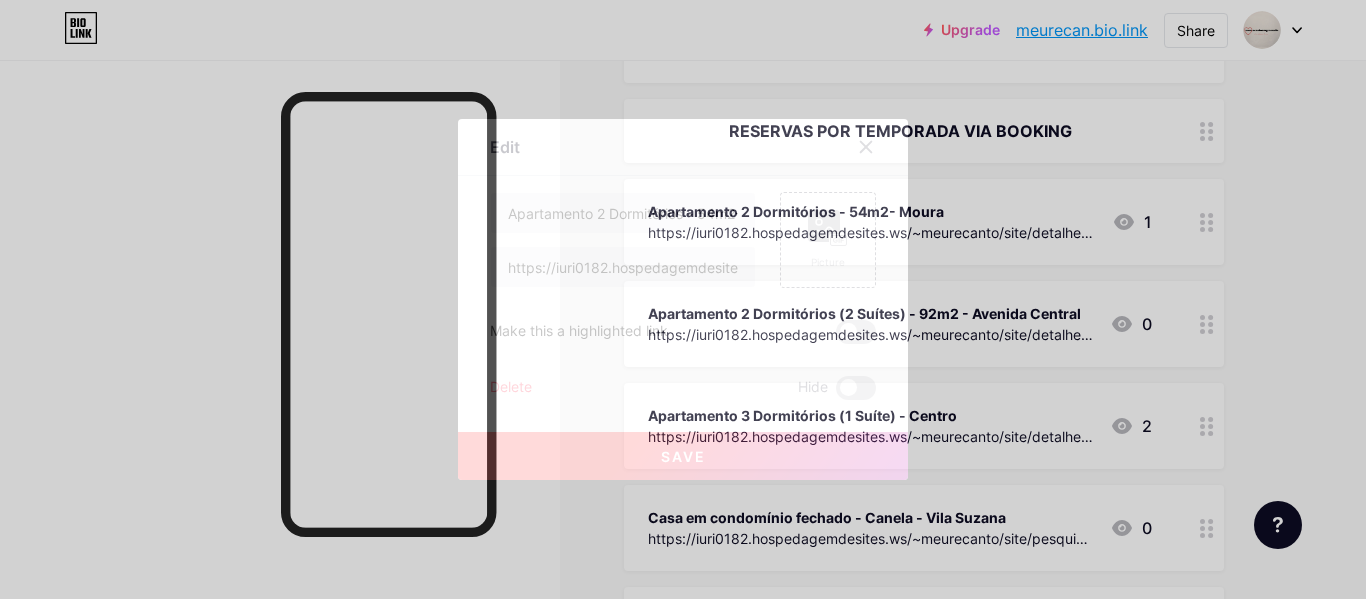 click on "Delete" at bounding box center (511, 388) 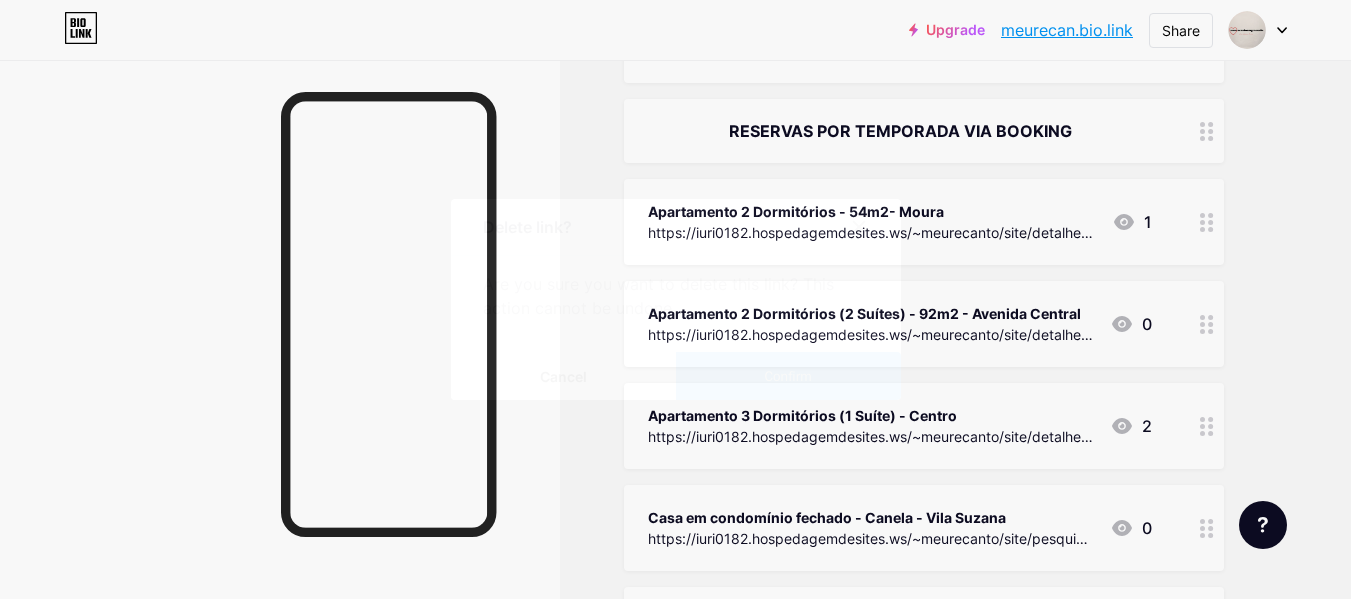 click on "Confirm" at bounding box center [788, 376] 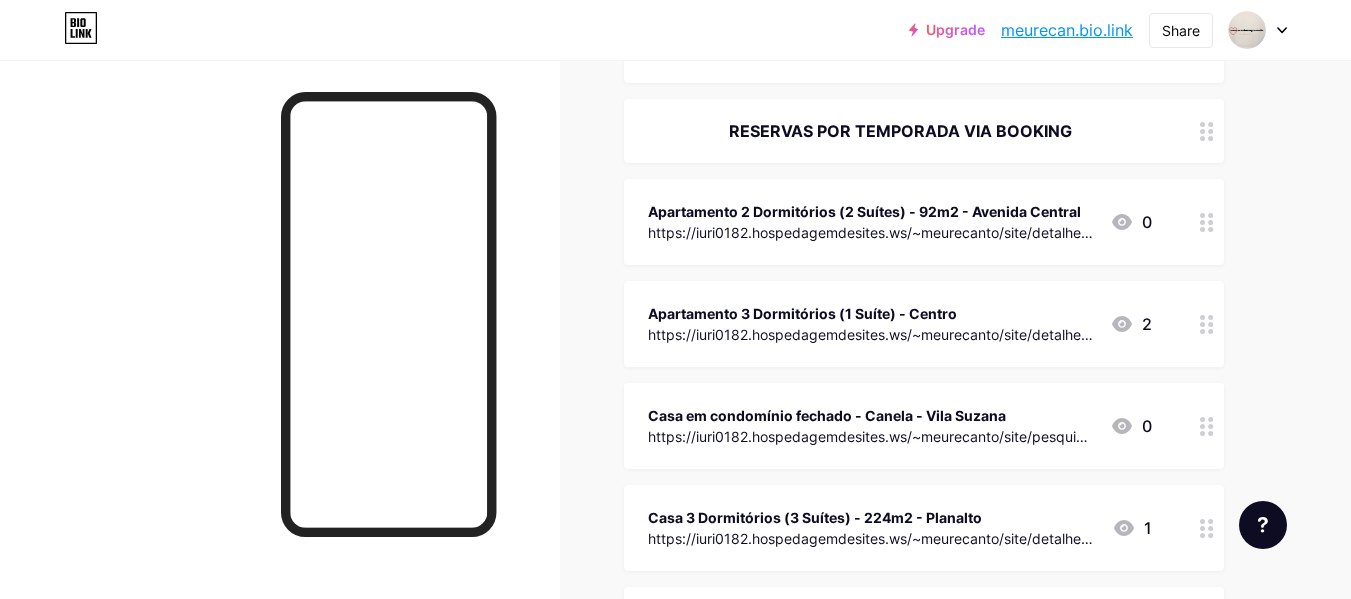 click 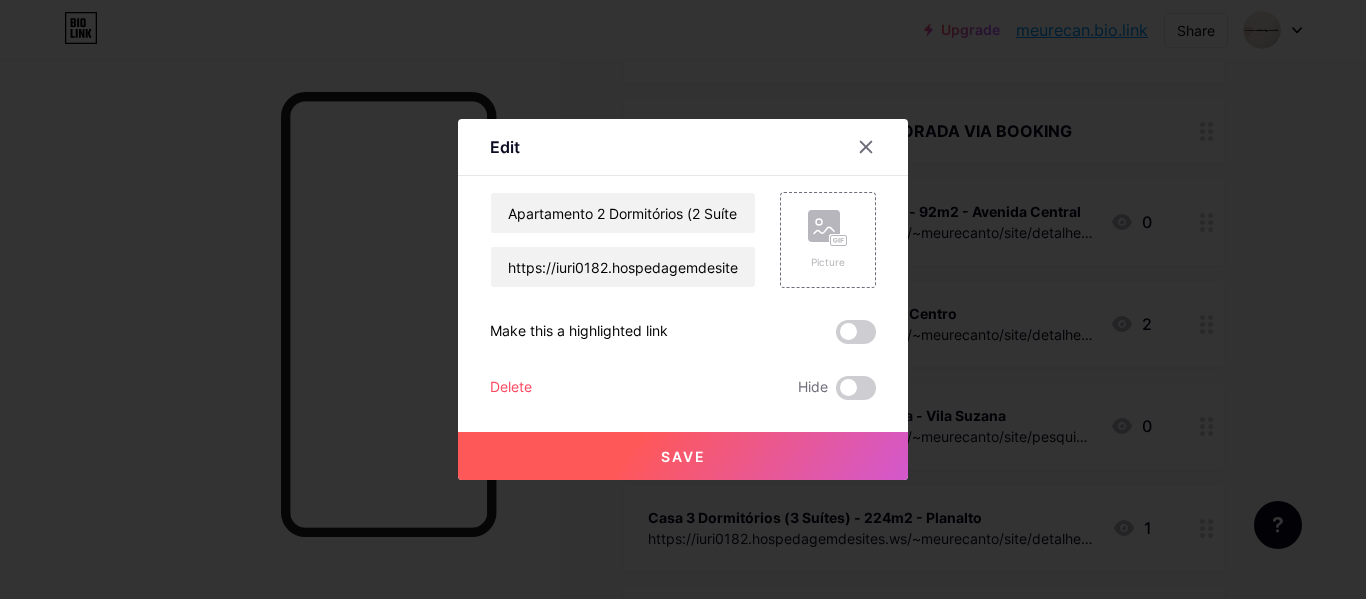 click on "Delete" at bounding box center (511, 388) 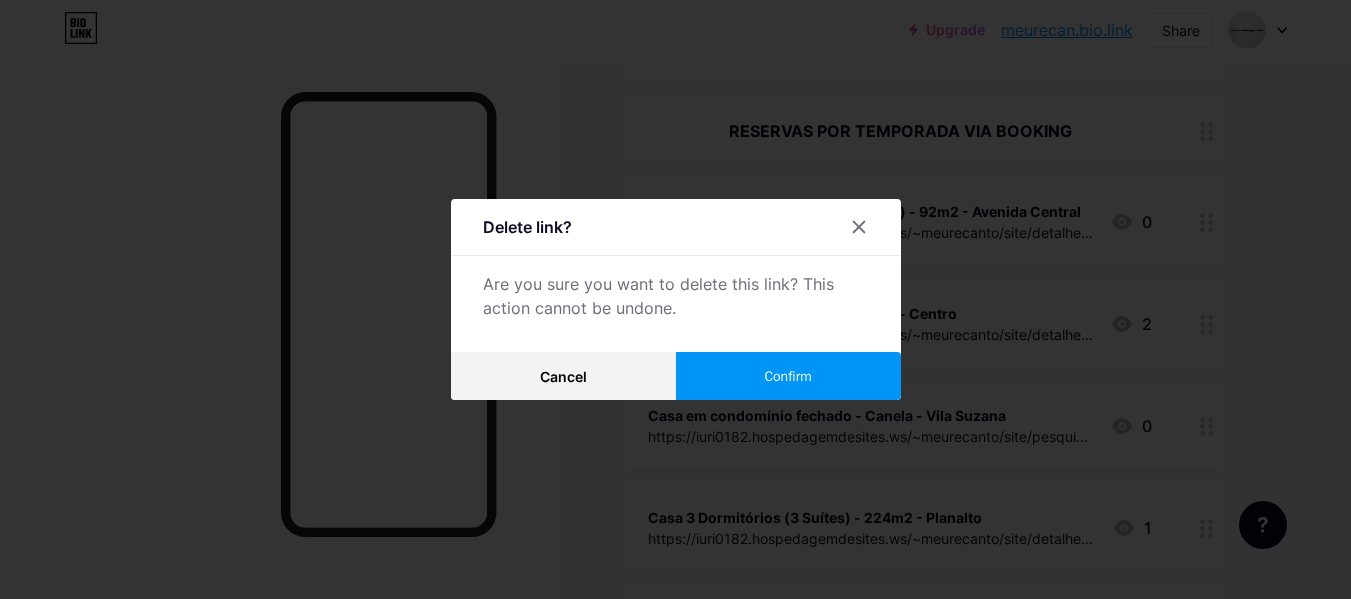 click on "Confirm" at bounding box center [788, 376] 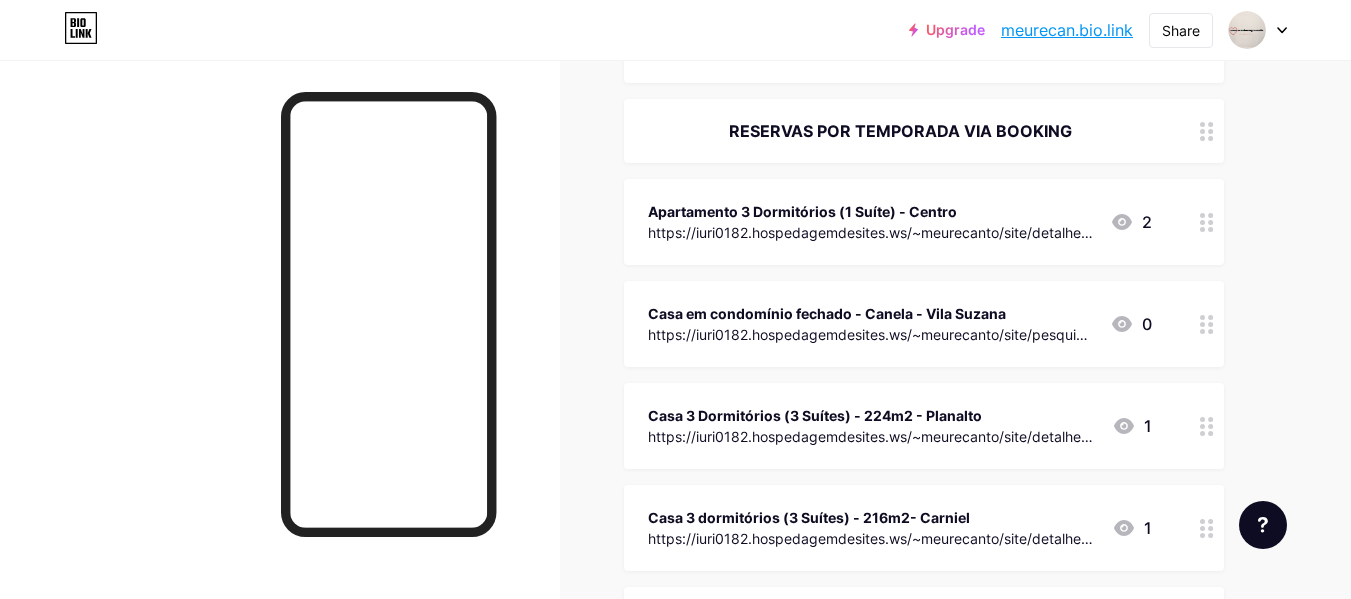 click at bounding box center (1207, 222) 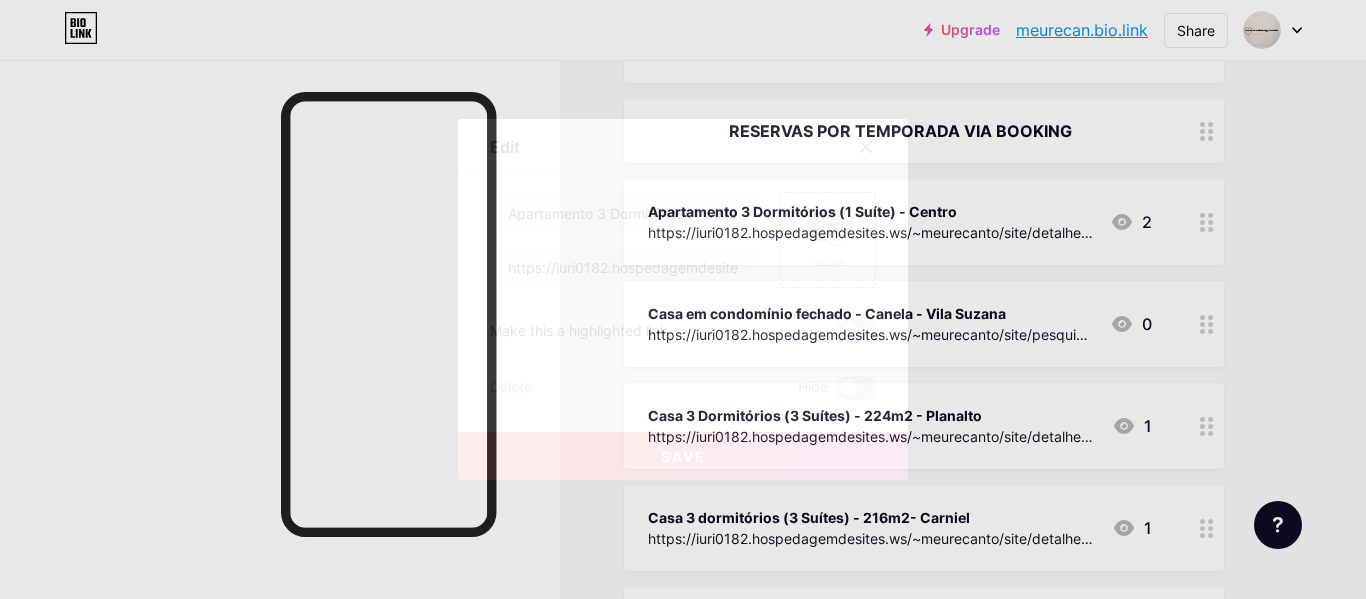 click on "Delete" at bounding box center (511, 388) 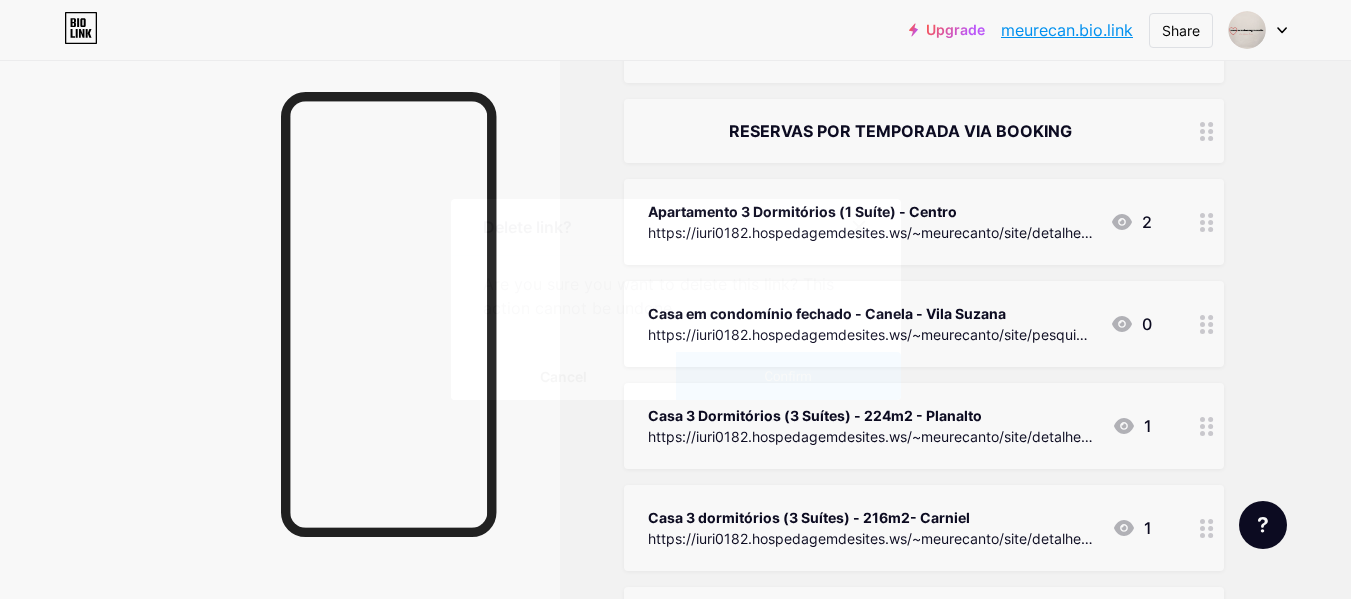 click on "Confirm" at bounding box center [788, 376] 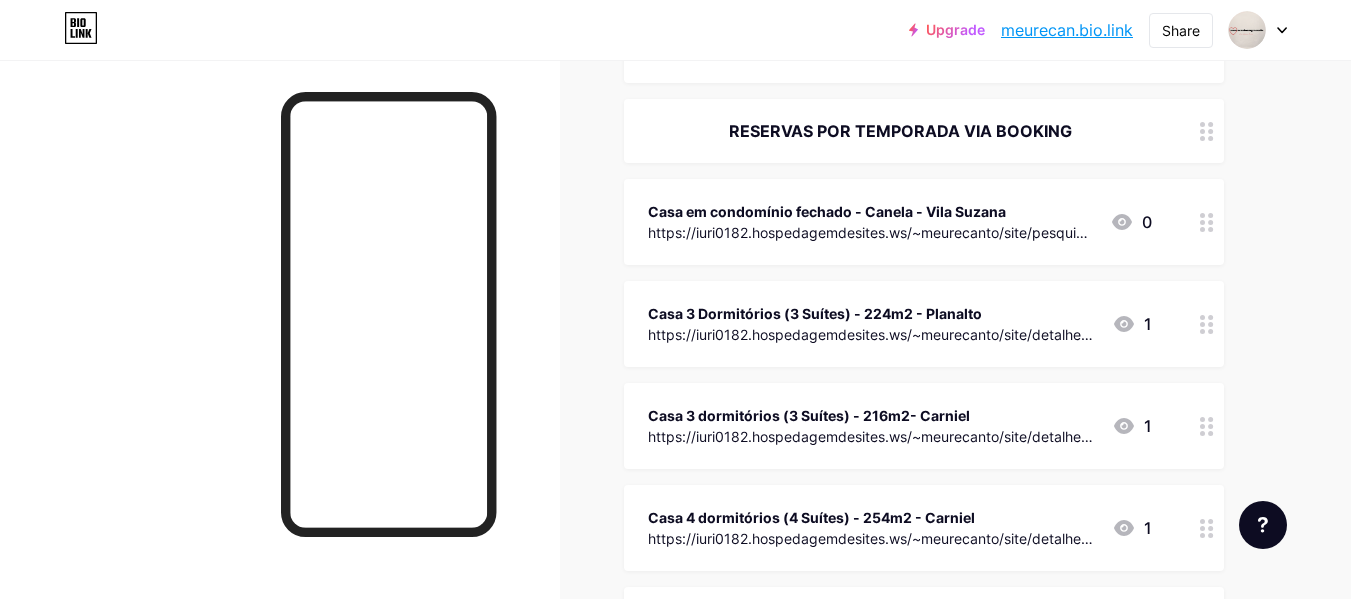 click 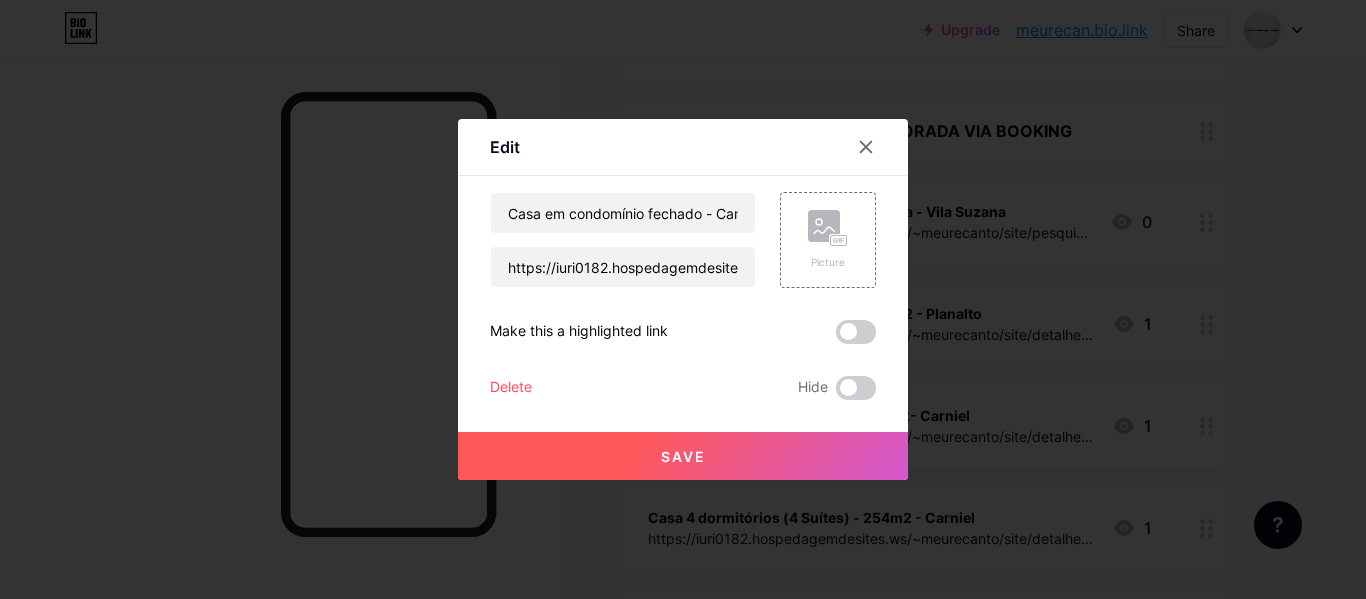 click on "Delete" at bounding box center [511, 388] 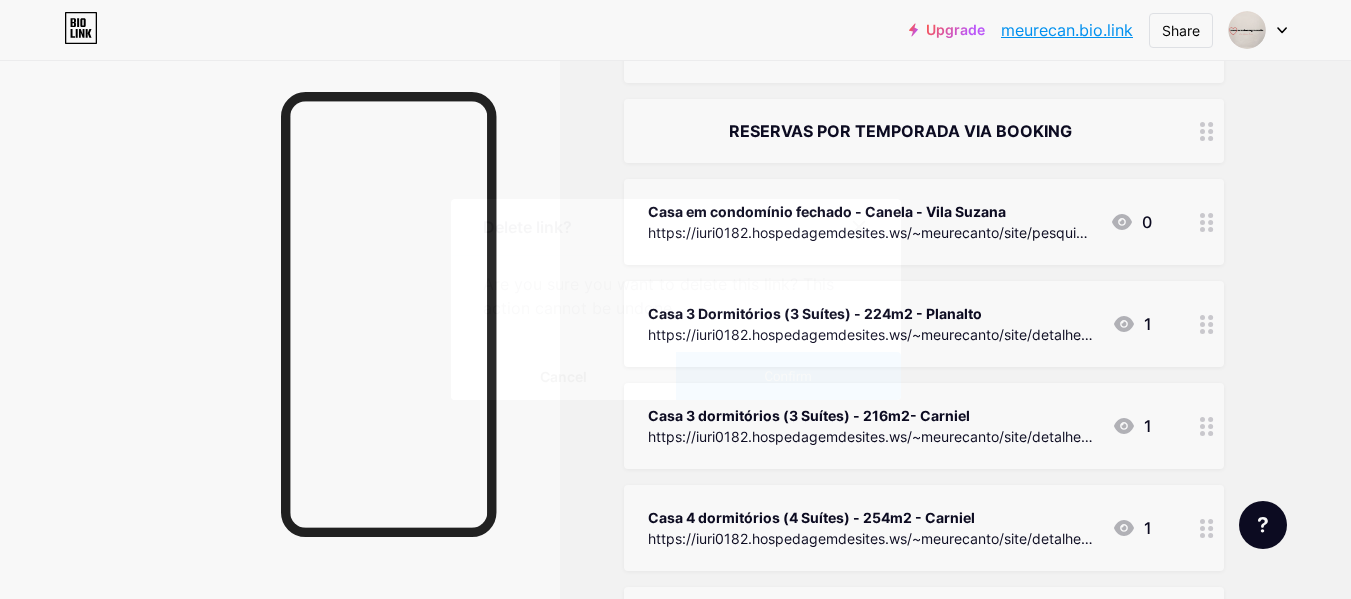 click on "Confirm" at bounding box center (788, 376) 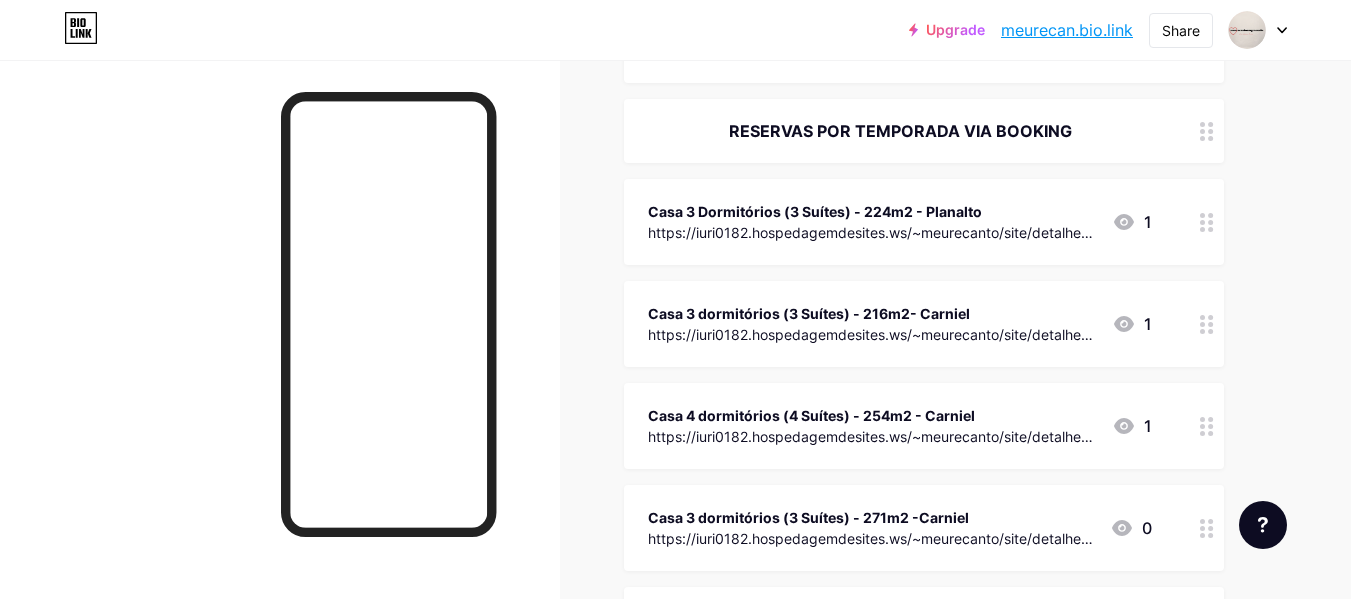 click at bounding box center (1207, 222) 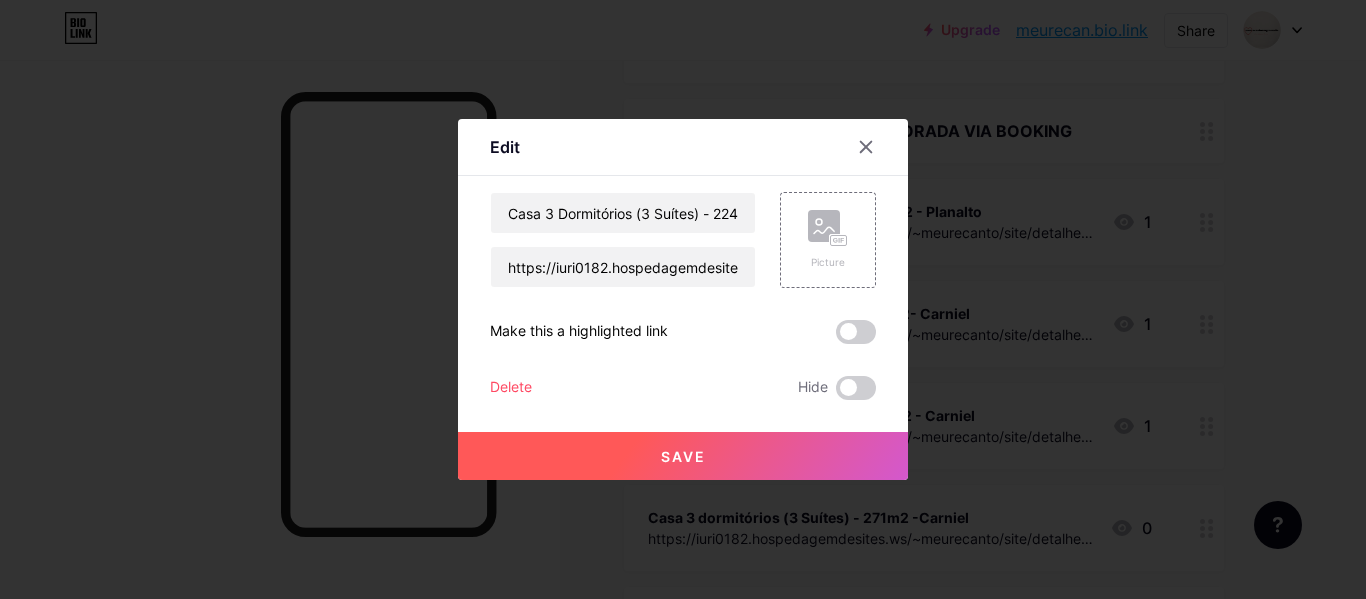 click on "Casa 3 Dormitórios (3 Suítes) - 224m2 - Planalto     https://iuri0182.hospedagemdesites.ws/~meurecanto/site/detalhe/MR00003/casa-3-dormitorios-[CITY]                     Picture
Make this a highlighted link
Delete
Hide         Save" at bounding box center [683, 296] 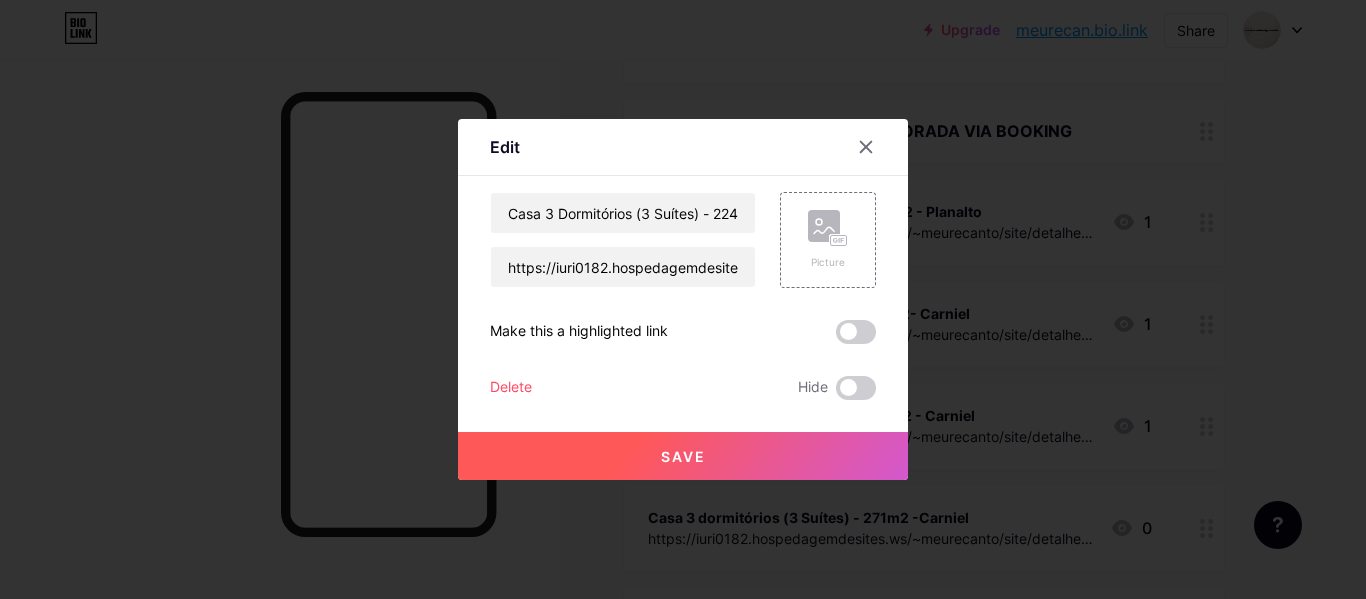 click on "Delete" at bounding box center (511, 388) 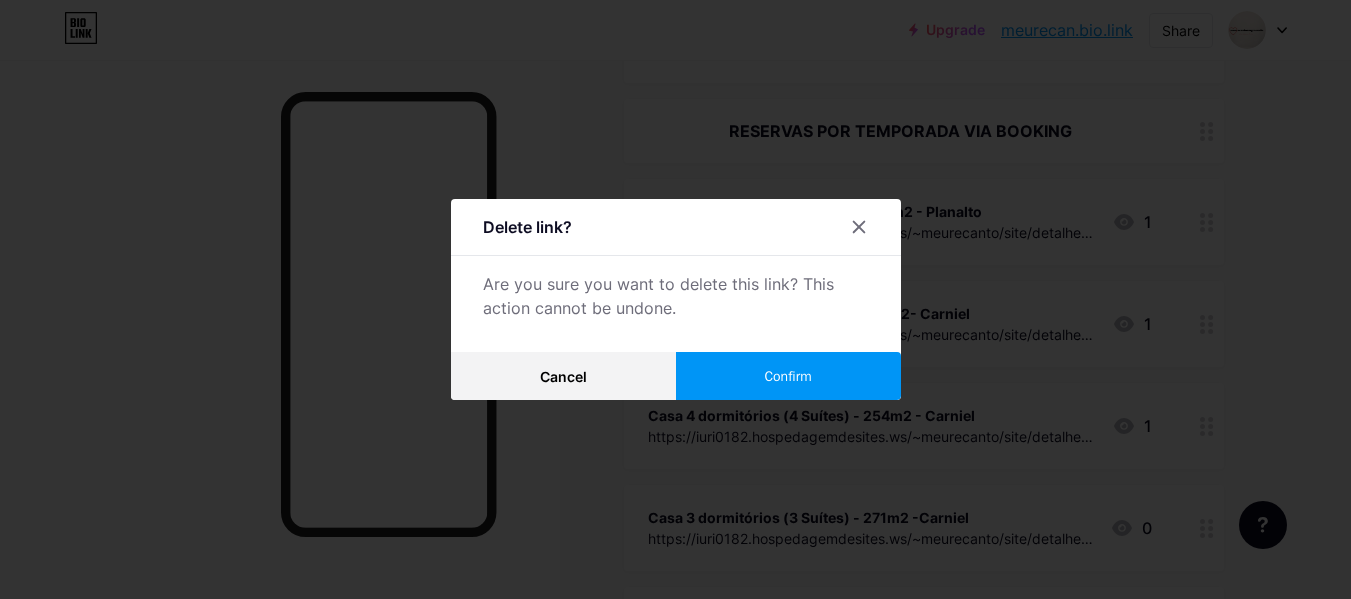 click on "Confirm" at bounding box center [788, 376] 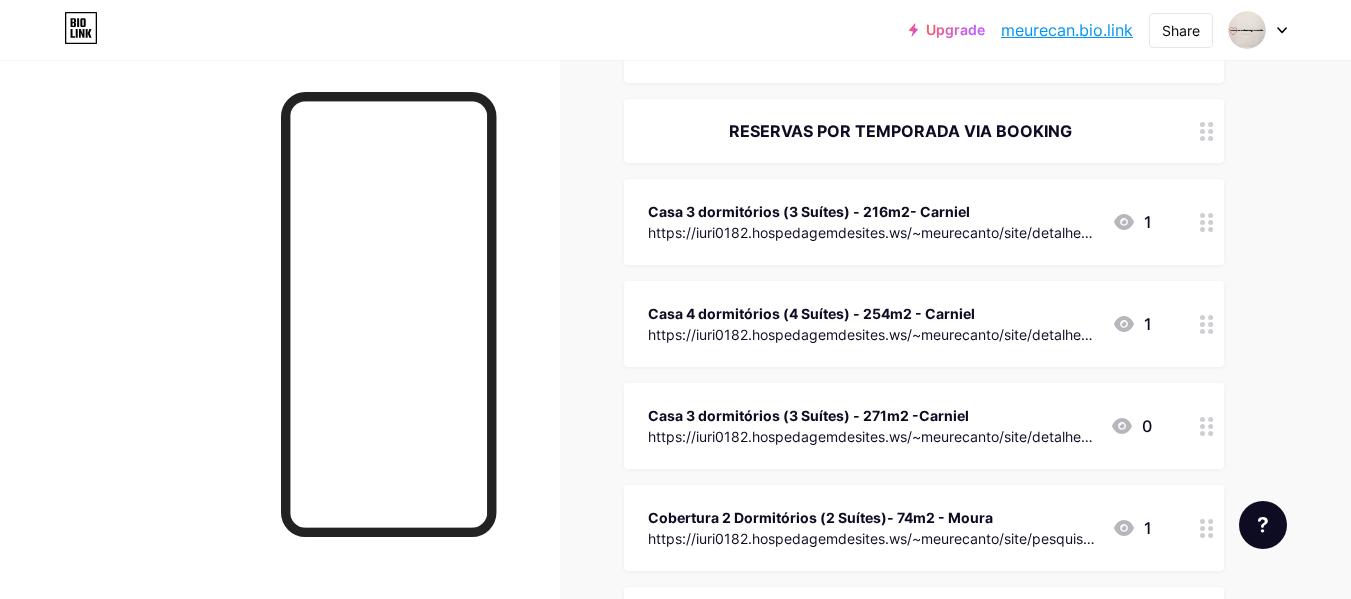 click at bounding box center (1207, 222) 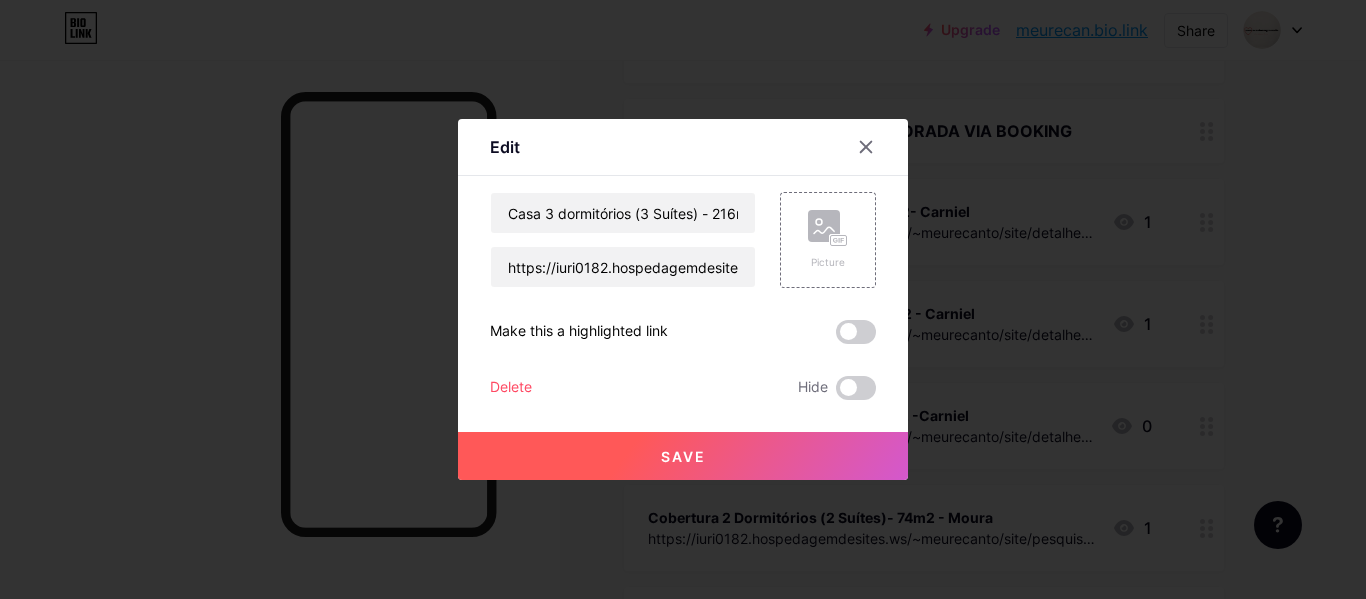 click on "Delete" at bounding box center (511, 388) 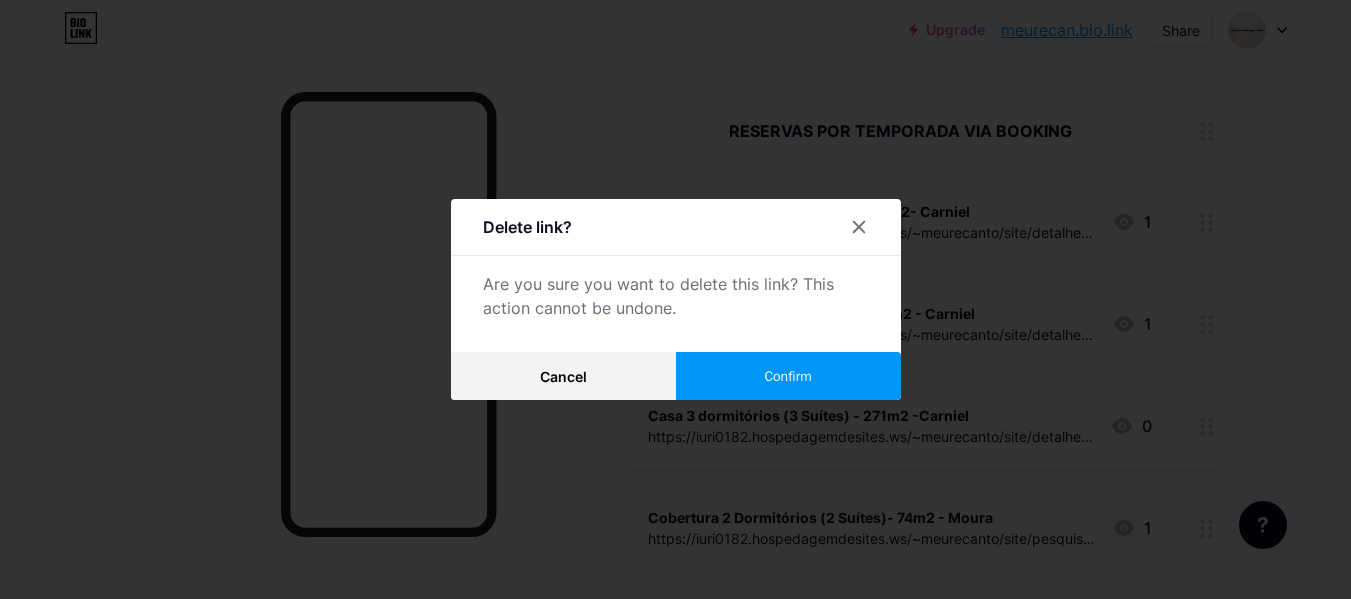 click on "Confirm" at bounding box center (788, 376) 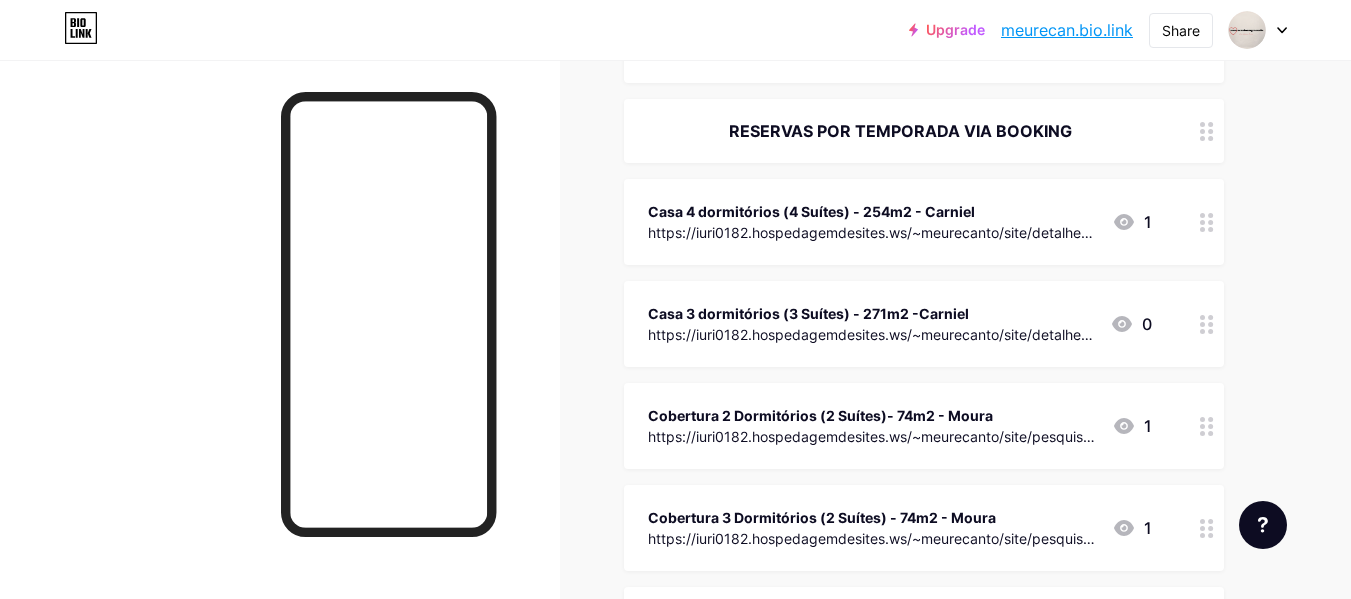 click at bounding box center [1207, 222] 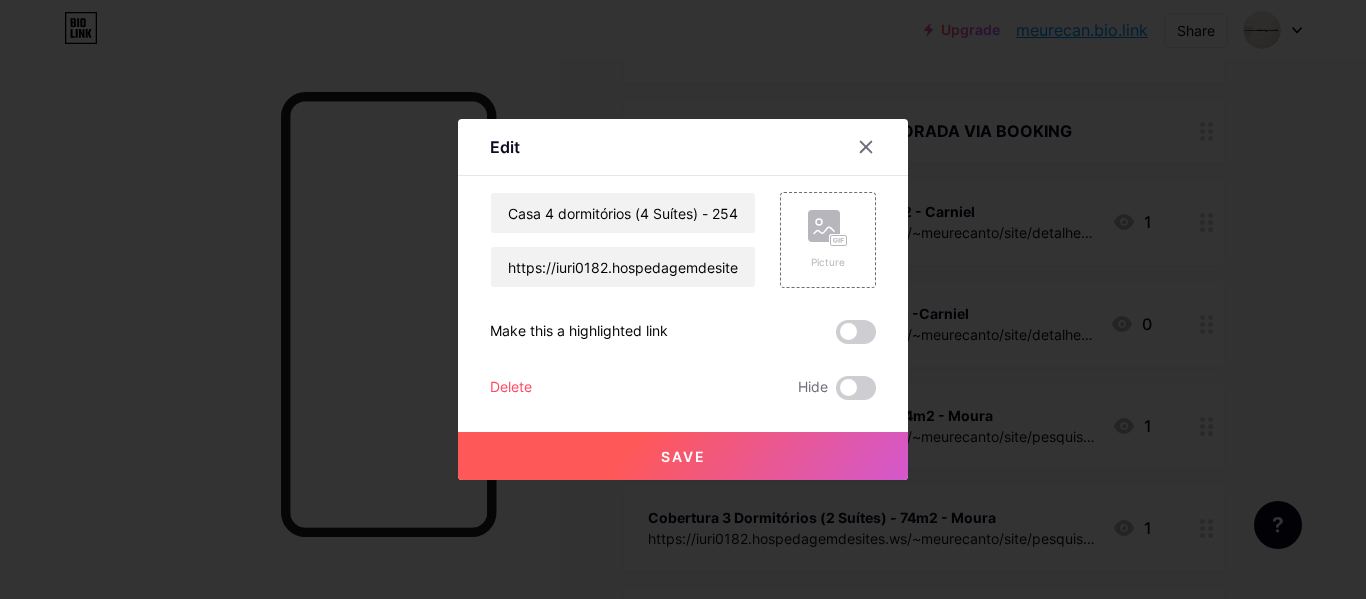 click on "Delete" at bounding box center (511, 388) 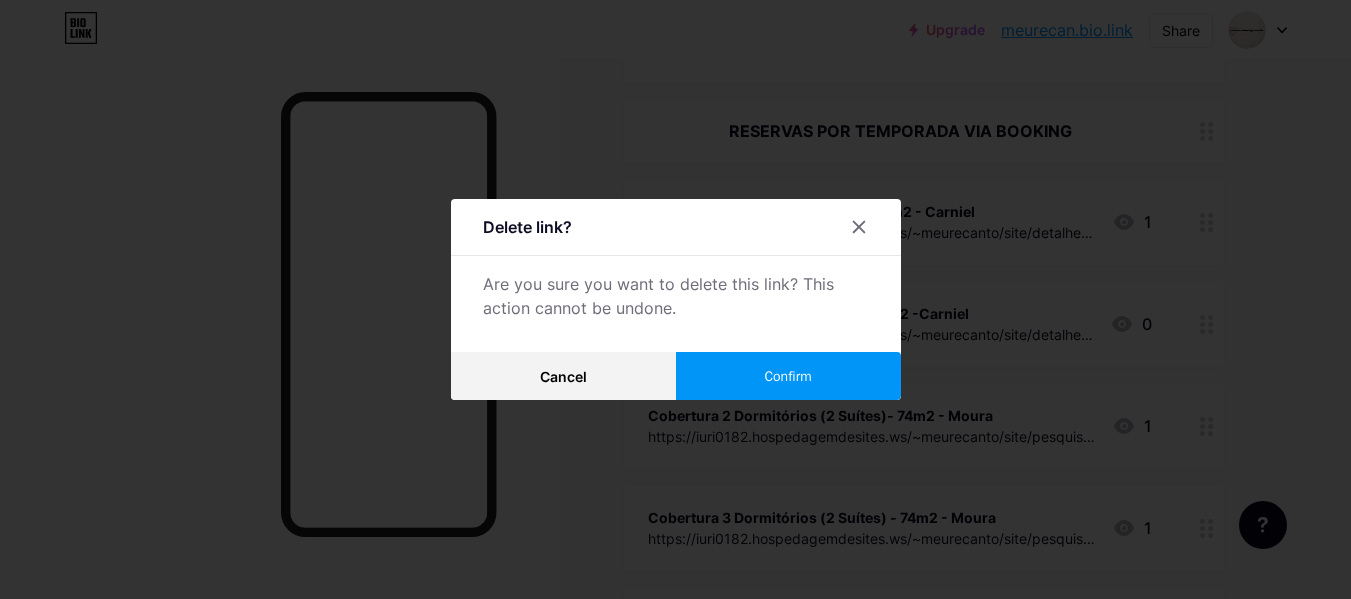 click on "Confirm" at bounding box center (788, 376) 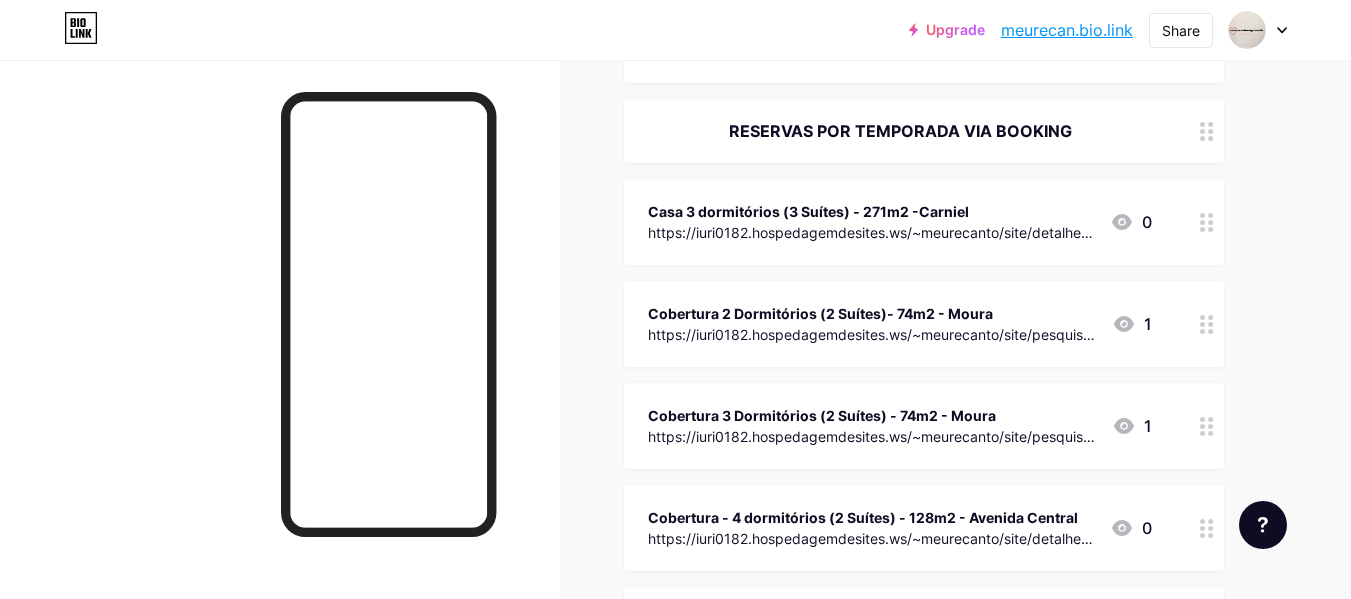 click at bounding box center [1207, 222] 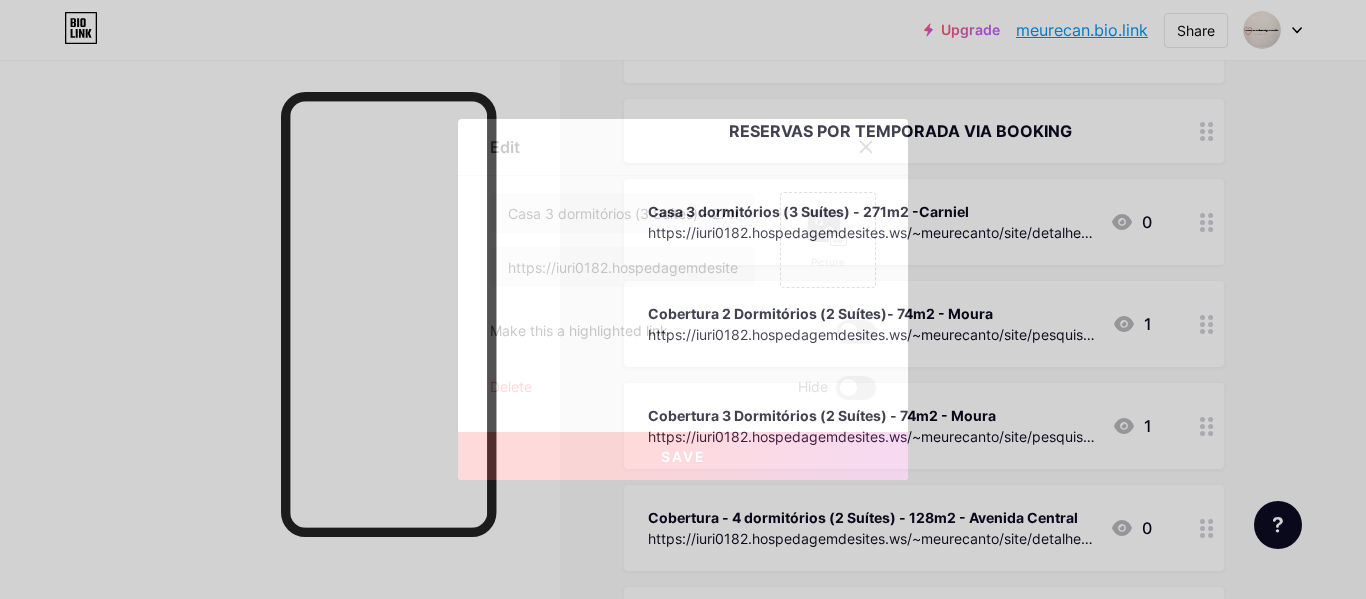 click on "Delete" at bounding box center [511, 388] 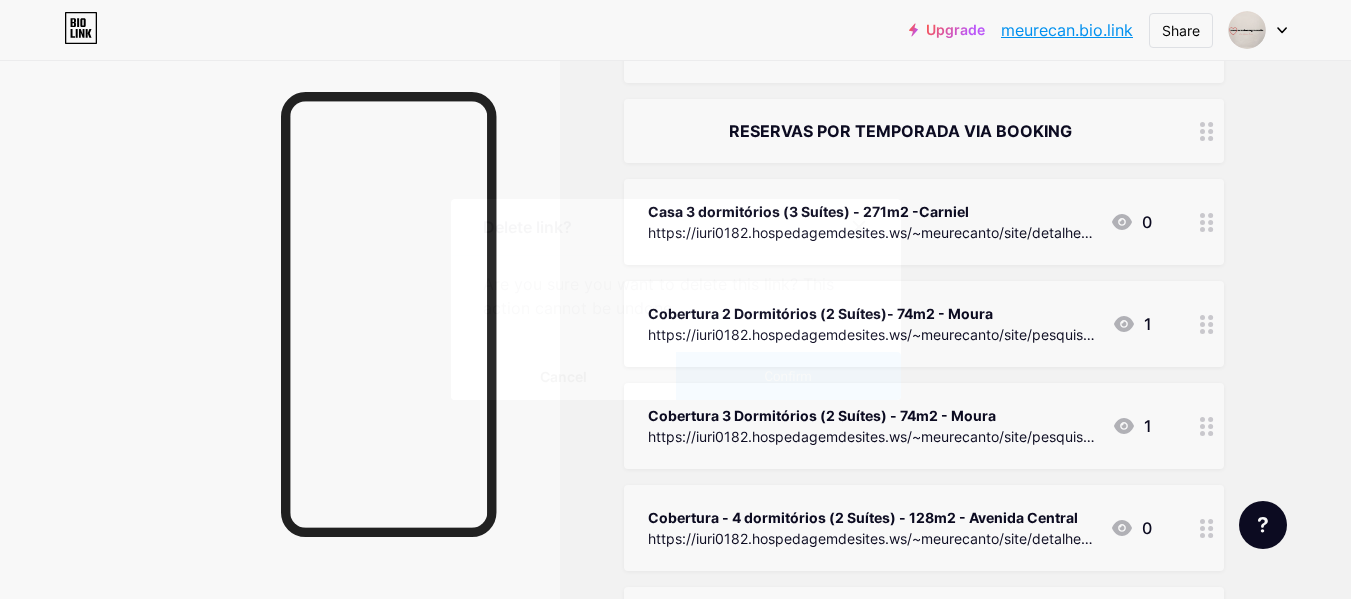 click on "Confirm" at bounding box center [788, 376] 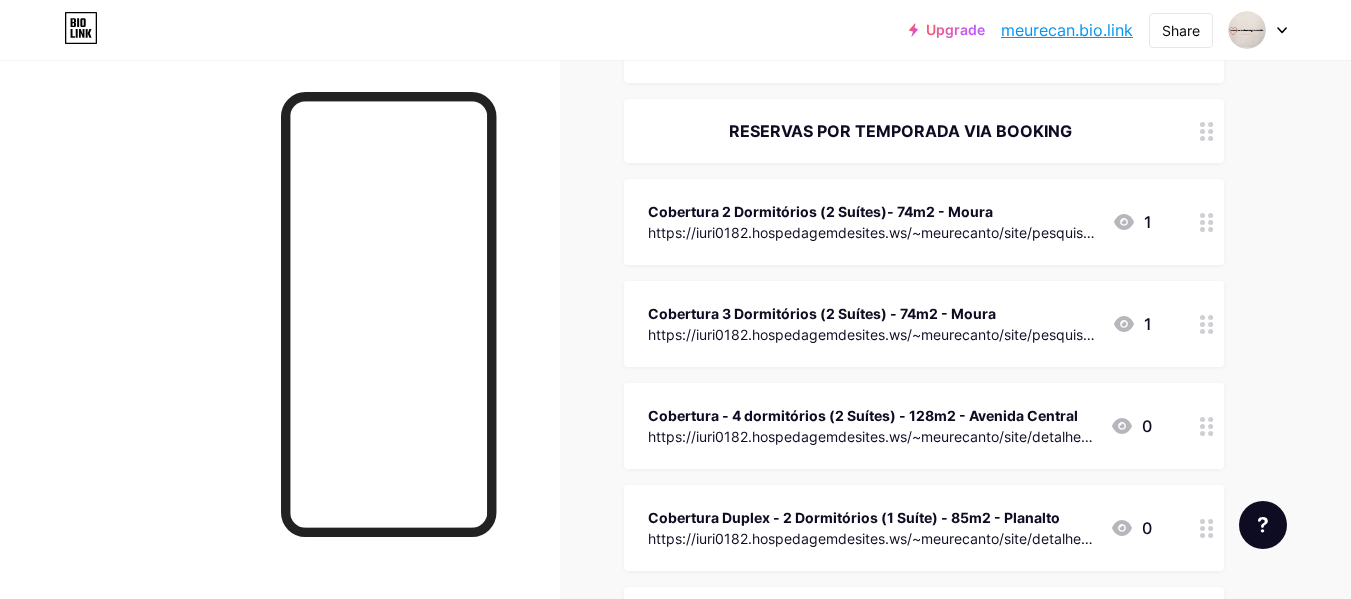 click at bounding box center [1207, 222] 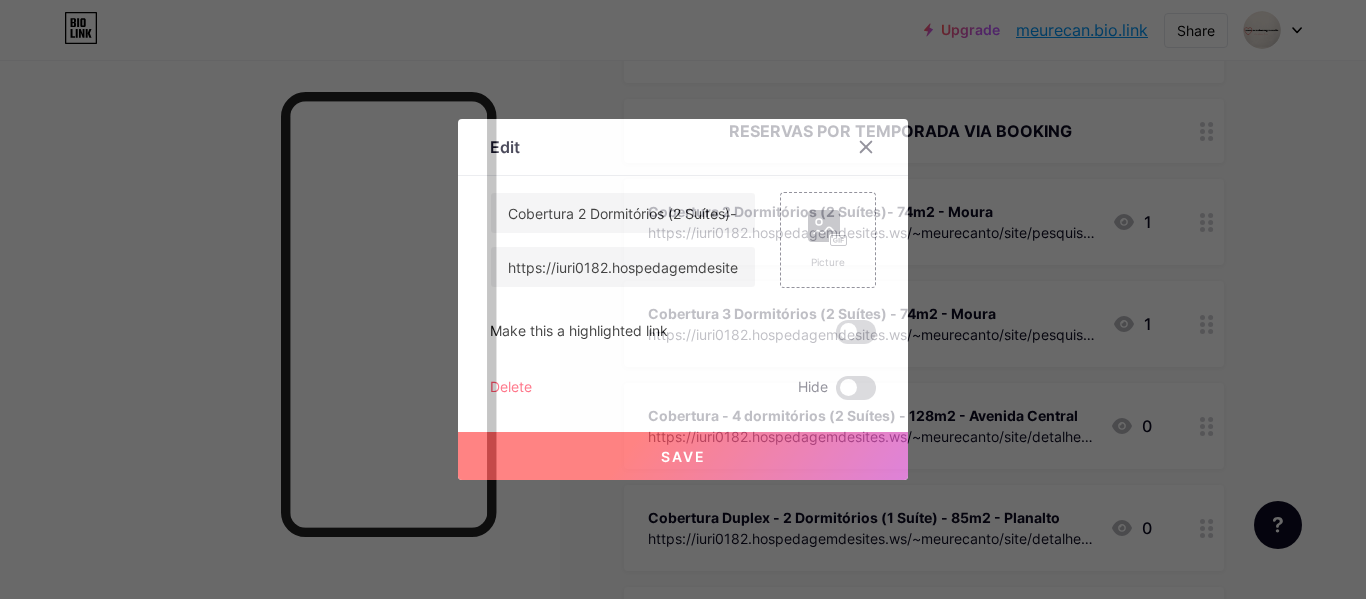 click on "Delete" at bounding box center [511, 388] 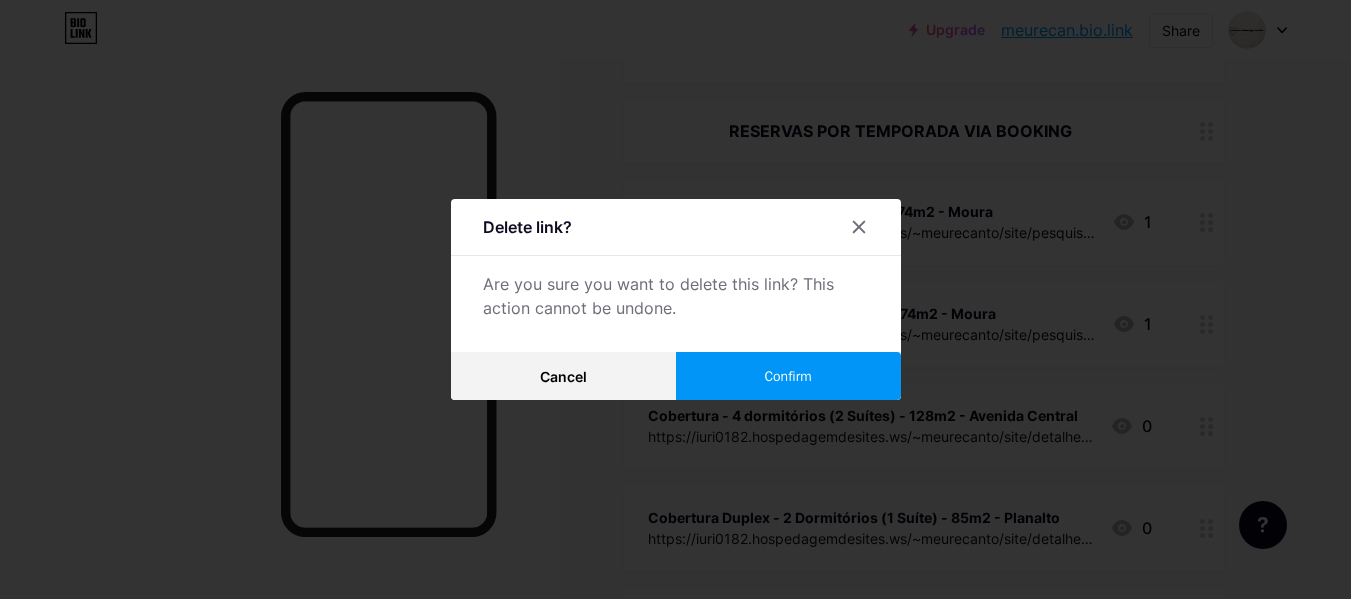 click on "Confirm" at bounding box center [788, 376] 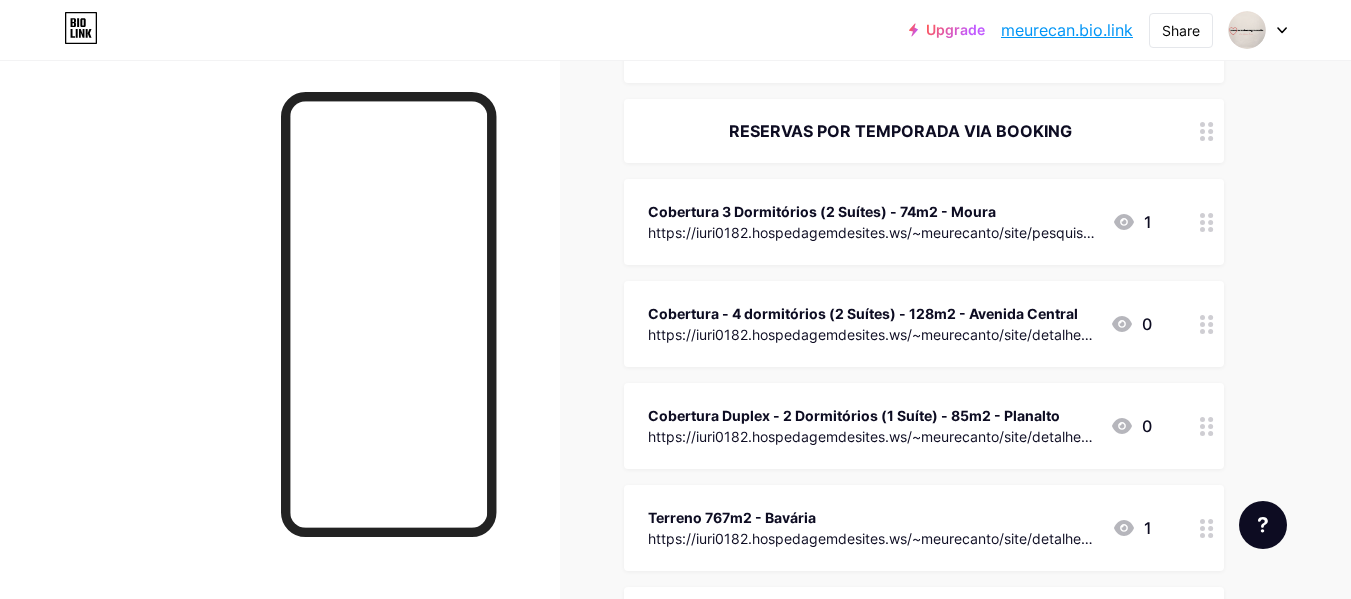 click at bounding box center [1207, 222] 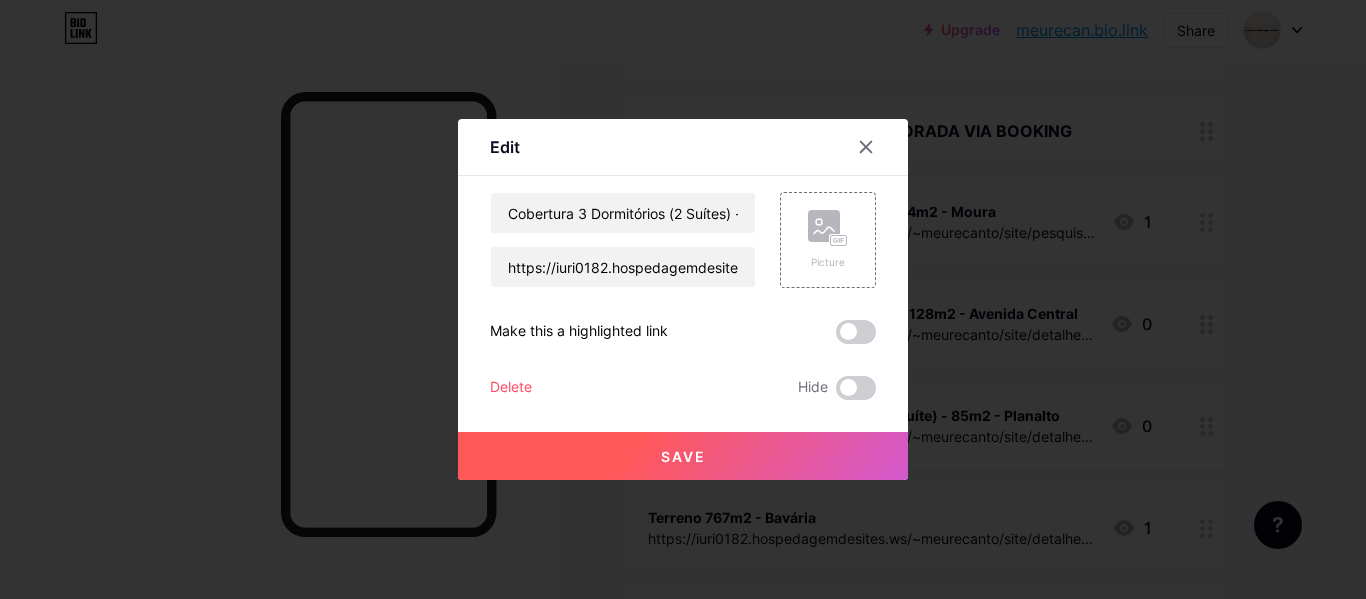 click on "Delete" at bounding box center [511, 388] 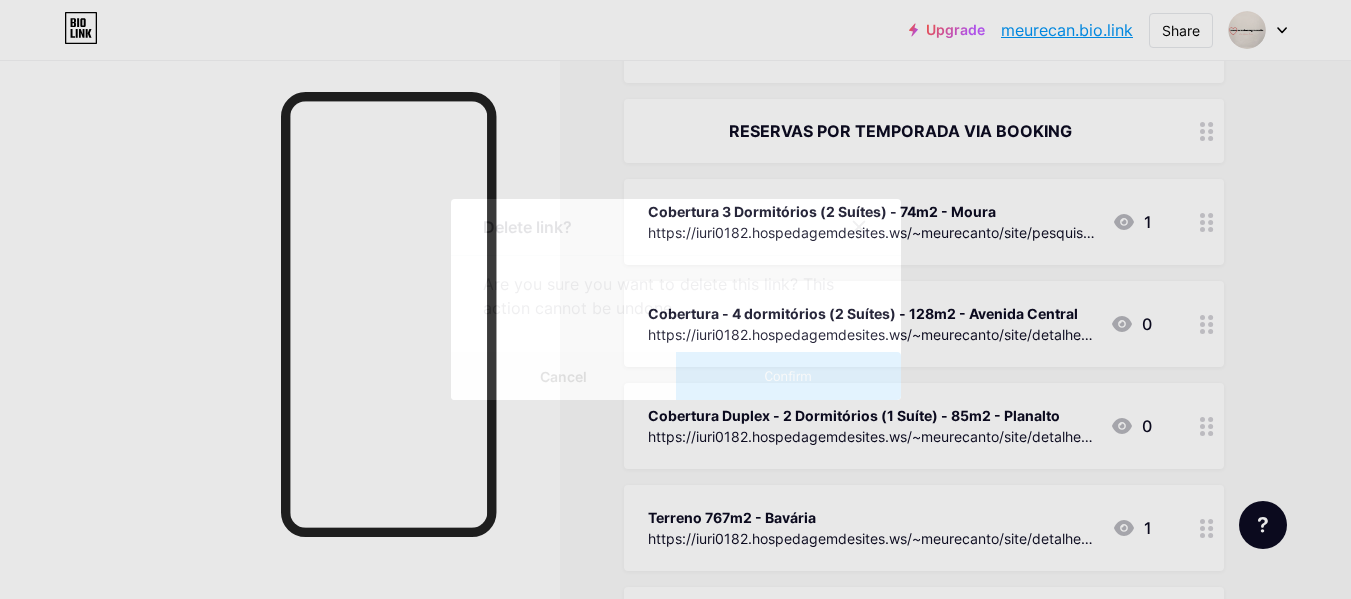 click on "Confirm" at bounding box center [788, 376] 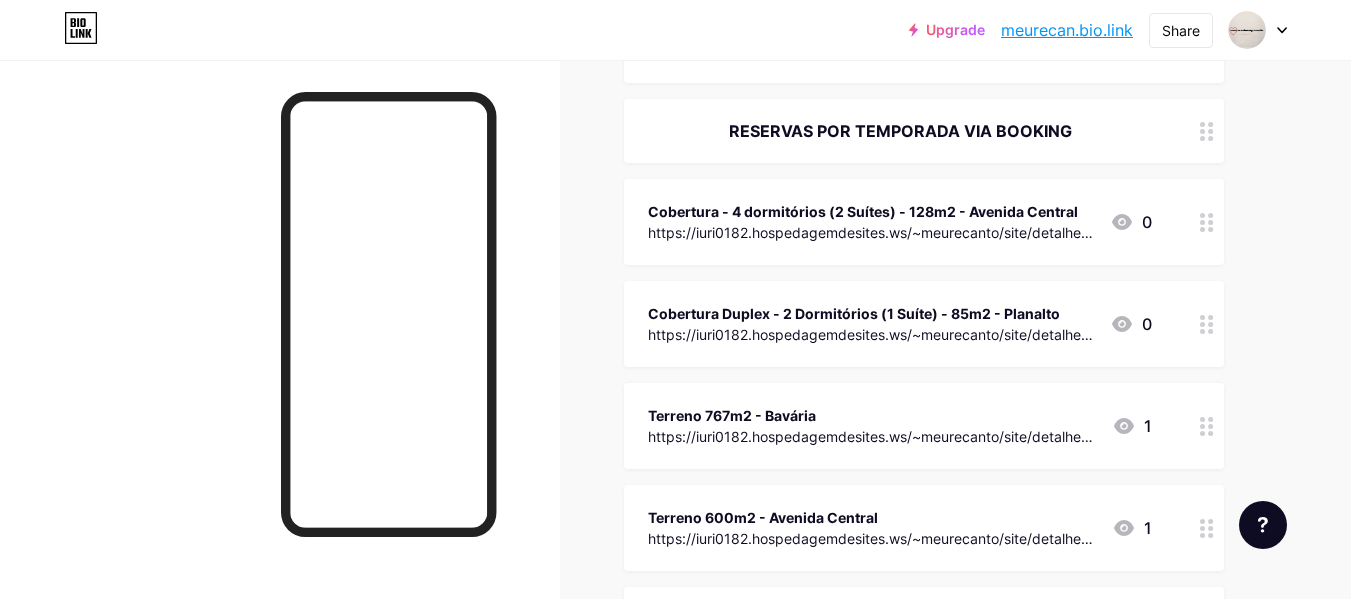 click at bounding box center (1207, 222) 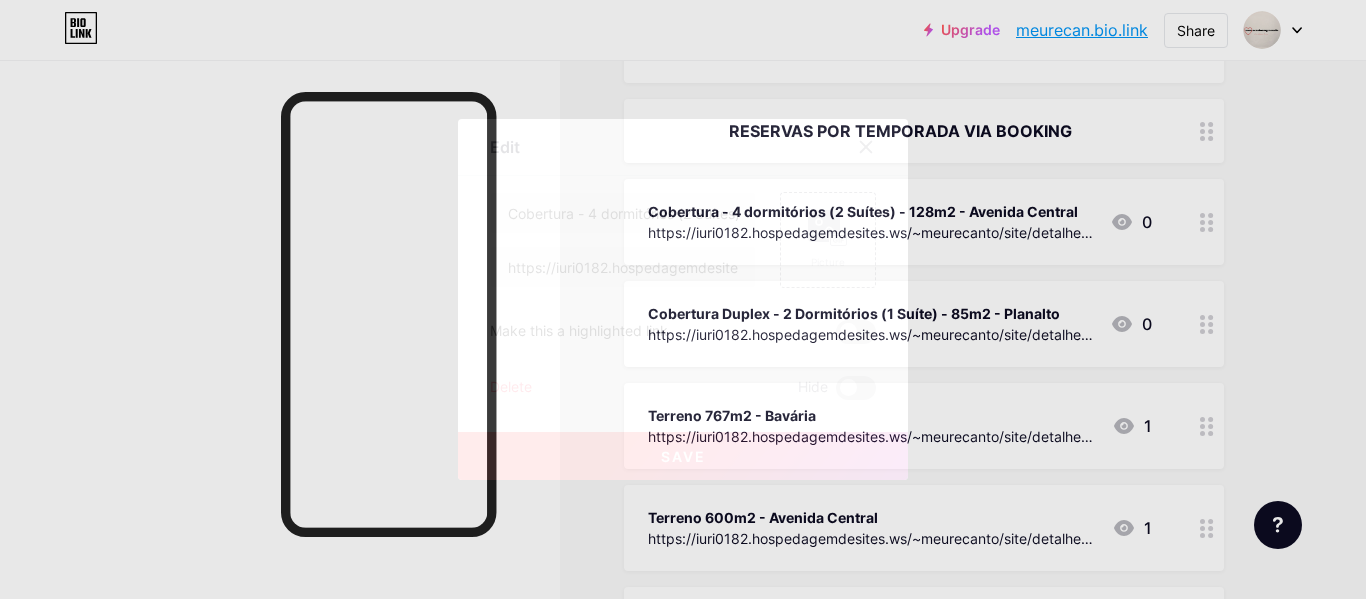 click on "Delete" at bounding box center [511, 388] 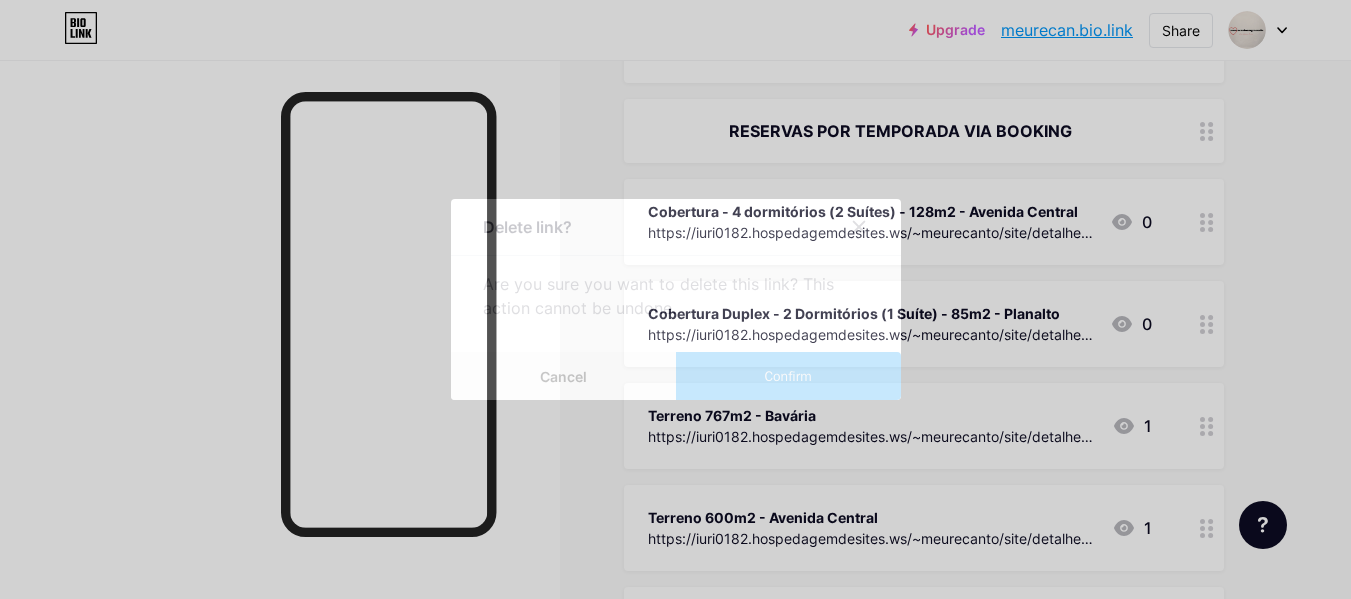 click on "Confirm" at bounding box center (788, 376) 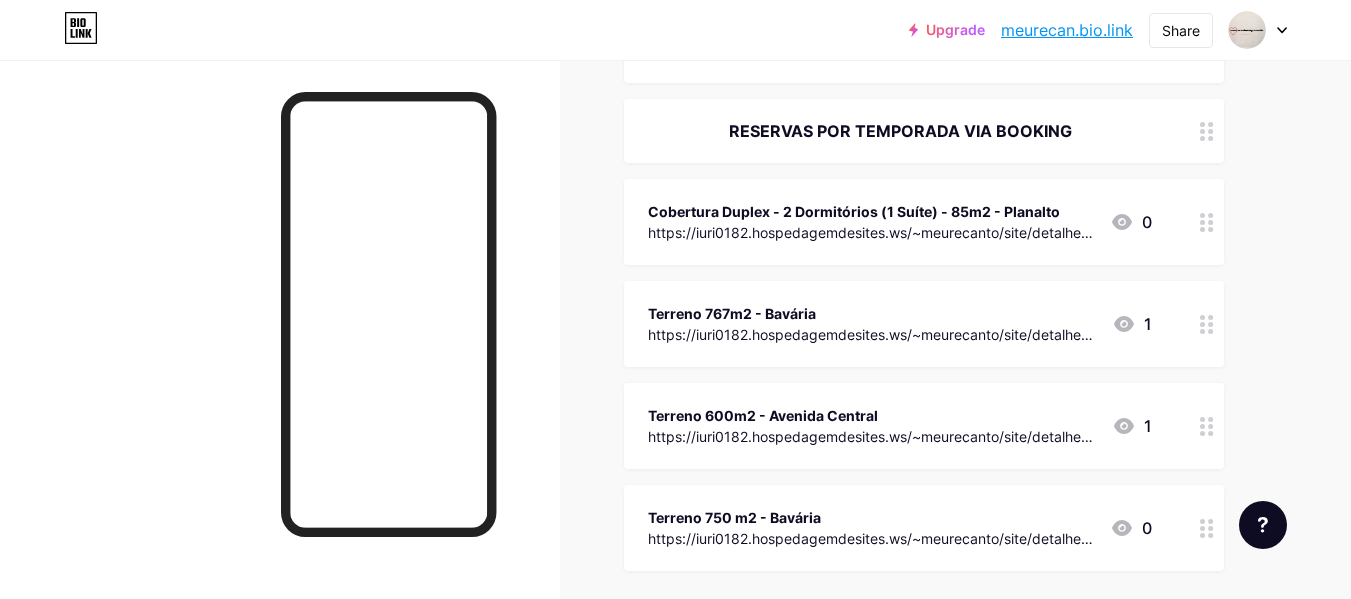 click 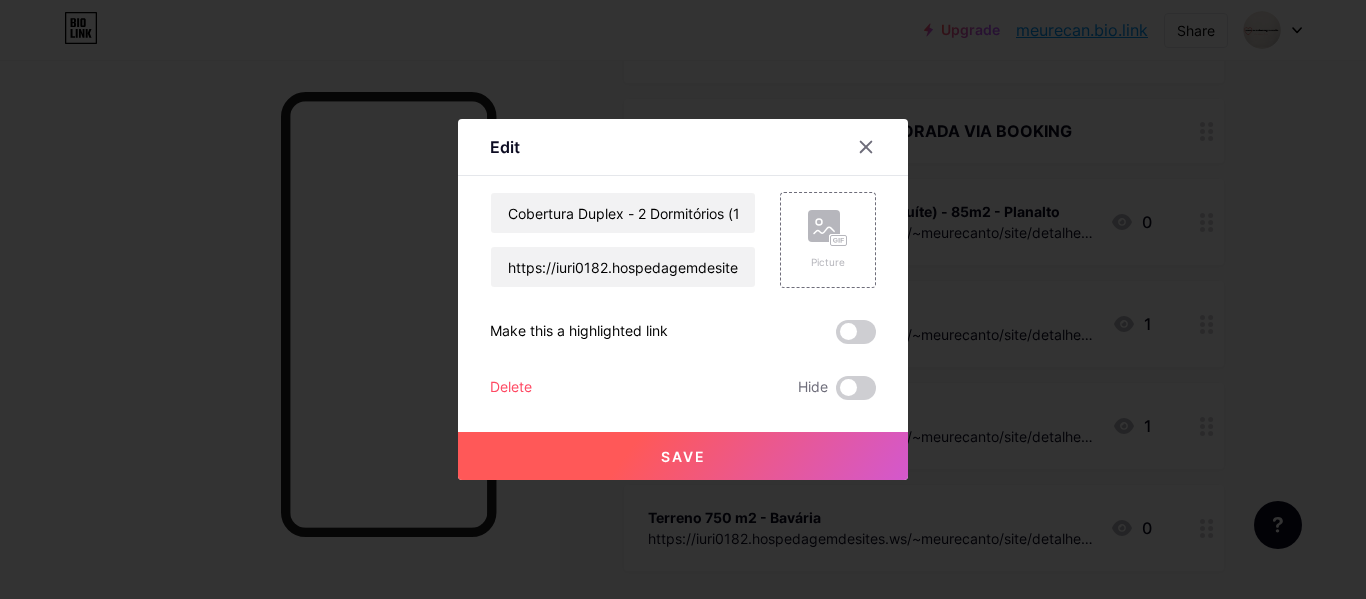 click on "Delete" at bounding box center [511, 388] 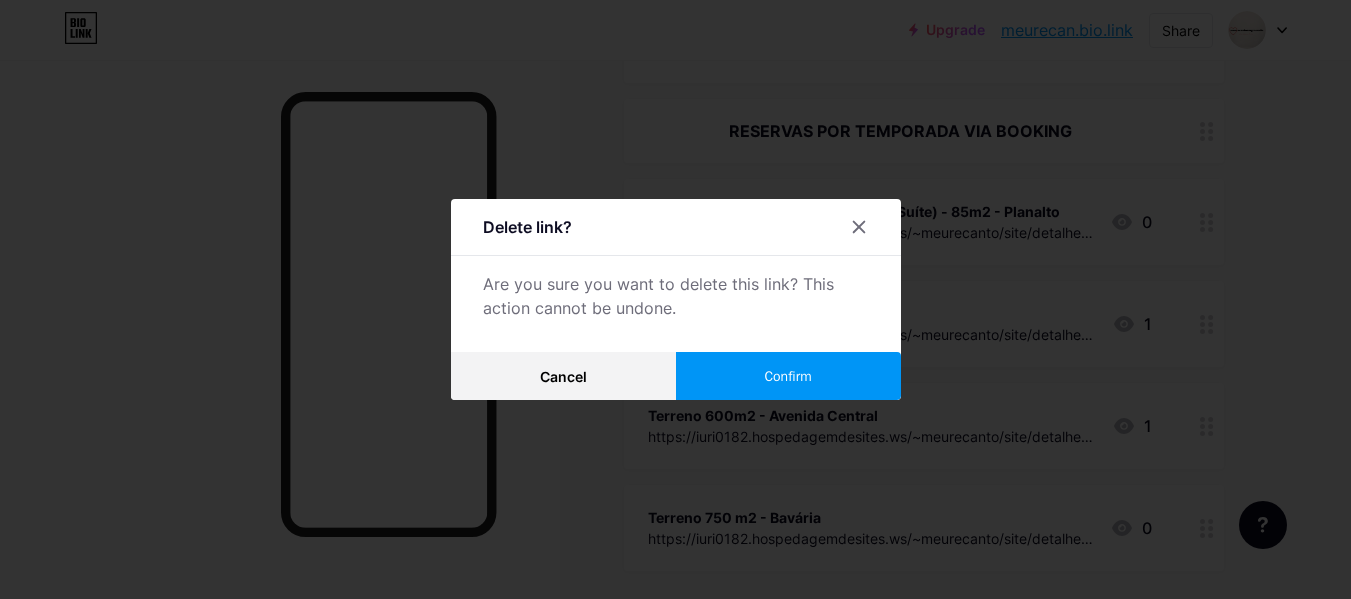 click on "Confirm" at bounding box center (788, 376) 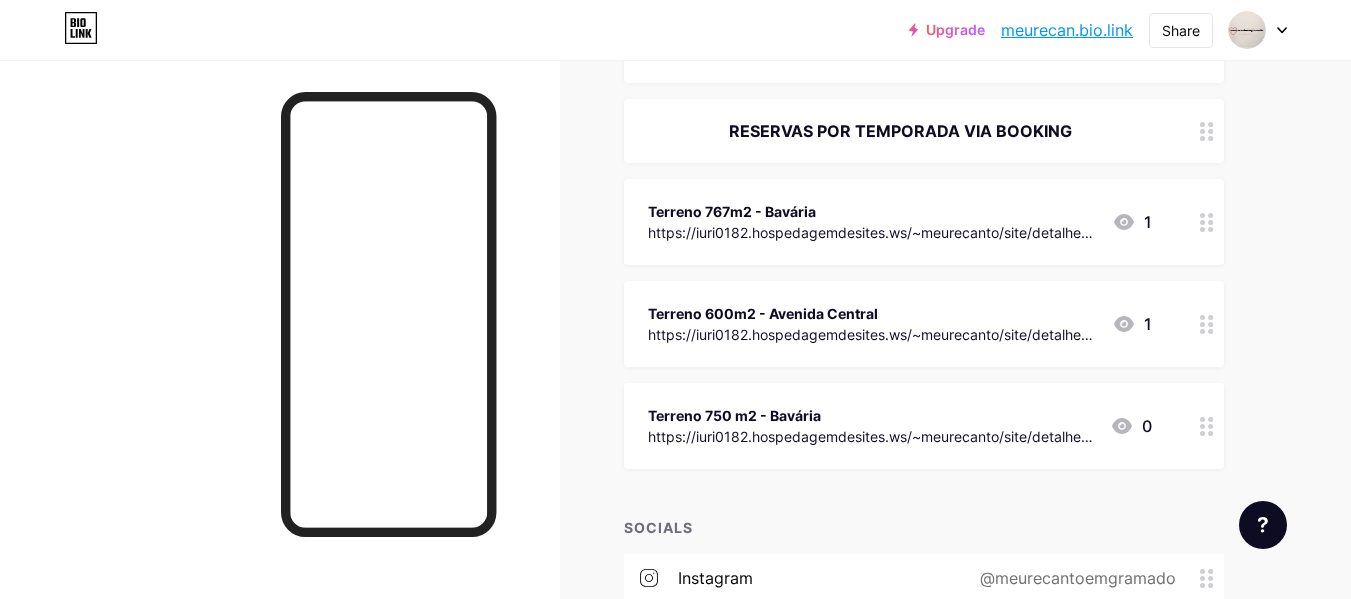 click at bounding box center [1207, 222] 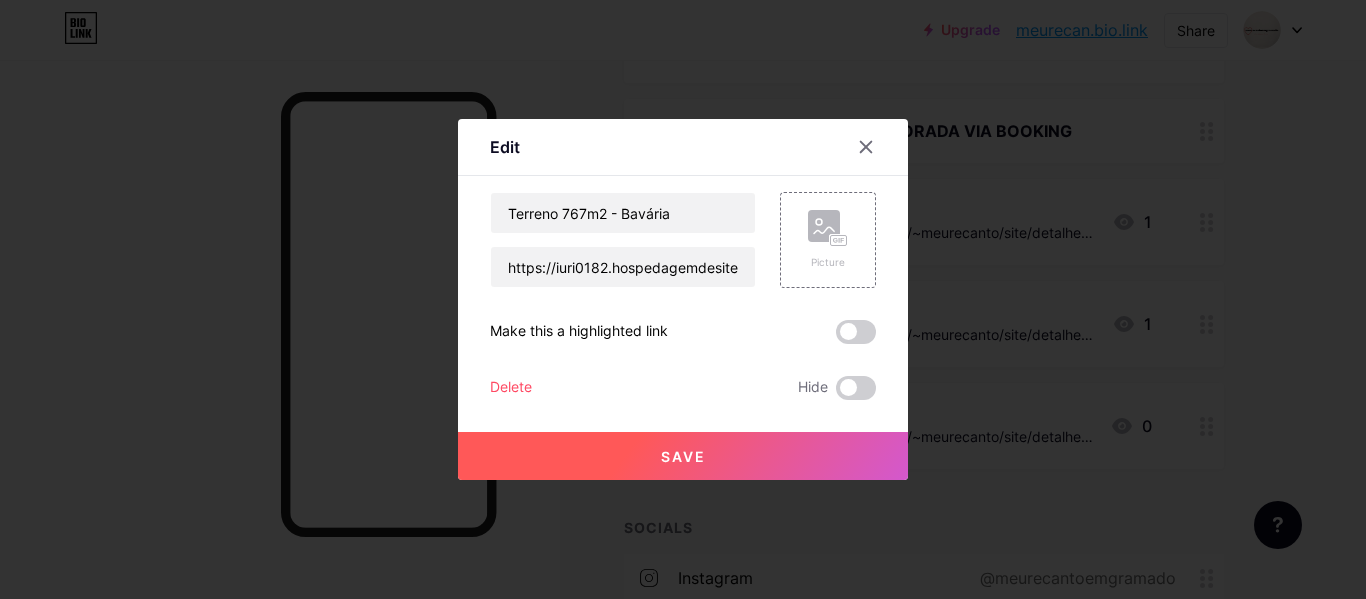 click on "Delete" at bounding box center (511, 388) 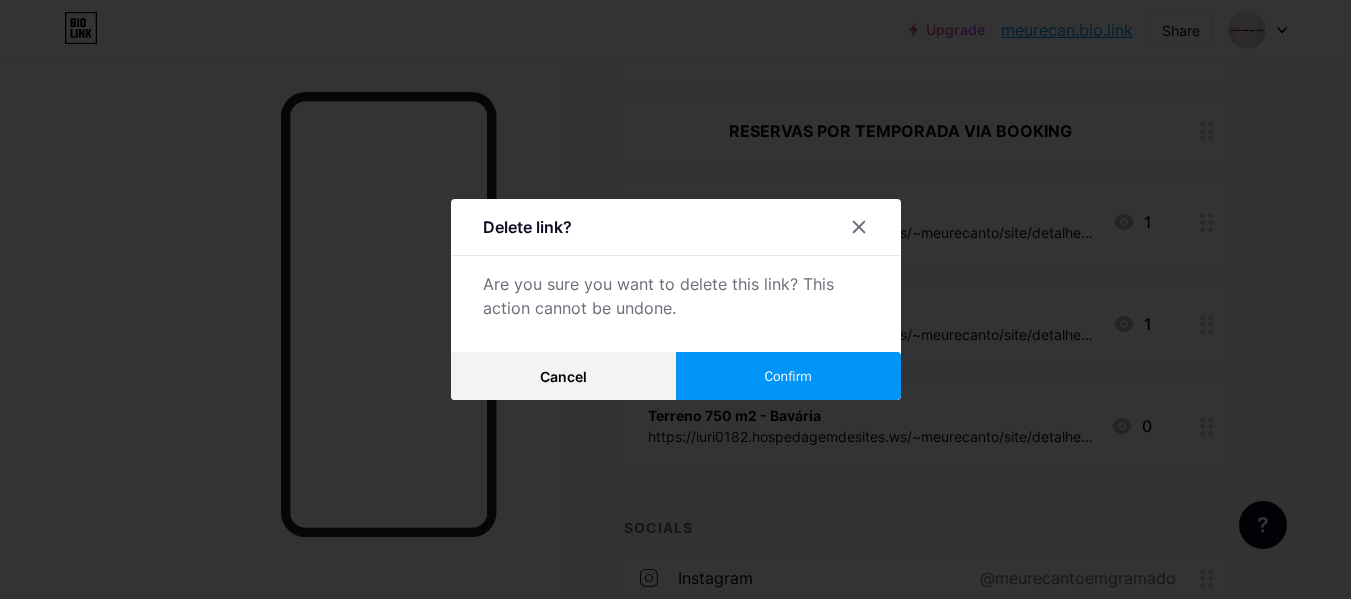 click on "Confirm" at bounding box center (787, 376) 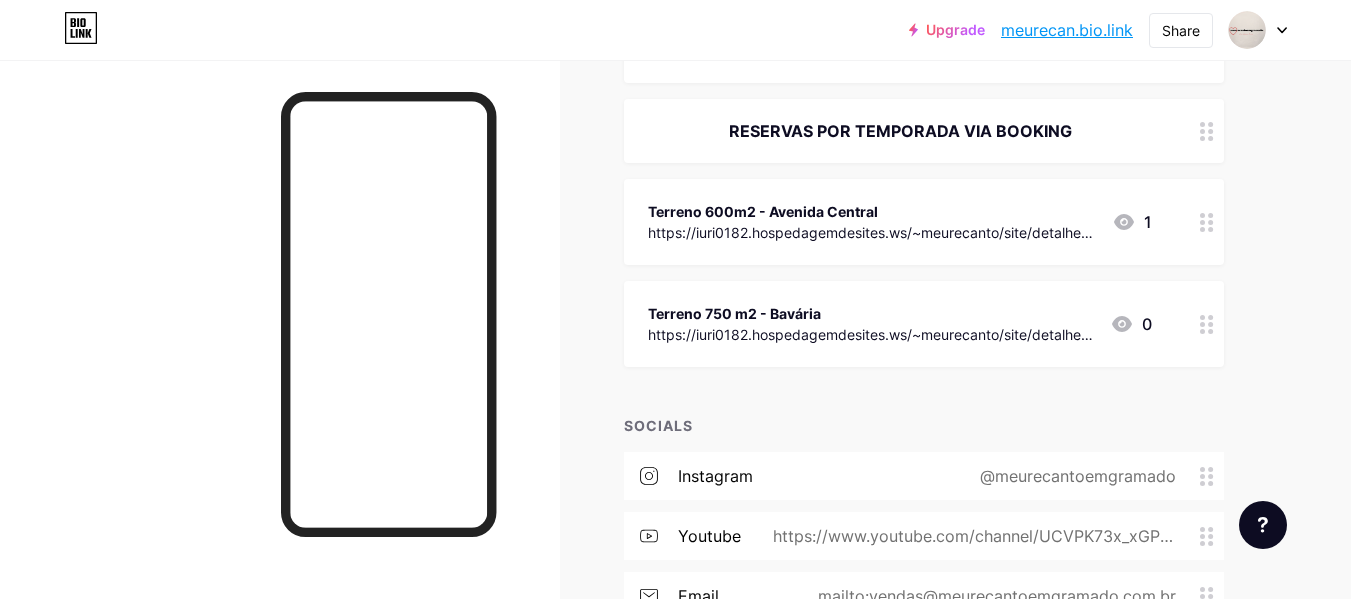 click at bounding box center (1207, 222) 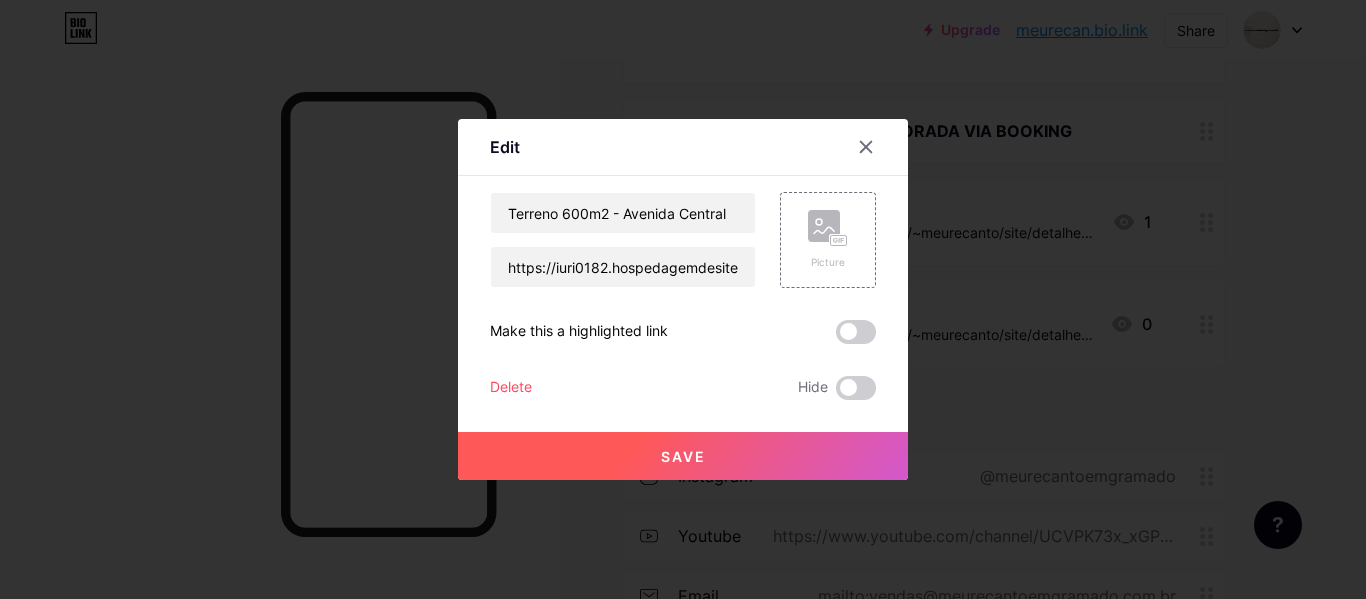 click on "Delete" at bounding box center [511, 388] 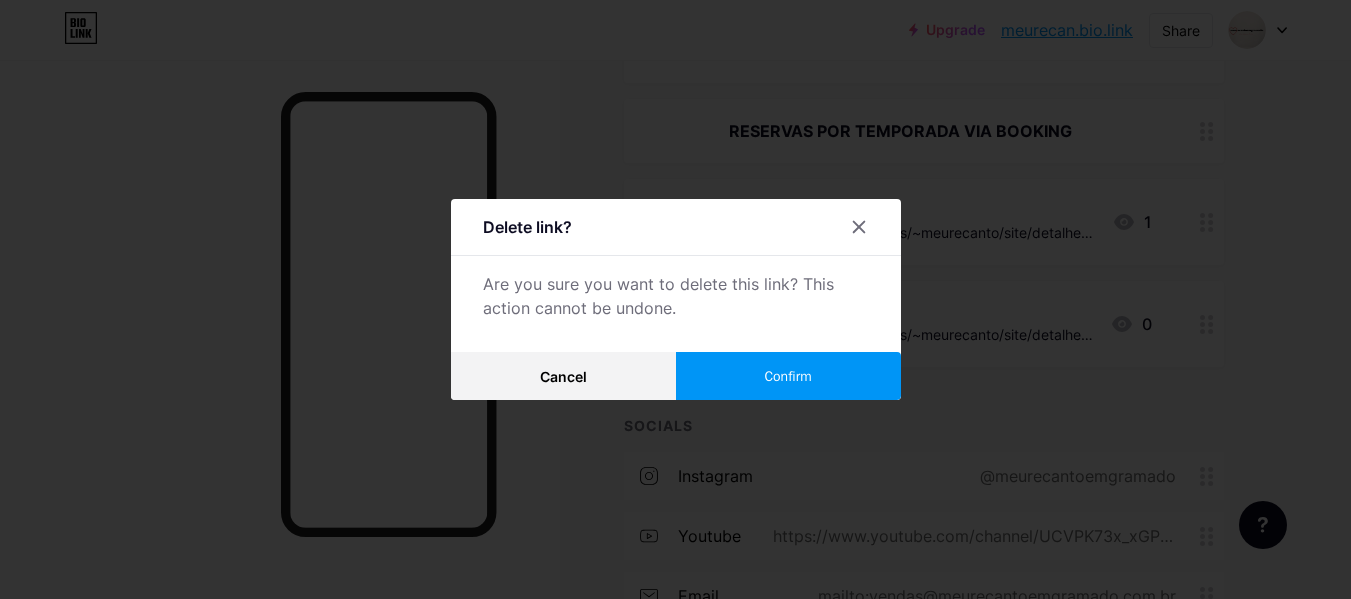 click on "Confirm" at bounding box center [788, 376] 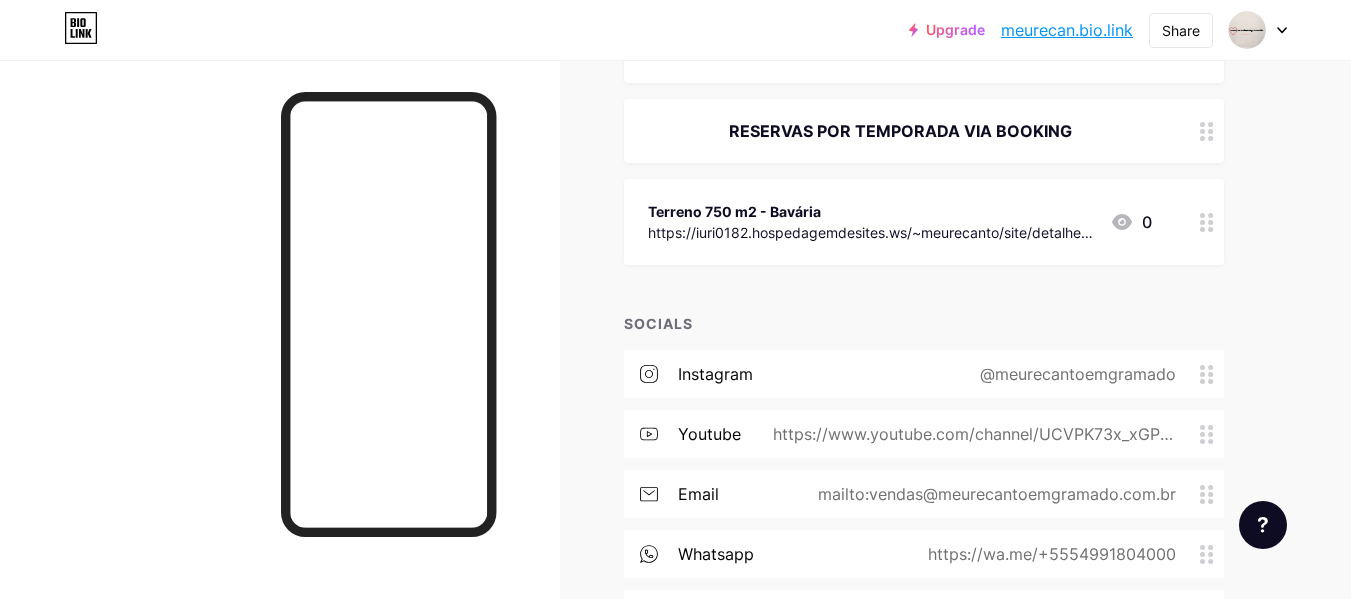 click at bounding box center (1207, 222) 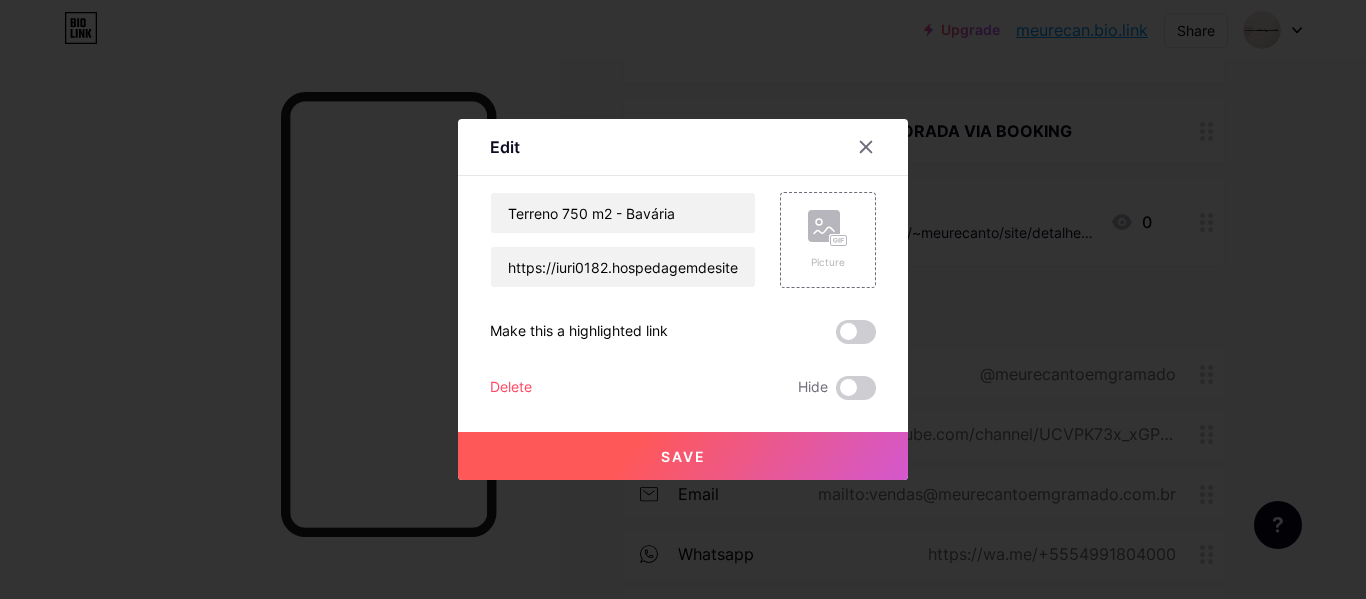 click on "Delete" at bounding box center (511, 388) 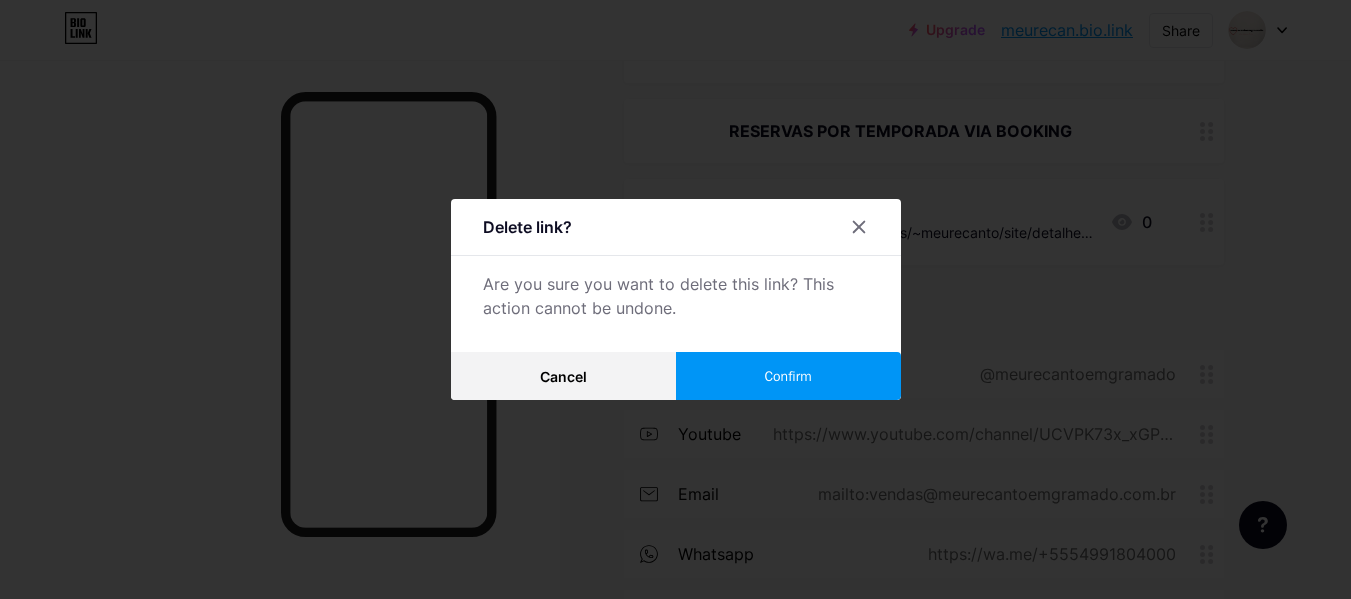 click on "Confirm" at bounding box center (787, 376) 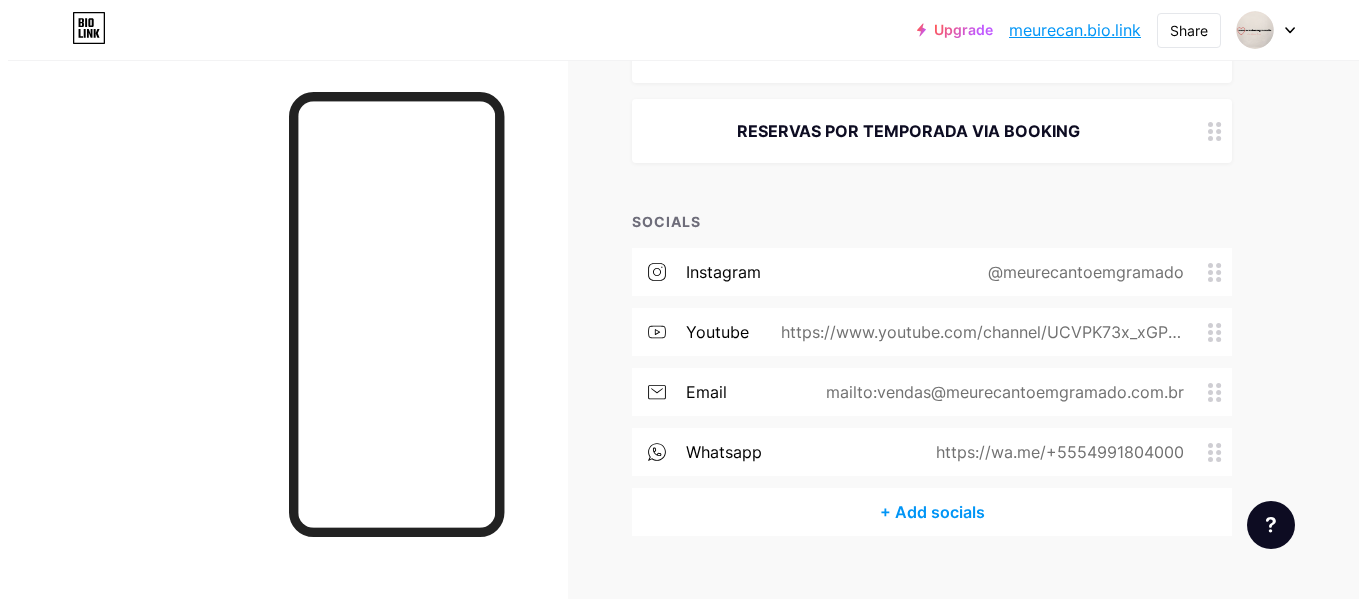 scroll, scrollTop: 536, scrollLeft: 0, axis: vertical 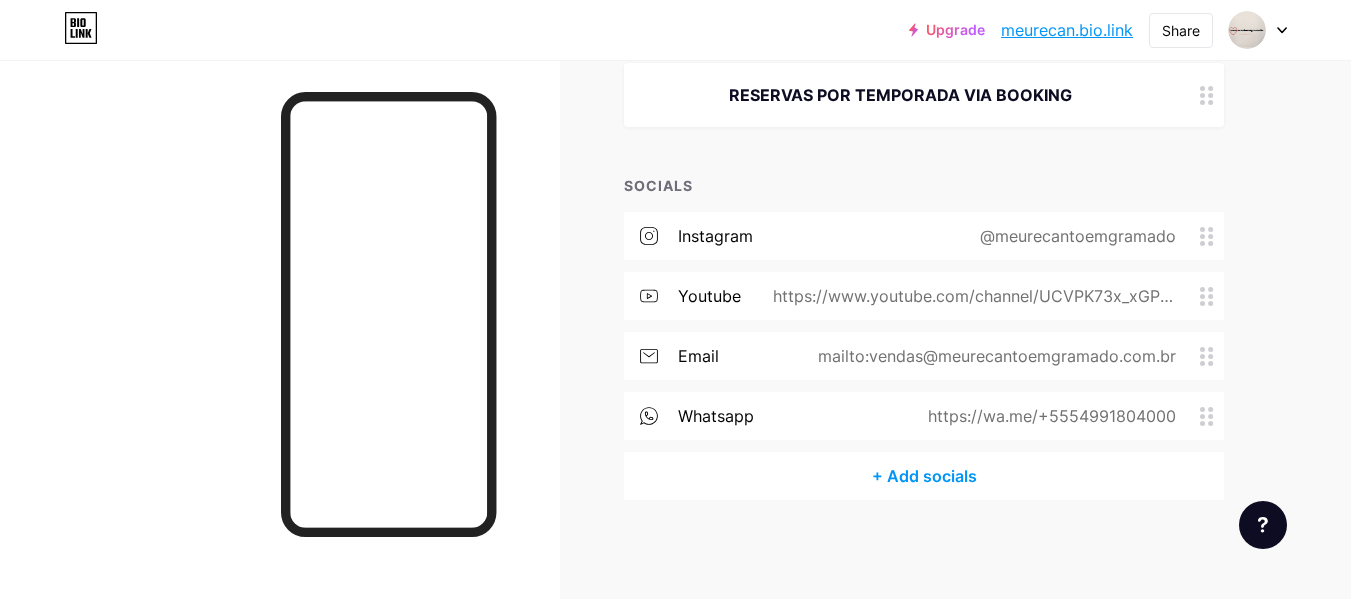 click on "+ Add socials" at bounding box center (924, 476) 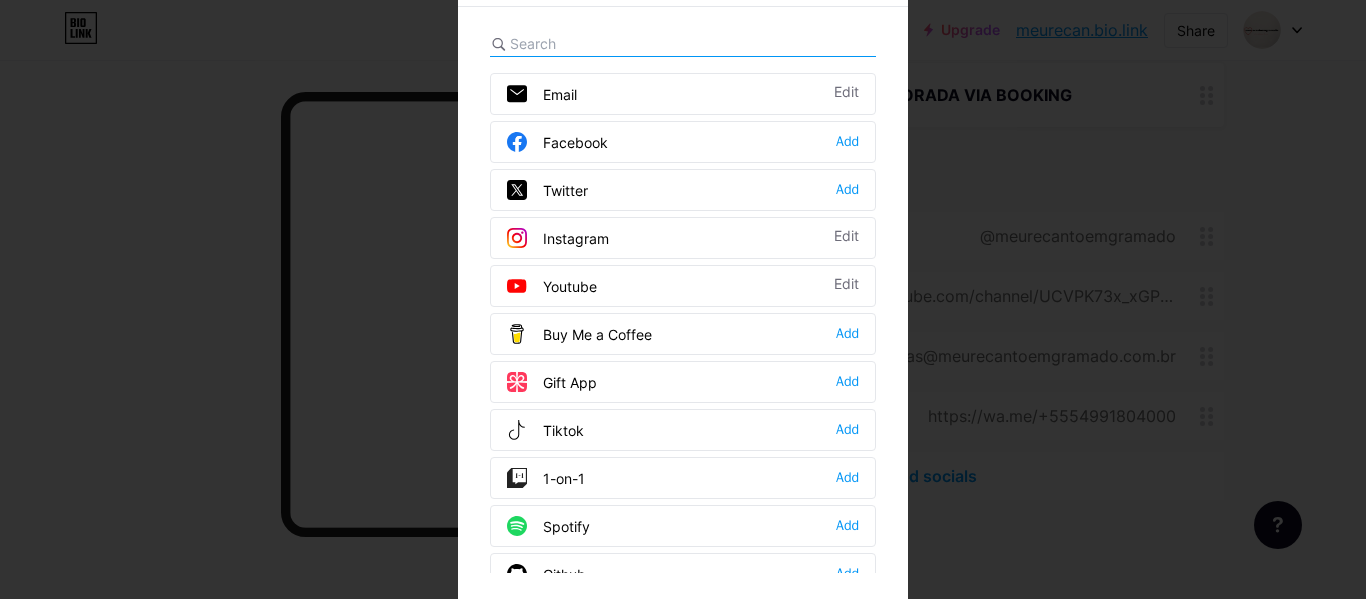 scroll, scrollTop: 28, scrollLeft: 0, axis: vertical 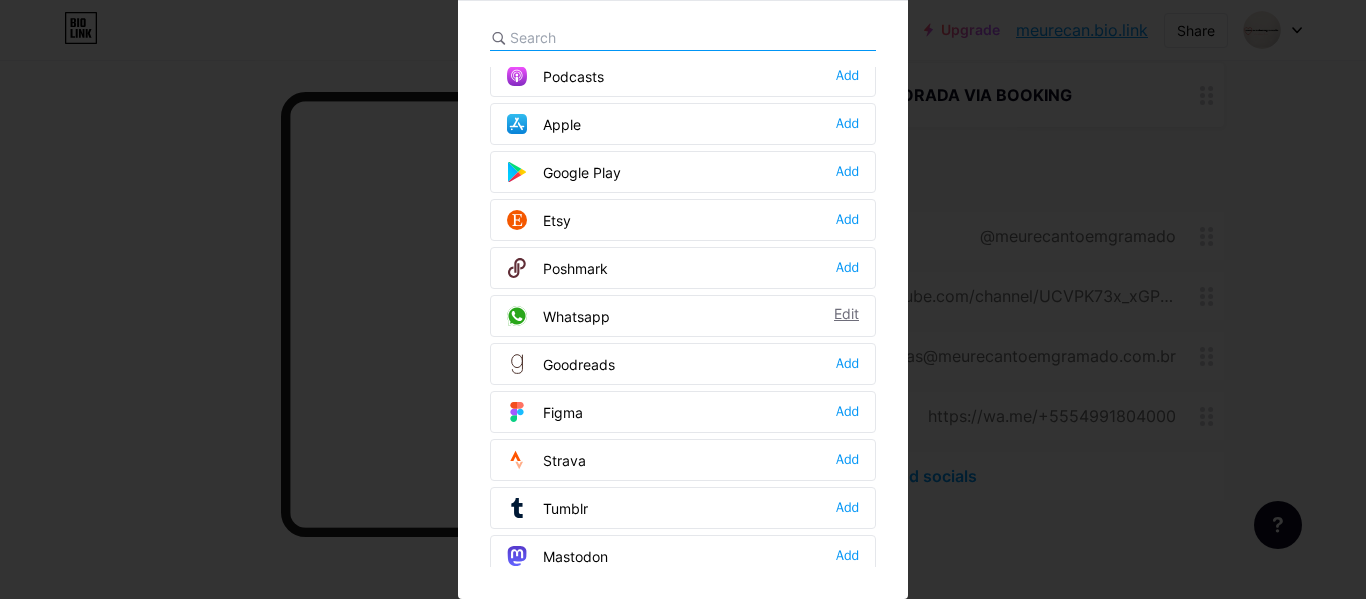 click on "Edit" at bounding box center (846, 316) 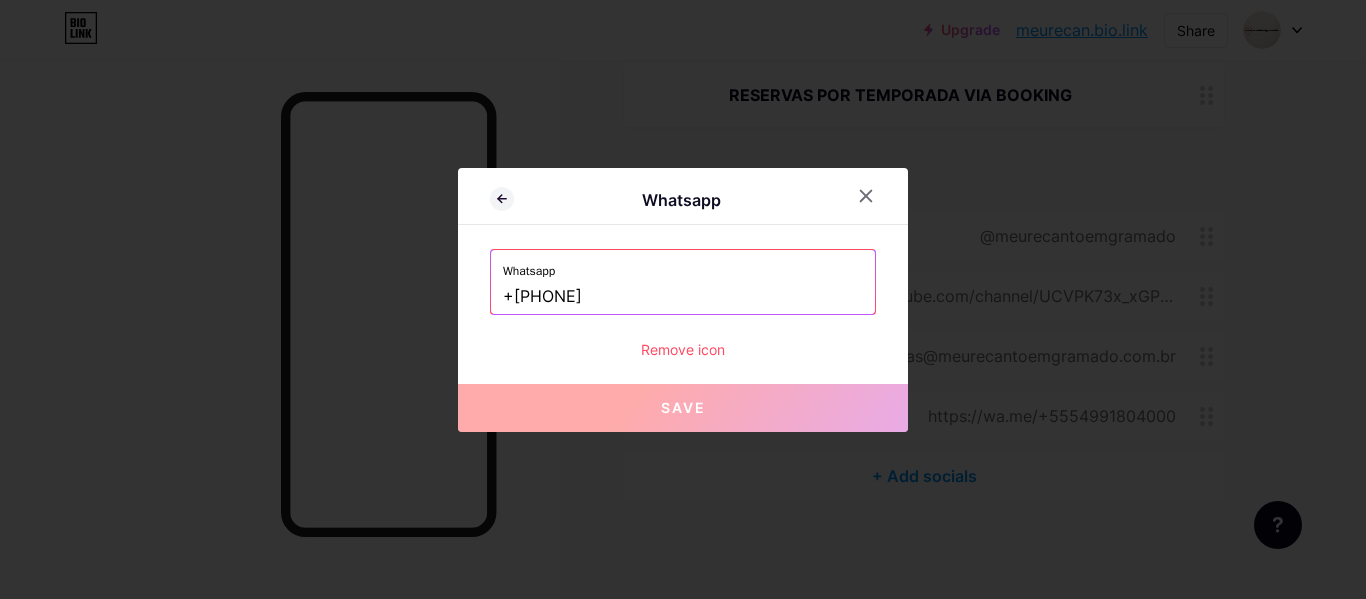 scroll, scrollTop: 0, scrollLeft: 0, axis: both 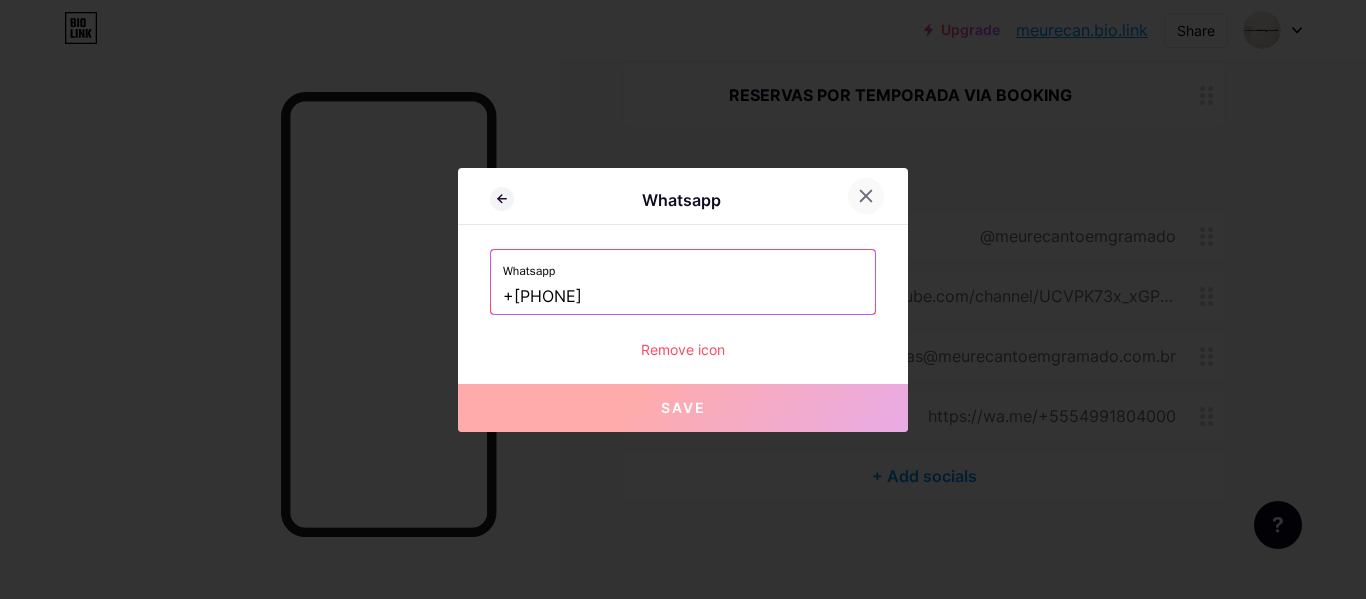 click 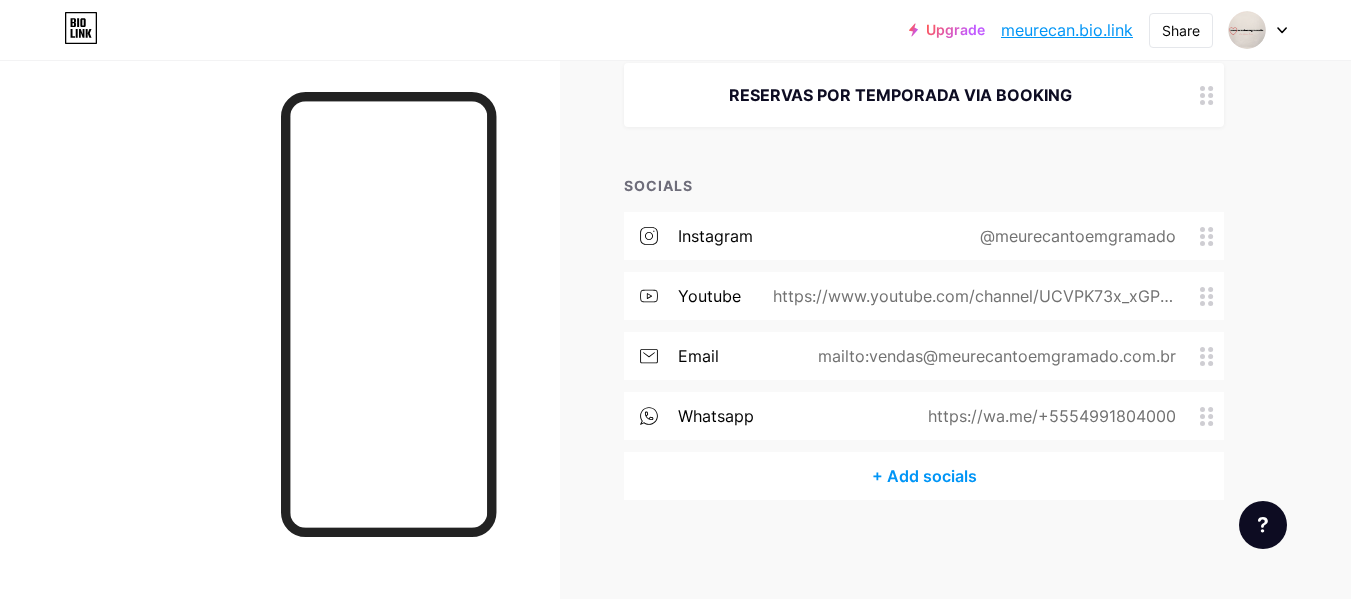 click on "+ Add socials" at bounding box center (924, 476) 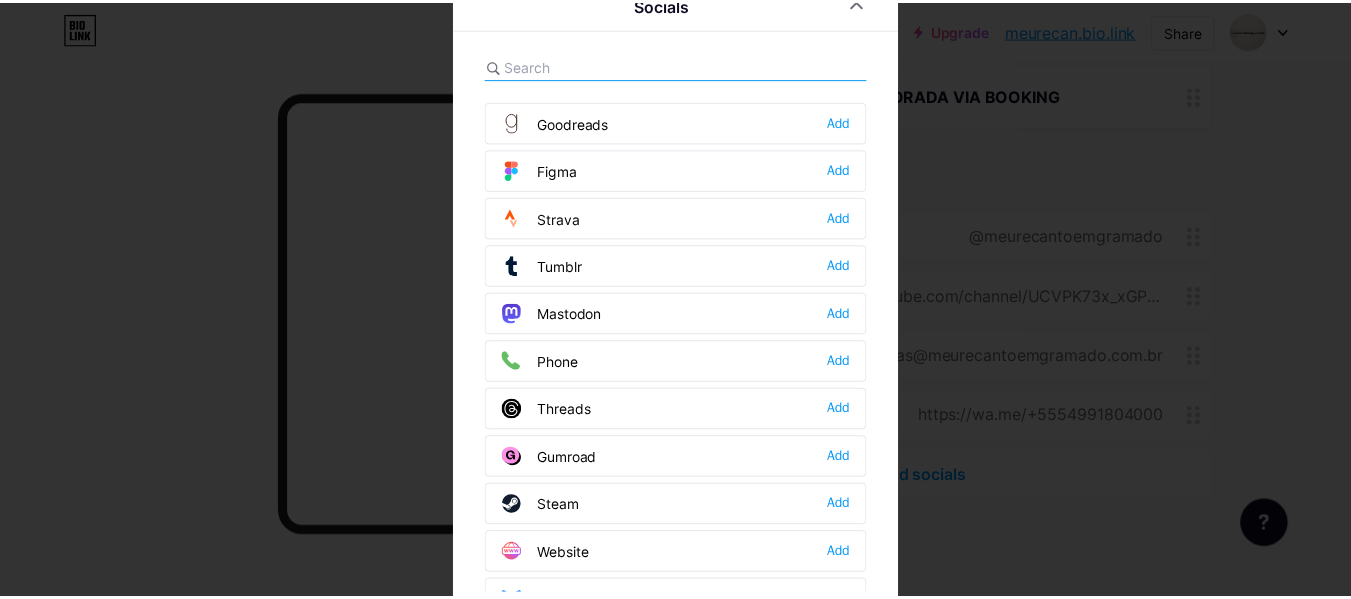 scroll, scrollTop: 1800, scrollLeft: 0, axis: vertical 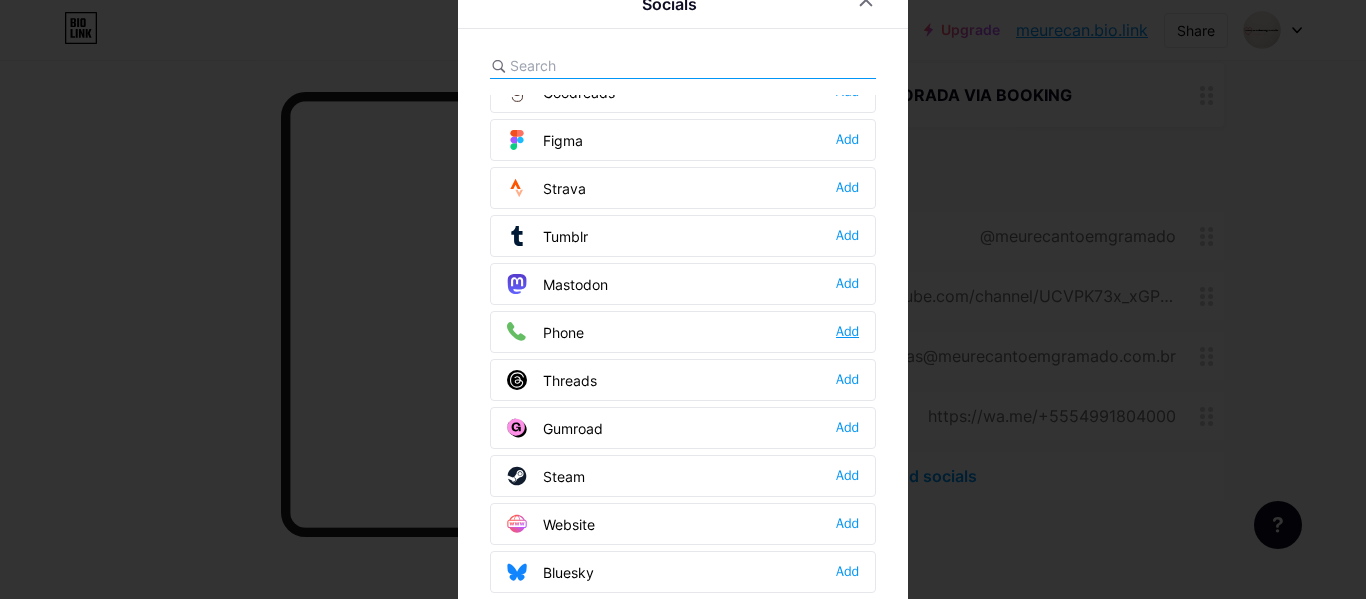 click on "Add" at bounding box center [847, 332] 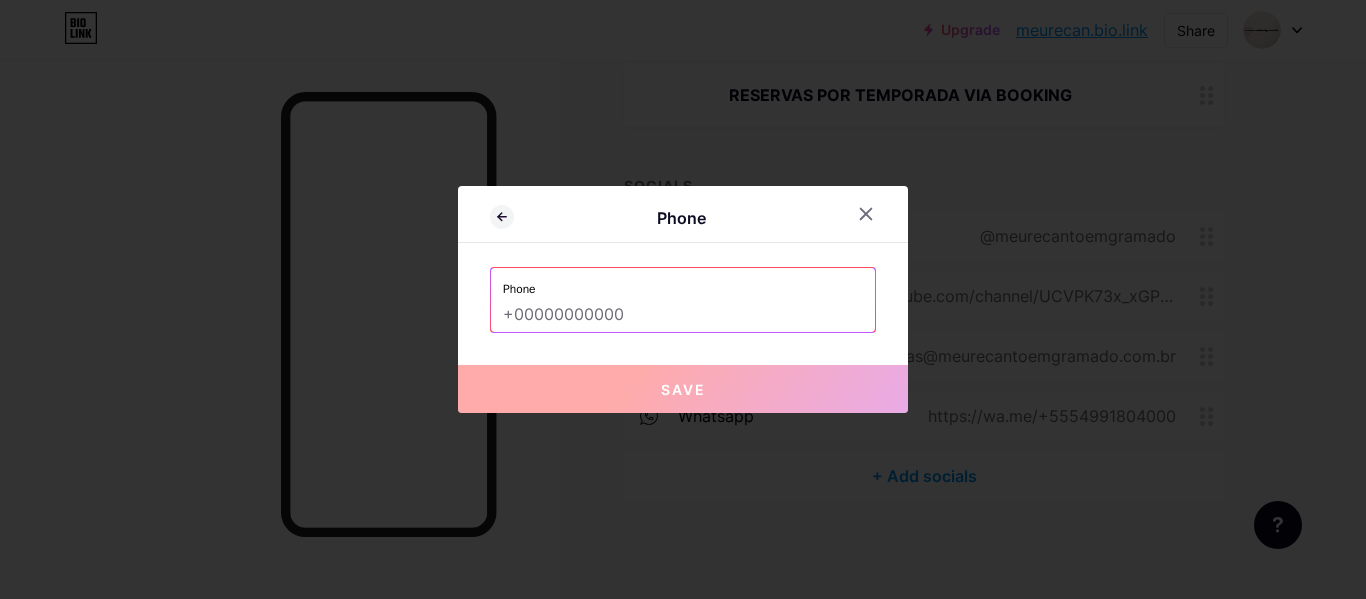 click on "Phone" at bounding box center [683, 283] 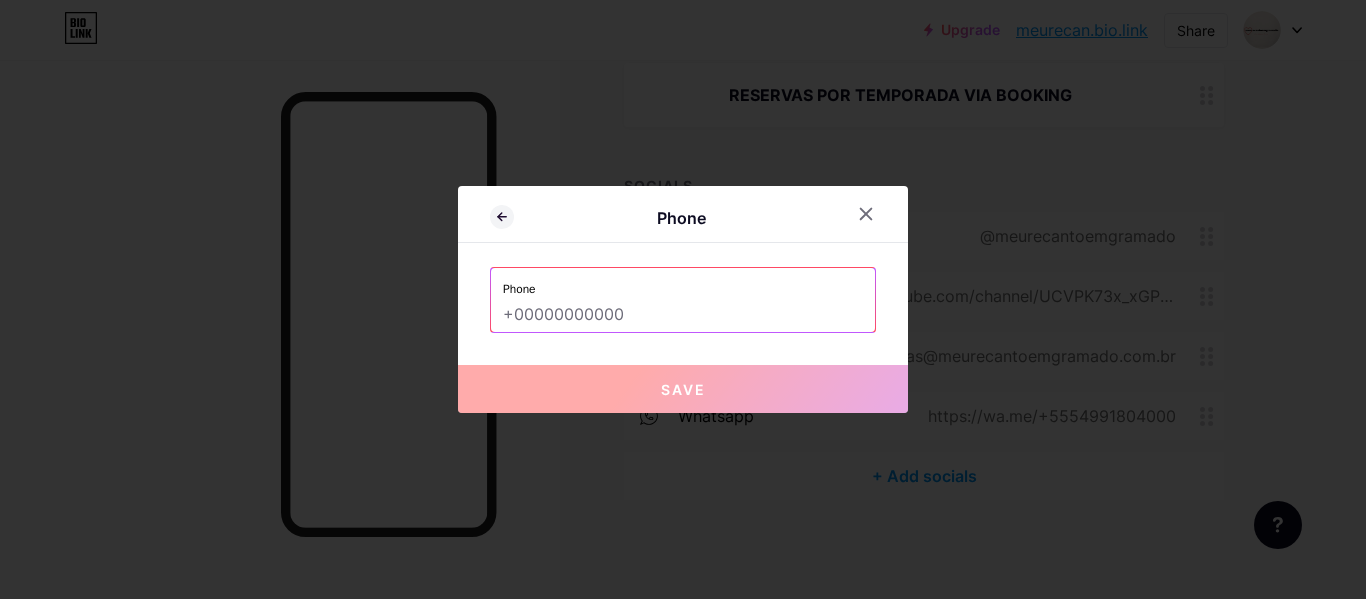 click at bounding box center [683, 315] 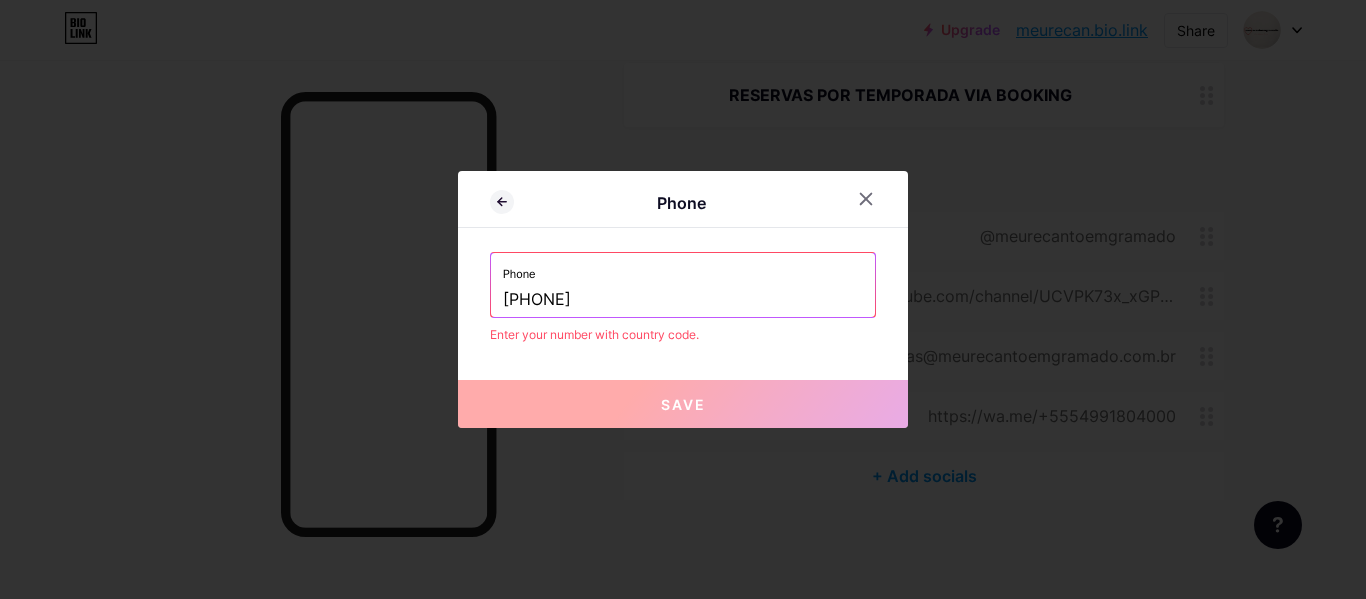 click on "[PHONE]" at bounding box center (683, 300) 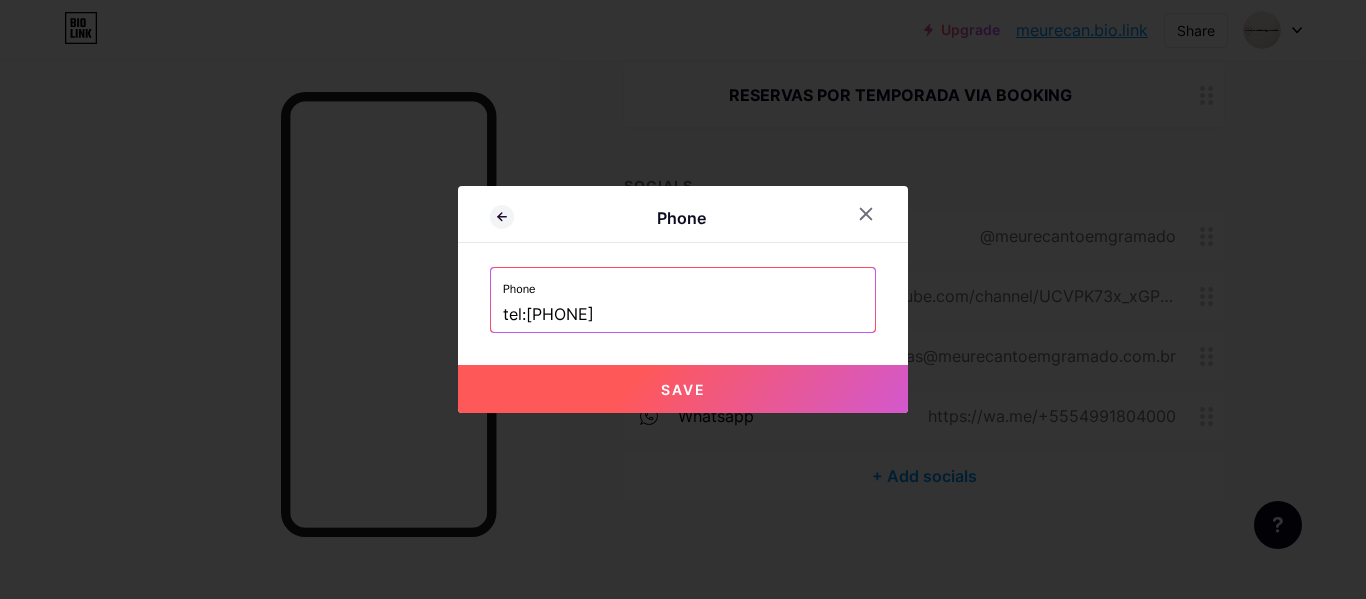click on "Save" at bounding box center (683, 389) 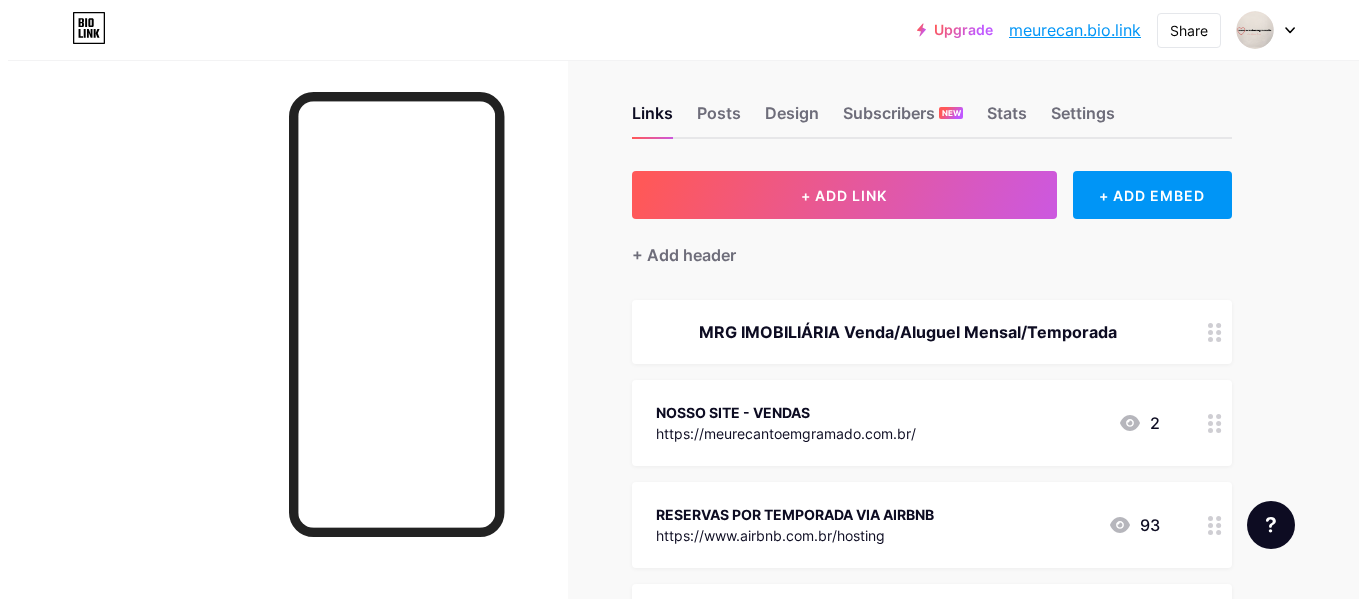 scroll, scrollTop: 0, scrollLeft: 0, axis: both 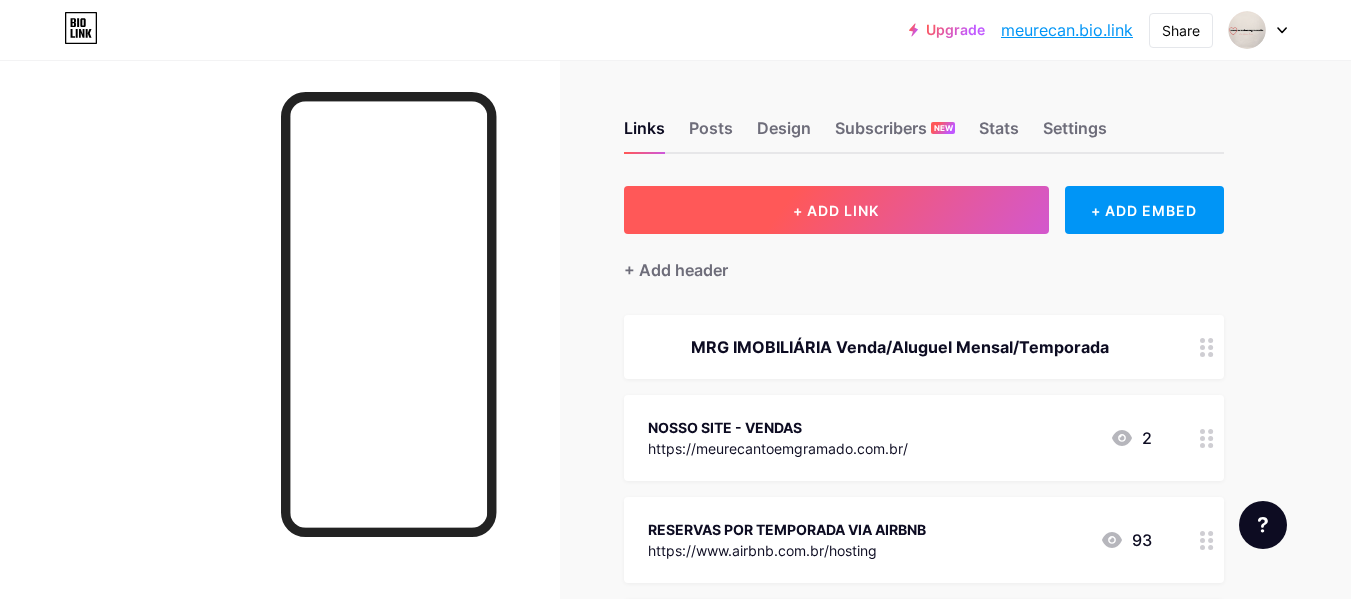 click on "+ ADD LINK" at bounding box center (836, 210) 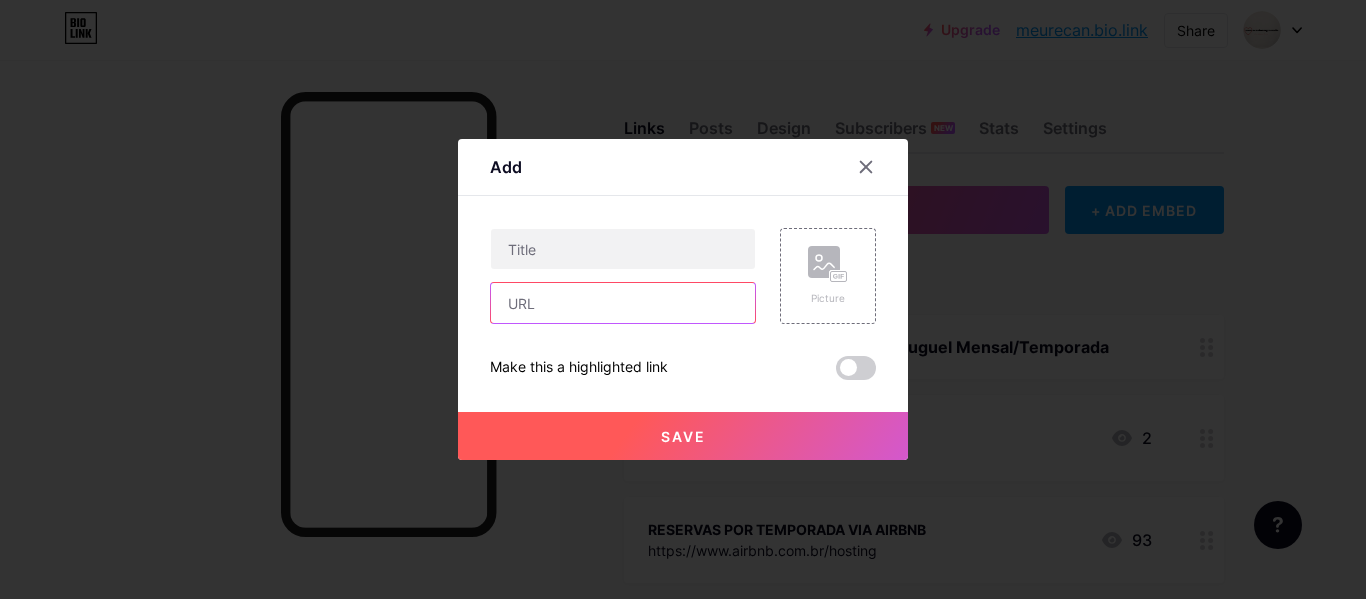 click at bounding box center (623, 303) 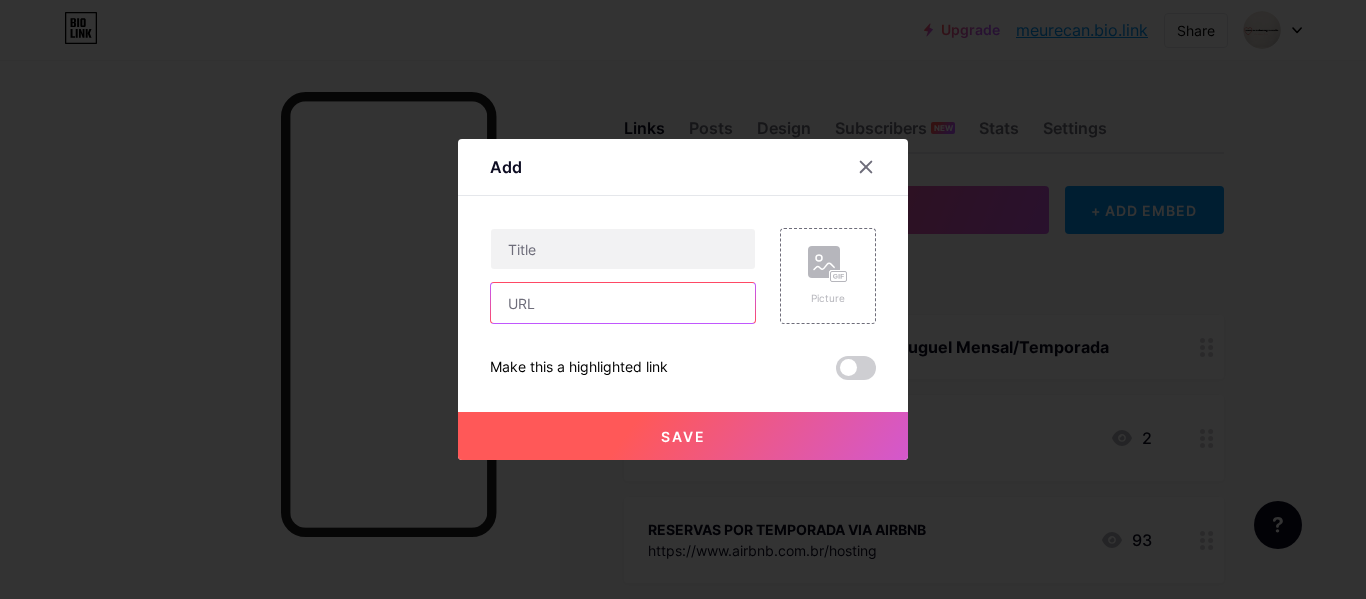 paste on "https://admin.booking.com/hotel/hoteladmin/extranet_ng/manage/home.html?ses=780792347ec9b47b090a0eef1190d112&hotel_id=13840901&hotel_account_id=5540972&lang=xb" 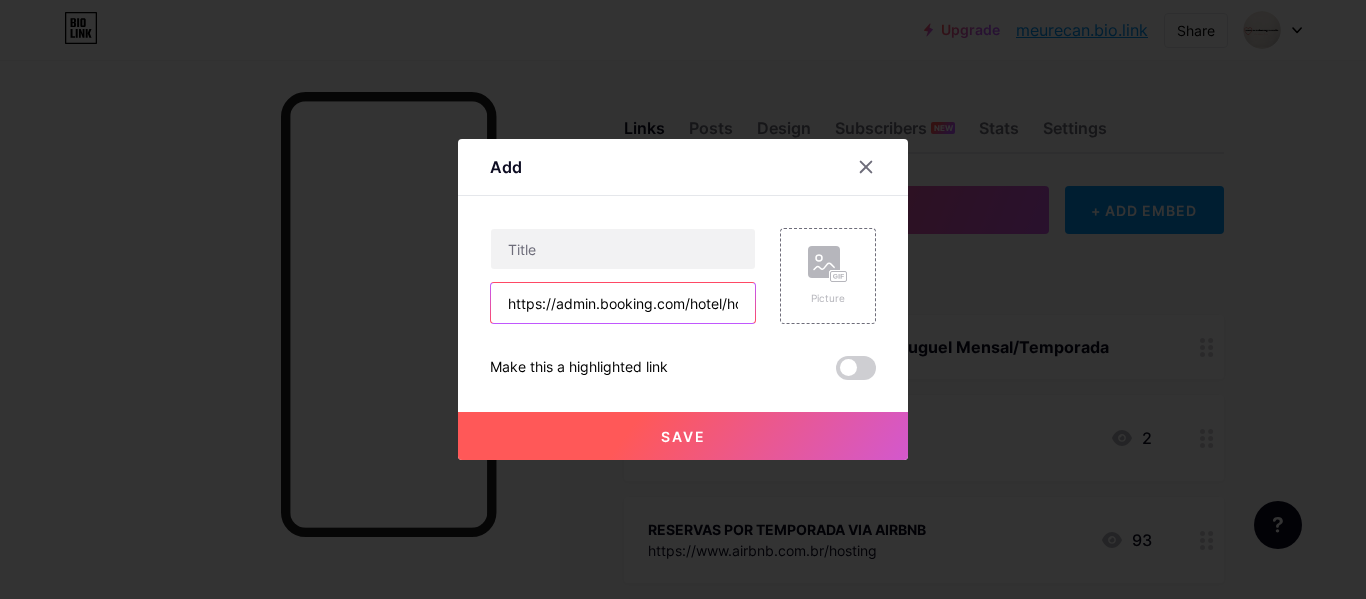 scroll, scrollTop: 0, scrollLeft: 967, axis: horizontal 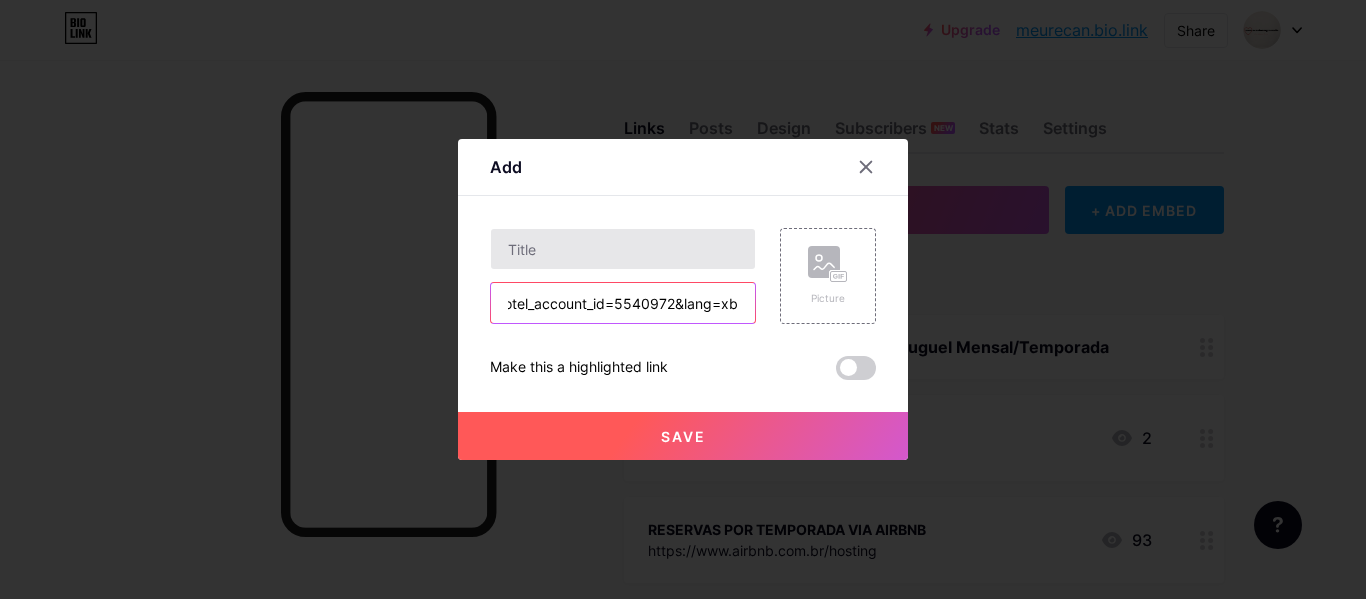 type on "https://admin.booking.com/hotel/hoteladmin/extranet_ng/manage/home.html?ses=780792347ec9b47b090a0eef1190d112&hotel_id=13840901&hotel_account_id=5540972&lang=xb" 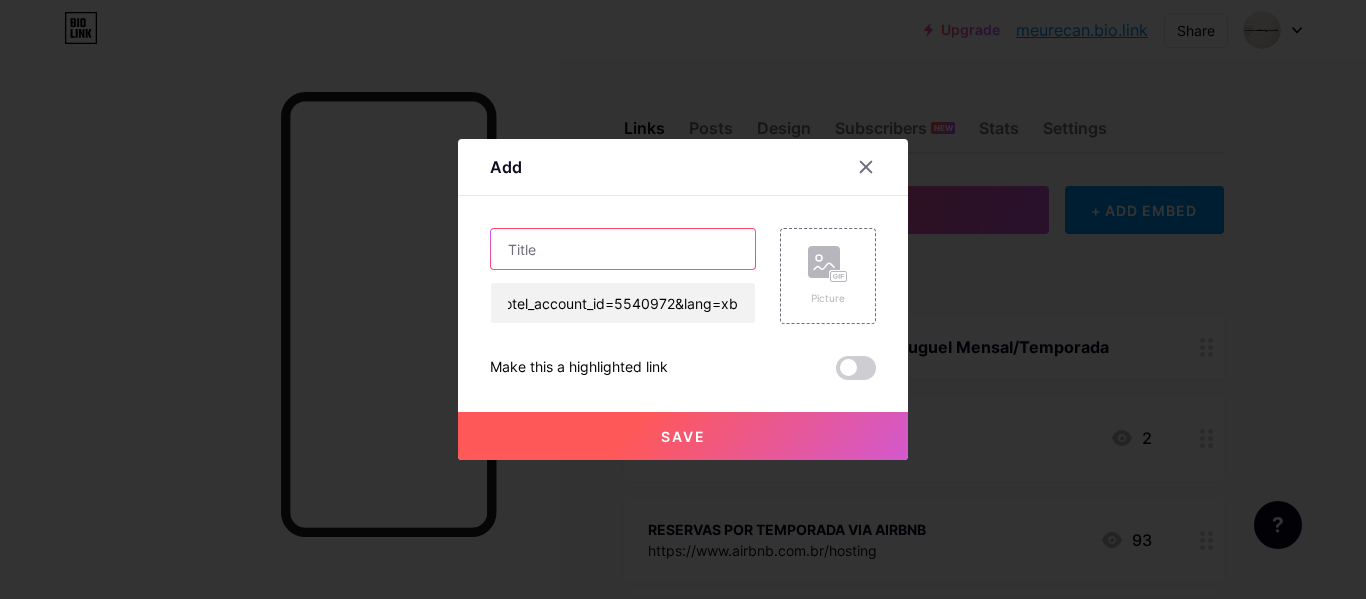 click at bounding box center (623, 249) 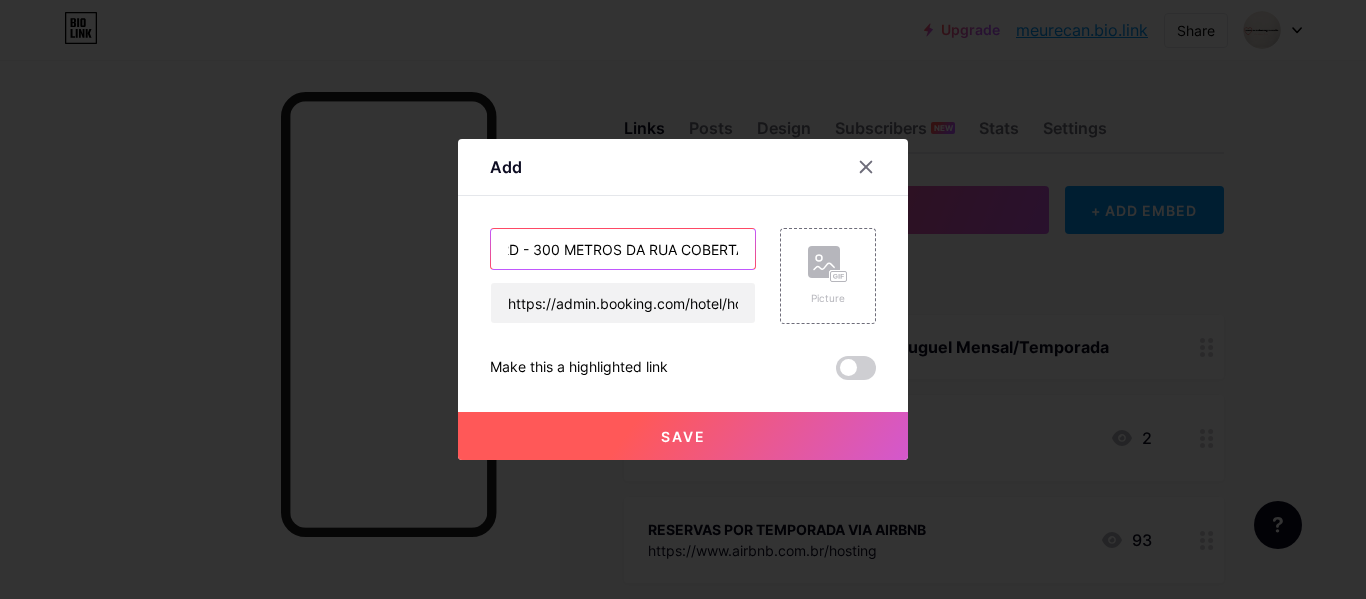 scroll, scrollTop: 0, scrollLeft: 215, axis: horizontal 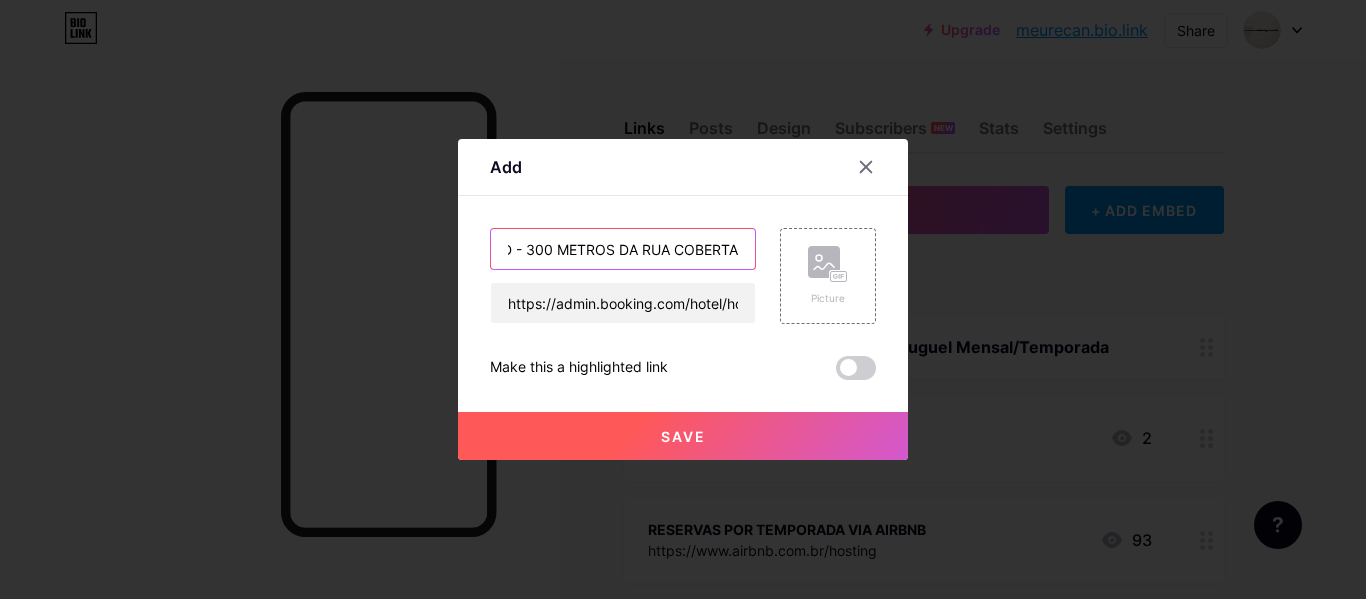 type on "MRG - ÓTIMA LOCALIZAÇÃO  2D - 300 METROS DA RUA COBERTA" 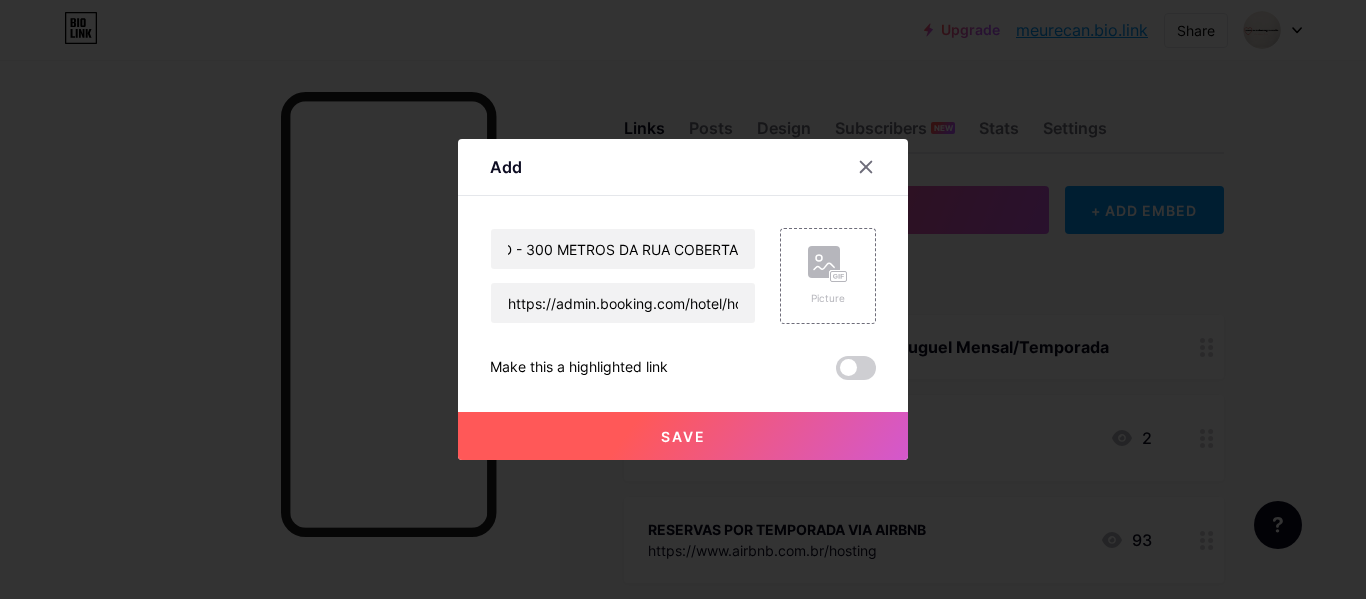 click on "Save" at bounding box center (683, 436) 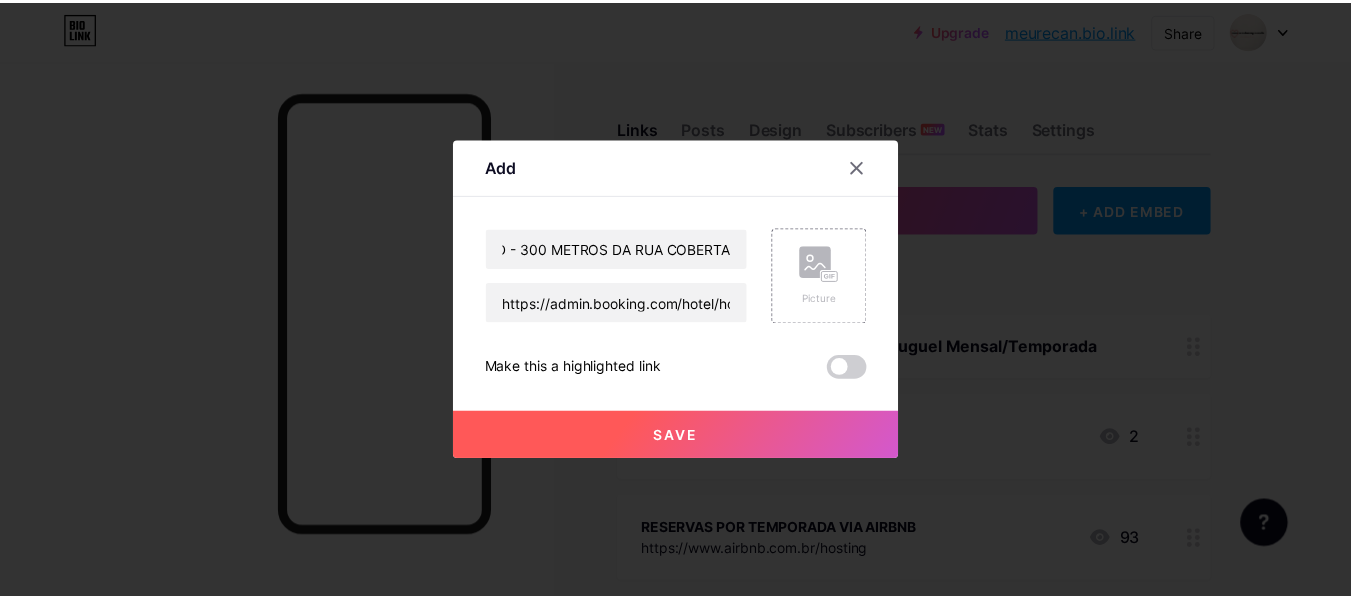 scroll, scrollTop: 0, scrollLeft: 0, axis: both 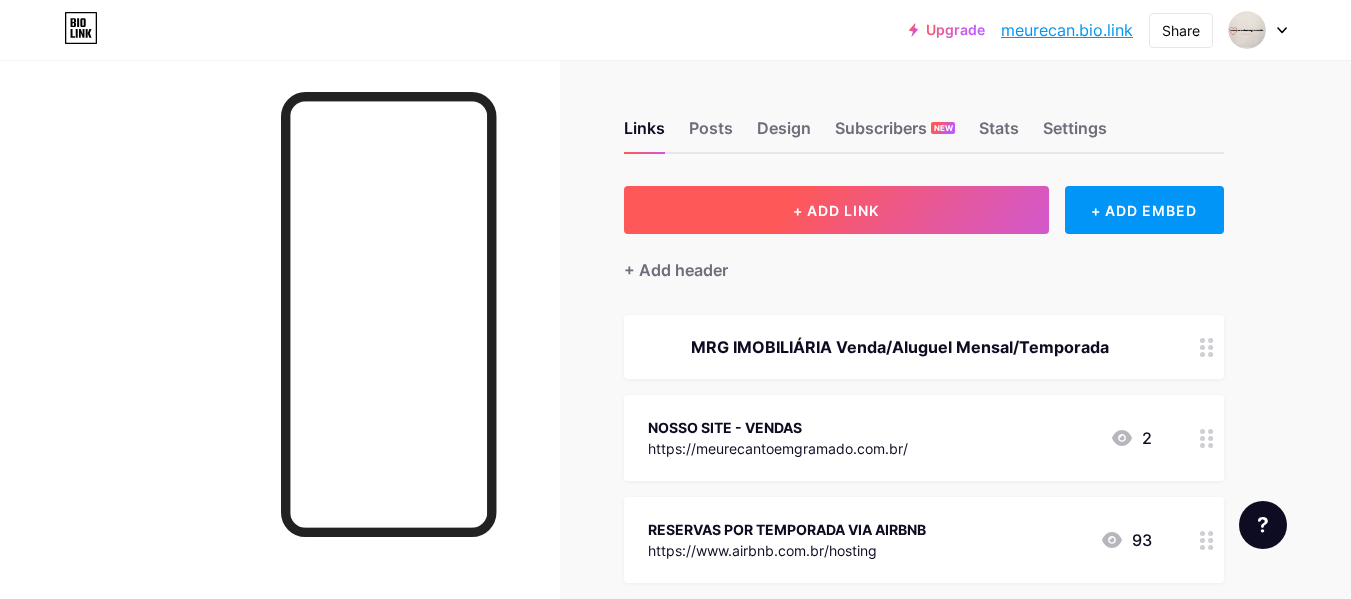 click on "+ ADD LINK" at bounding box center [836, 210] 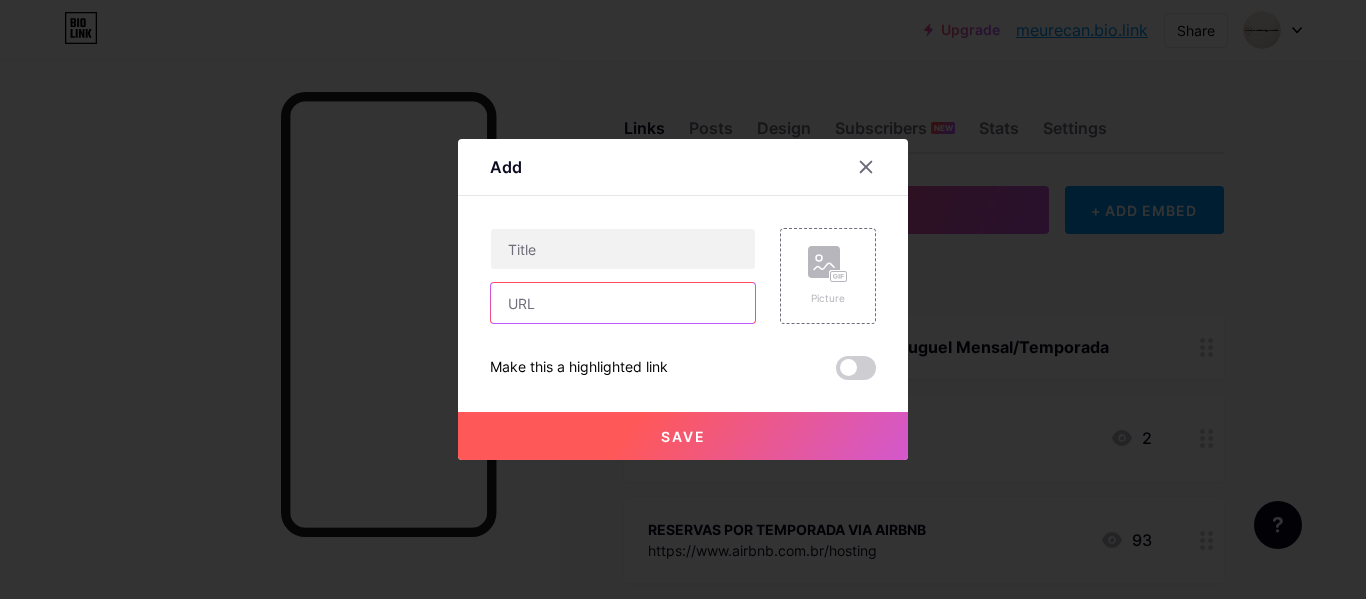 click at bounding box center (623, 303) 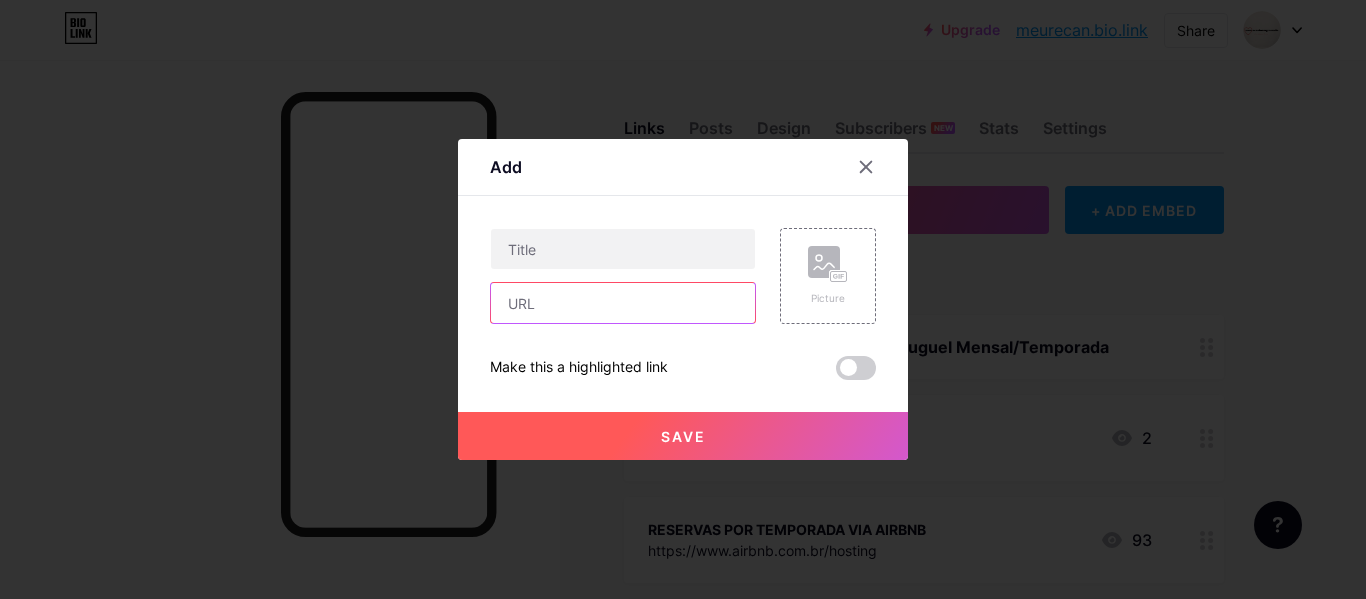 paste on "https://admin.booking.com/hotel/hoteladmin/extranet_ng/manage/home.html?hotel_id=13725222&lang=xb&hotel_account_id=5540972&ses=780792347ec9b47b090a0eef1190d112" 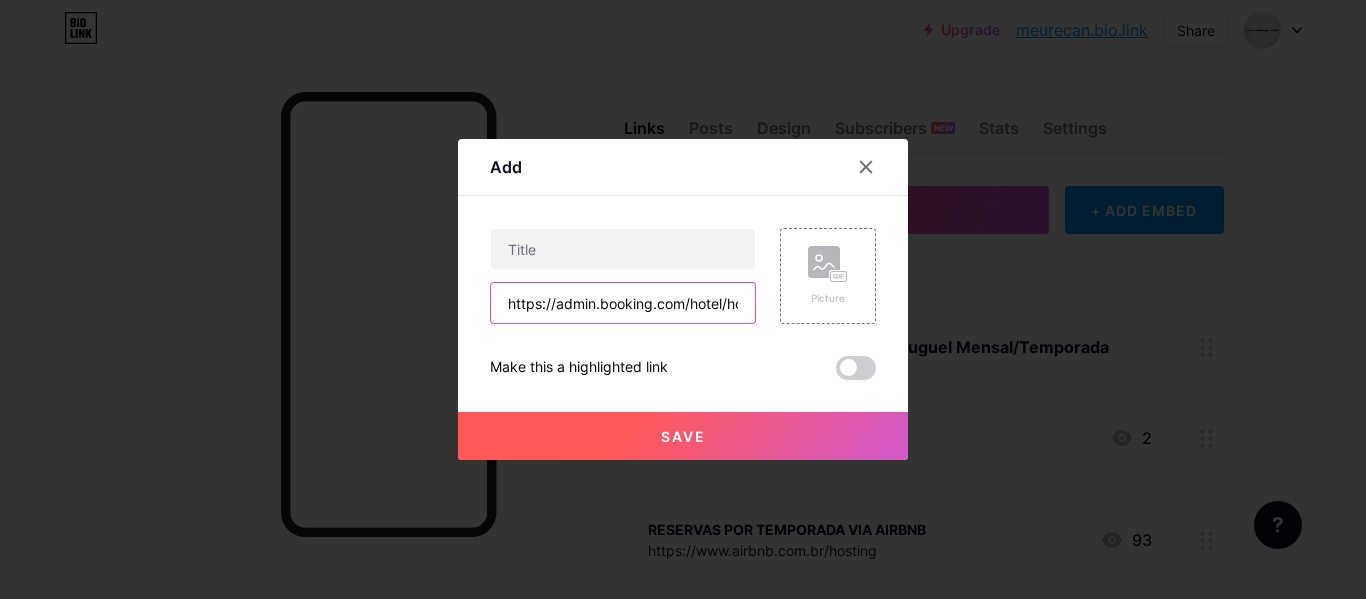 scroll, scrollTop: 0, scrollLeft: 967, axis: horizontal 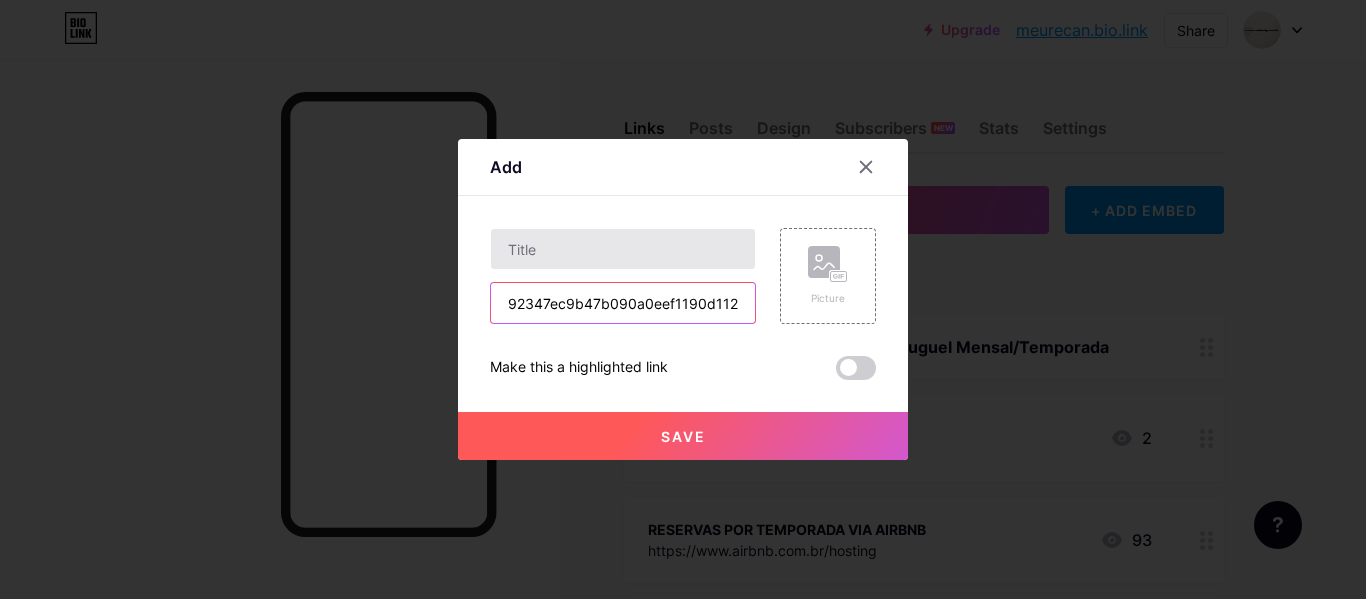 type on "https://admin.booking.com/hotel/hoteladmin/extranet_ng/manage/home.html?hotel_id=13725222&lang=xb&hotel_account_id=5540972&ses=780792347ec9b47b090a0eef1190d112" 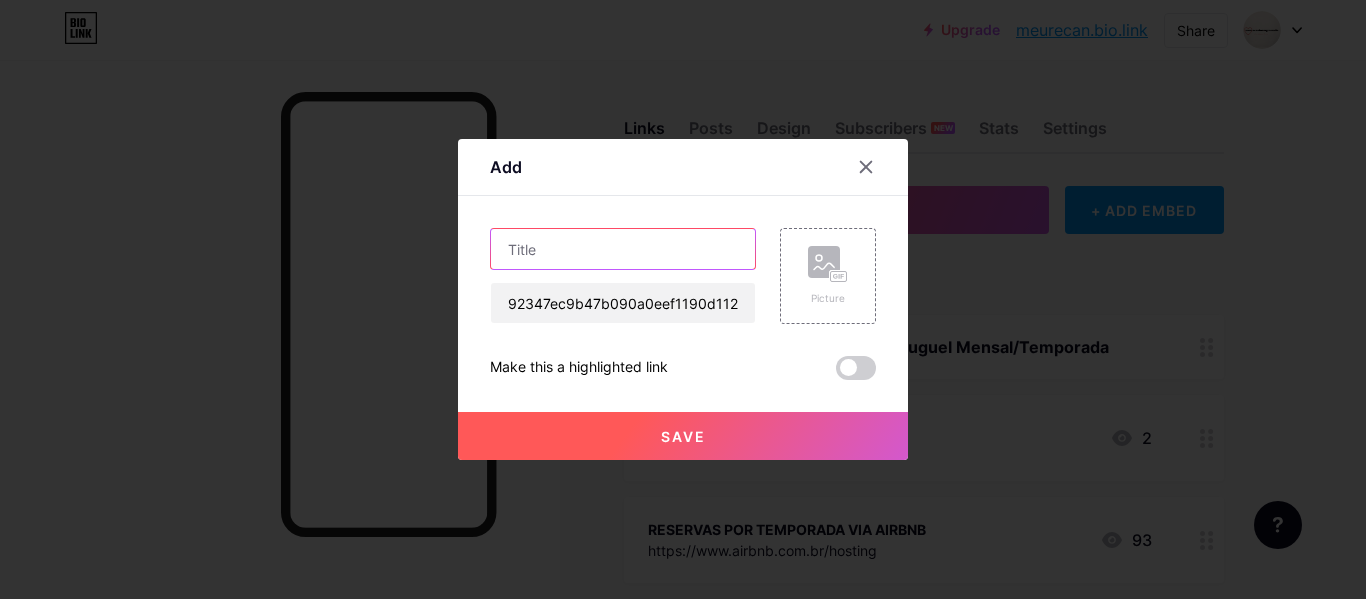 click at bounding box center [623, 249] 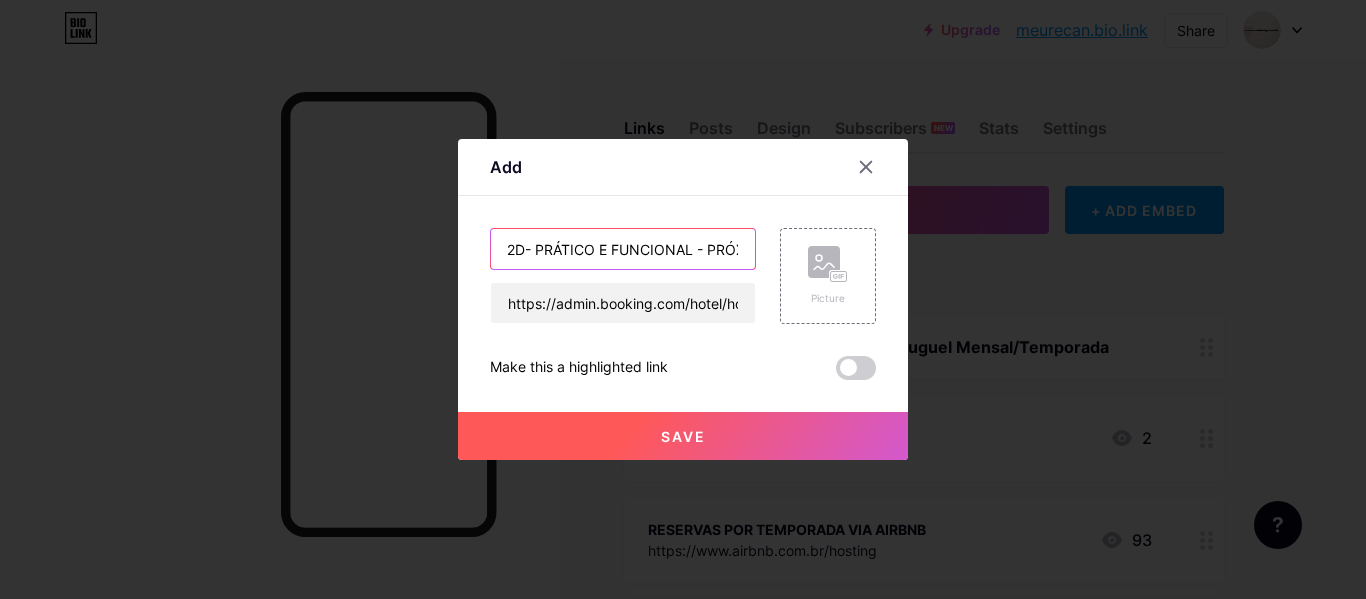 scroll, scrollTop: 0, scrollLeft: 149, axis: horizontal 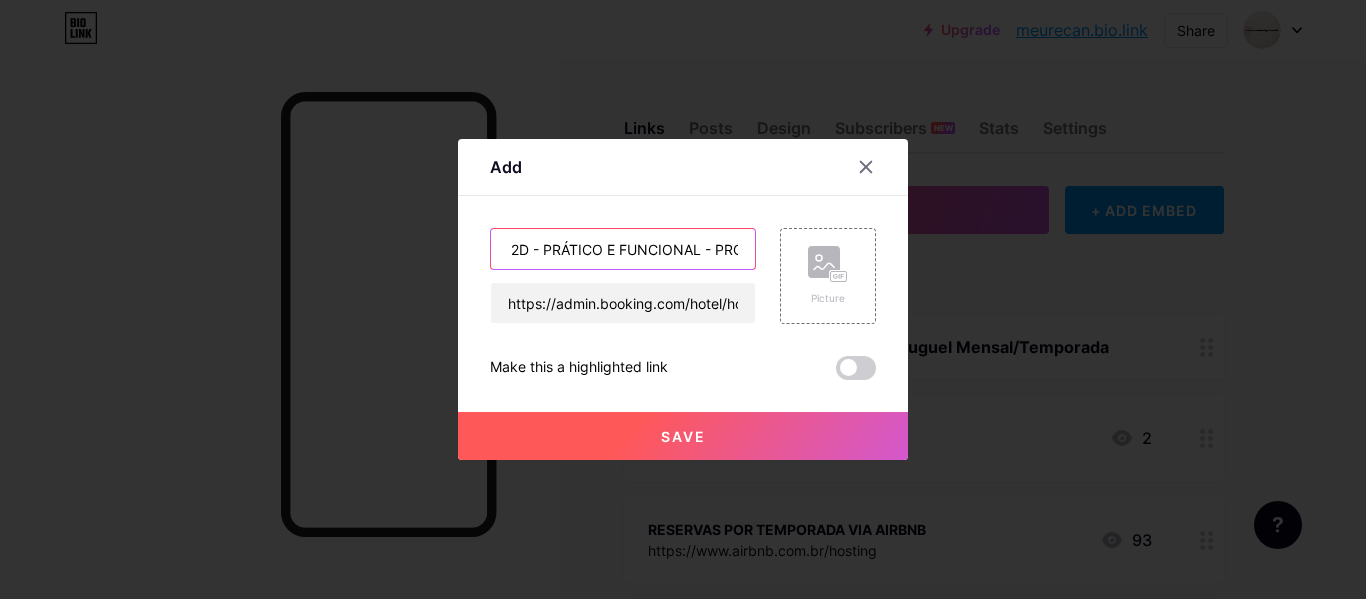 type on "MRG - APARTAMENTO 2D - PRÁTICO E FUNCIONAL - PRÓXIMO AO CENTRO DE GRAMADO" 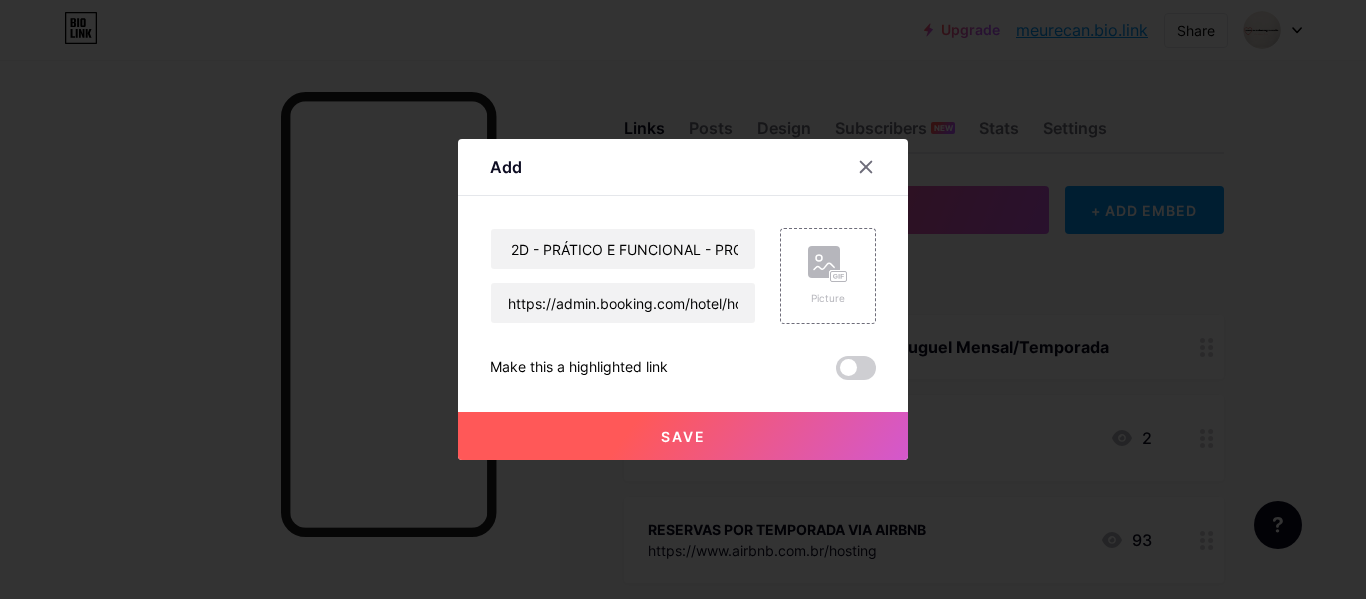 click on "Save" at bounding box center (683, 436) 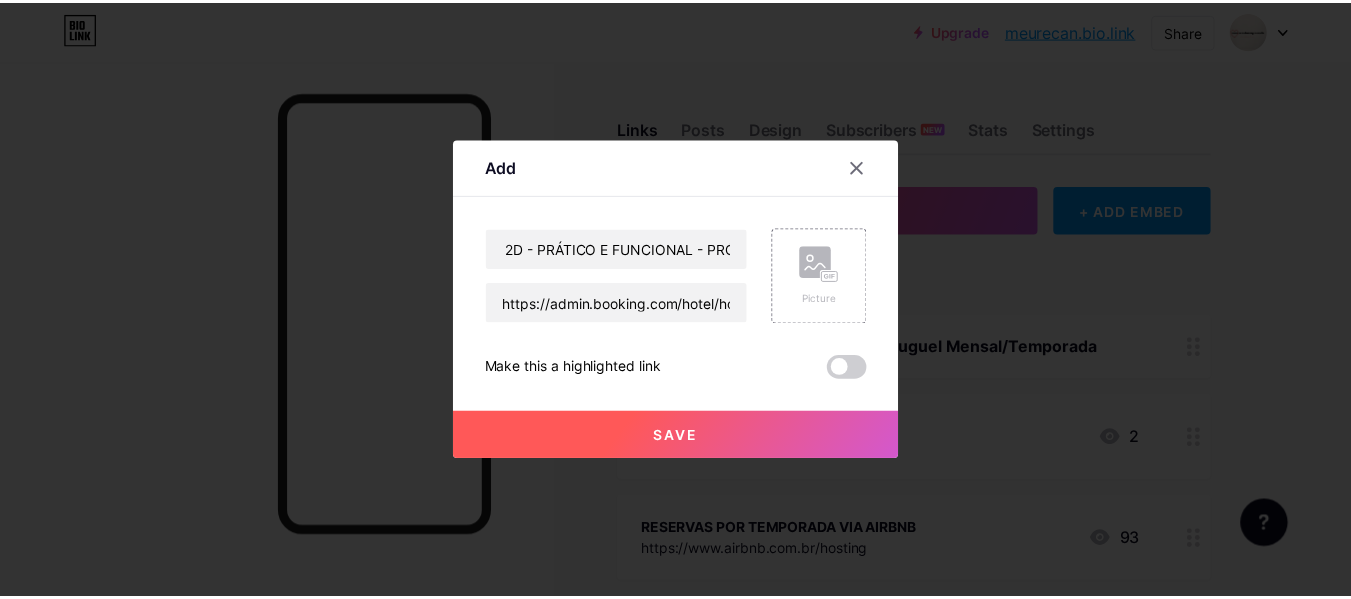 scroll, scrollTop: 0, scrollLeft: 0, axis: both 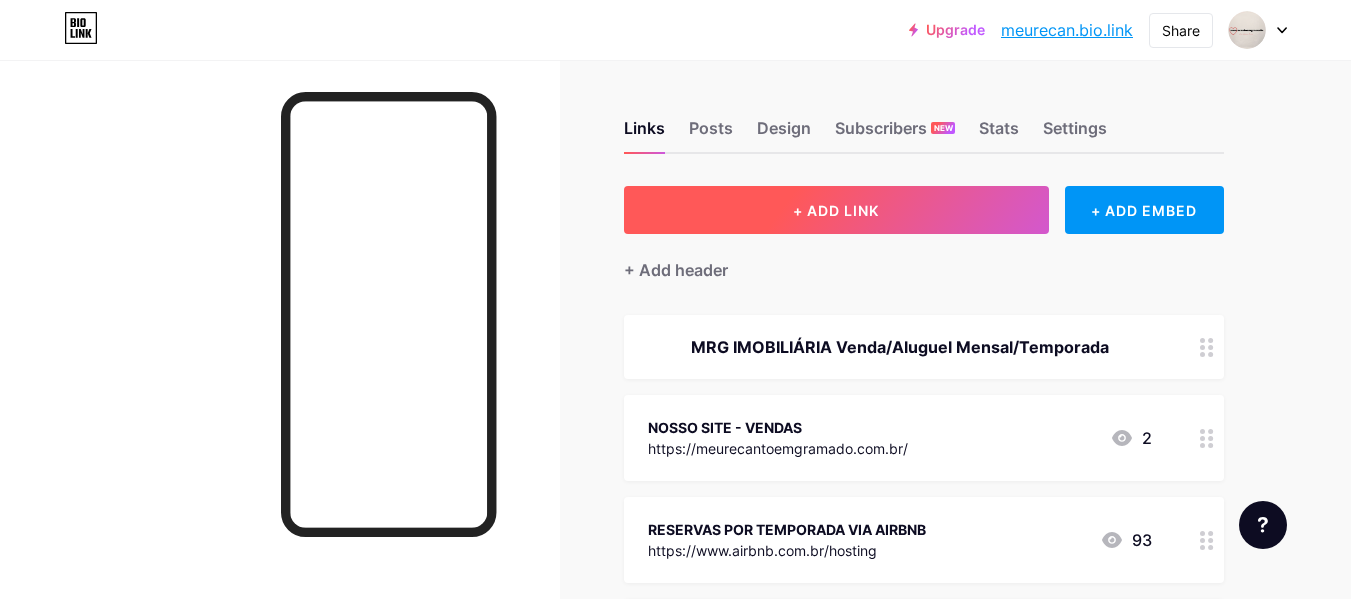 click on "+ ADD LINK" at bounding box center (836, 210) 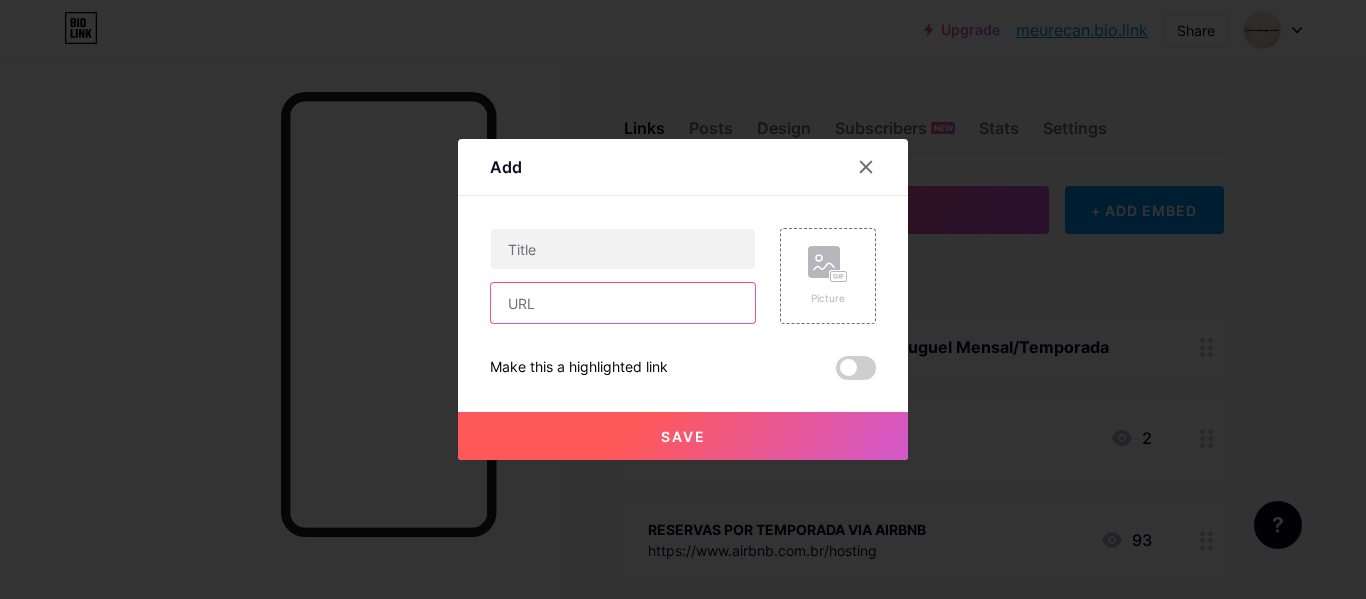 click at bounding box center [623, 303] 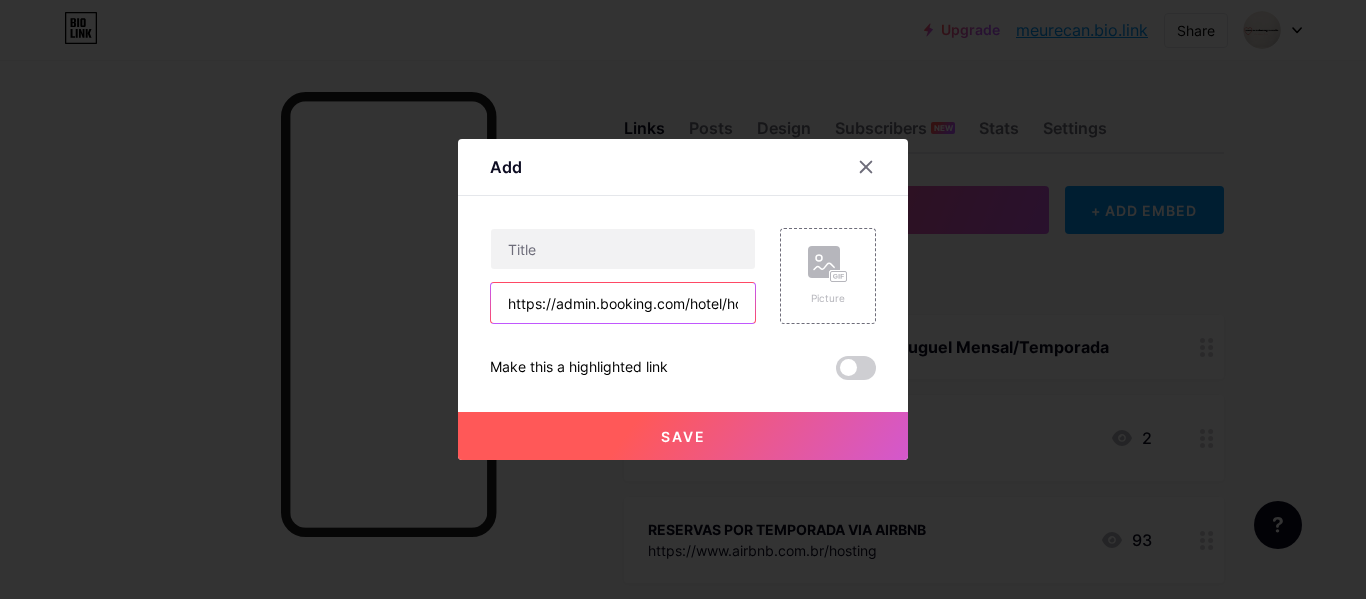 scroll, scrollTop: 0, scrollLeft: 967, axis: horizontal 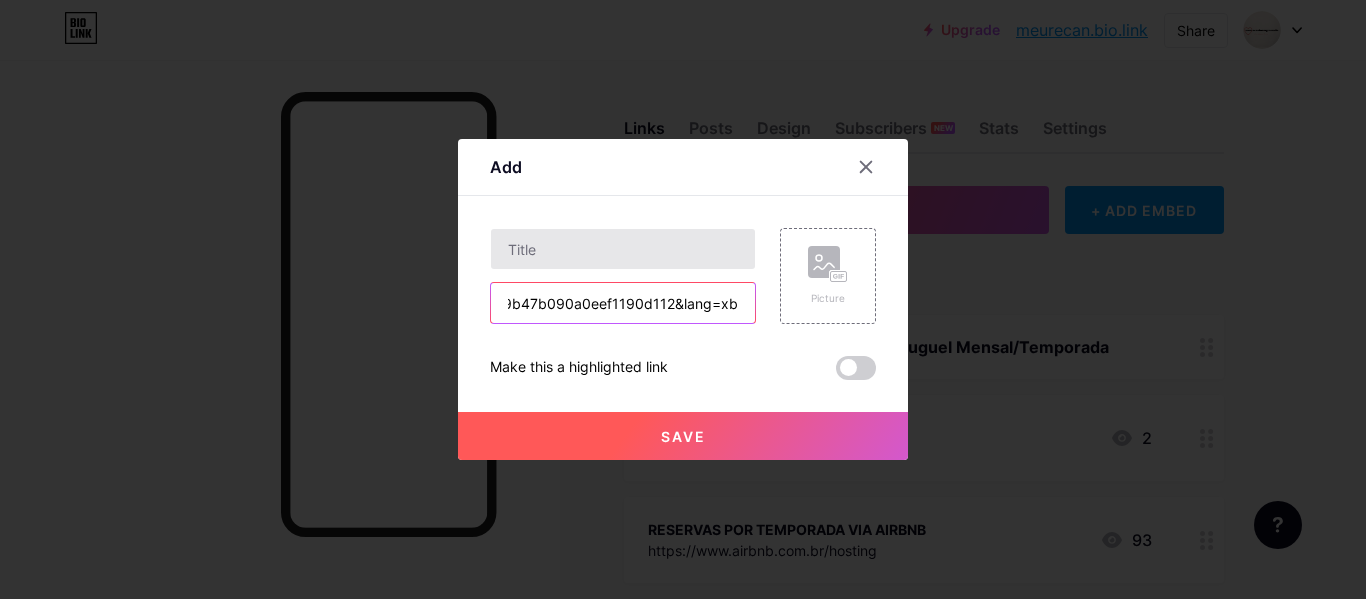 type on "https://admin.booking.com/hotel/hoteladmin/extranet_ng/manage/home.html?hotel_account_id=5540972&hotel_id=13263728&ses=780792347ec9b47b090a0eef1190d112&lang=xb" 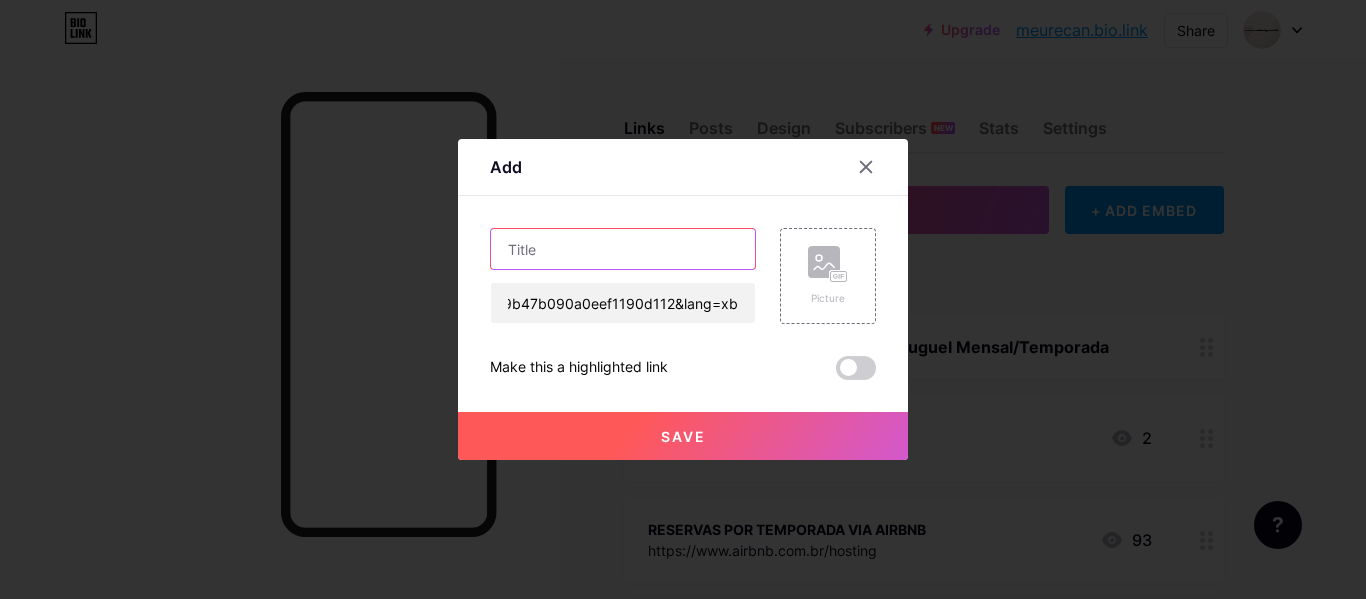 click at bounding box center (623, 249) 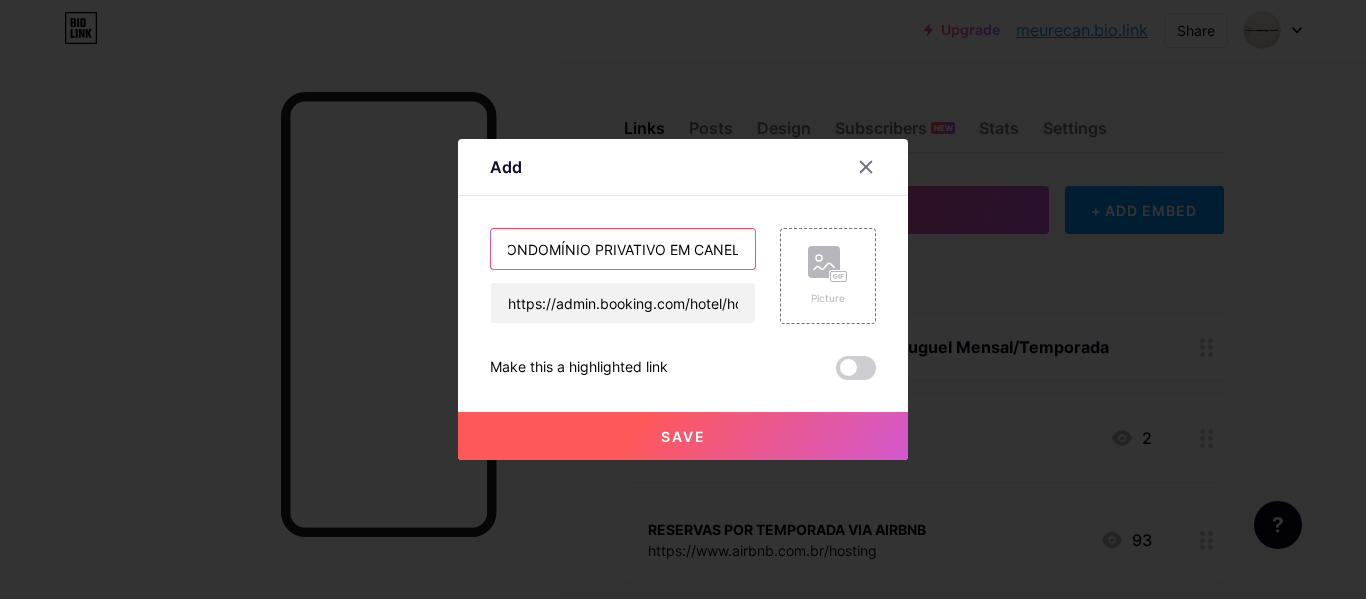 scroll, scrollTop: 0, scrollLeft: 260, axis: horizontal 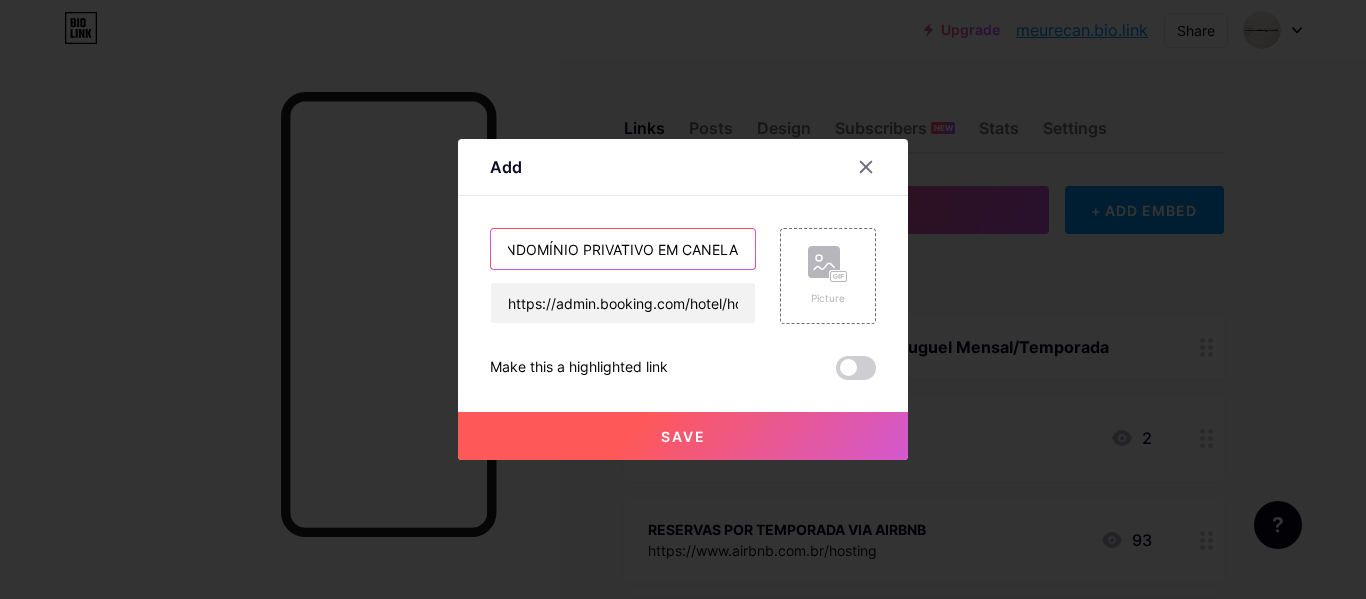 type on "MRG - CONVIDATIVA CASA 3D EM CONDOMÍNIO PRIVATIVO EM CANELA" 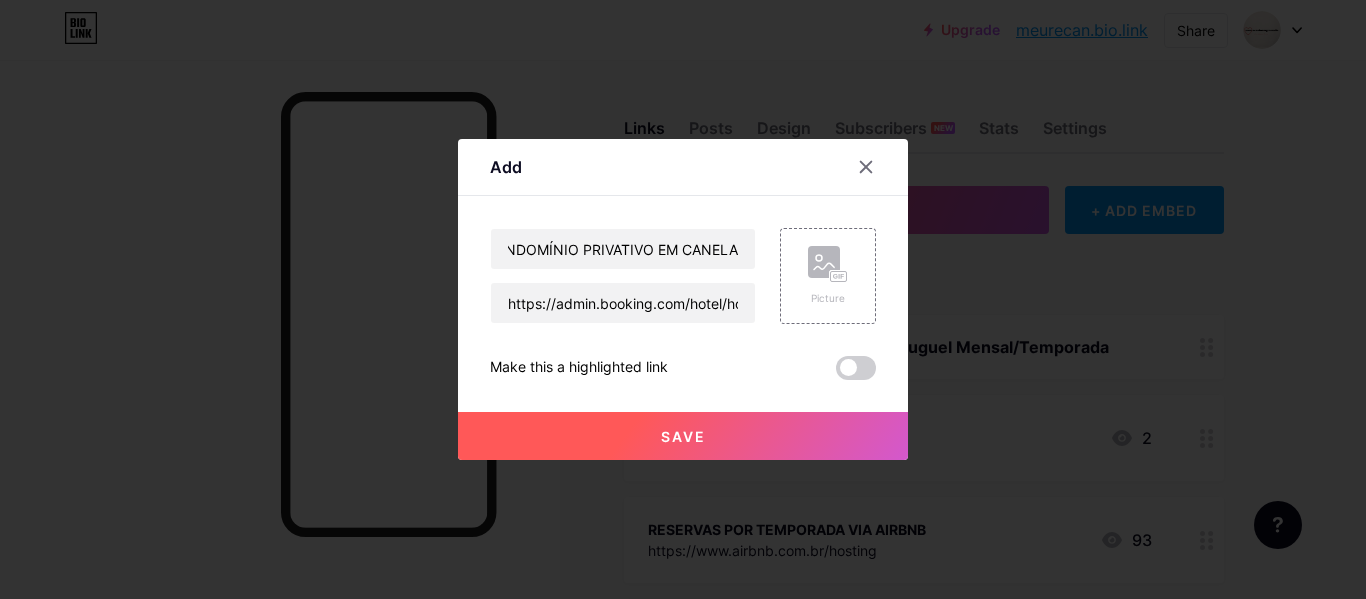 click on "Save" at bounding box center [683, 436] 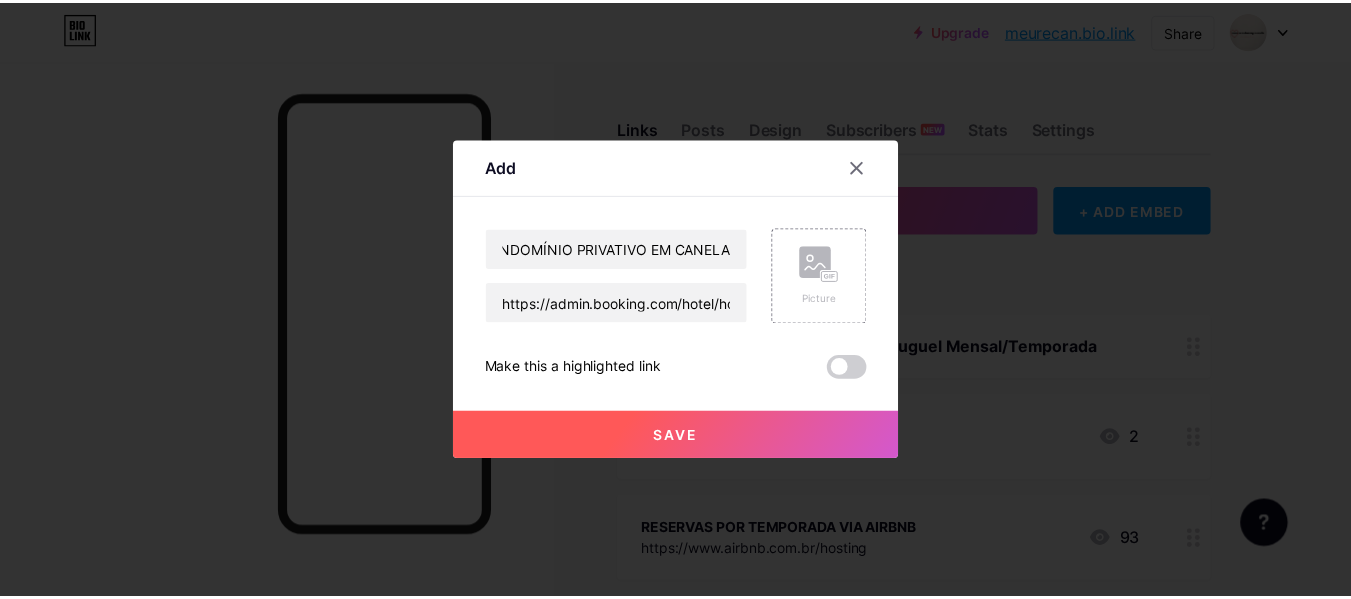 scroll, scrollTop: 0, scrollLeft: 0, axis: both 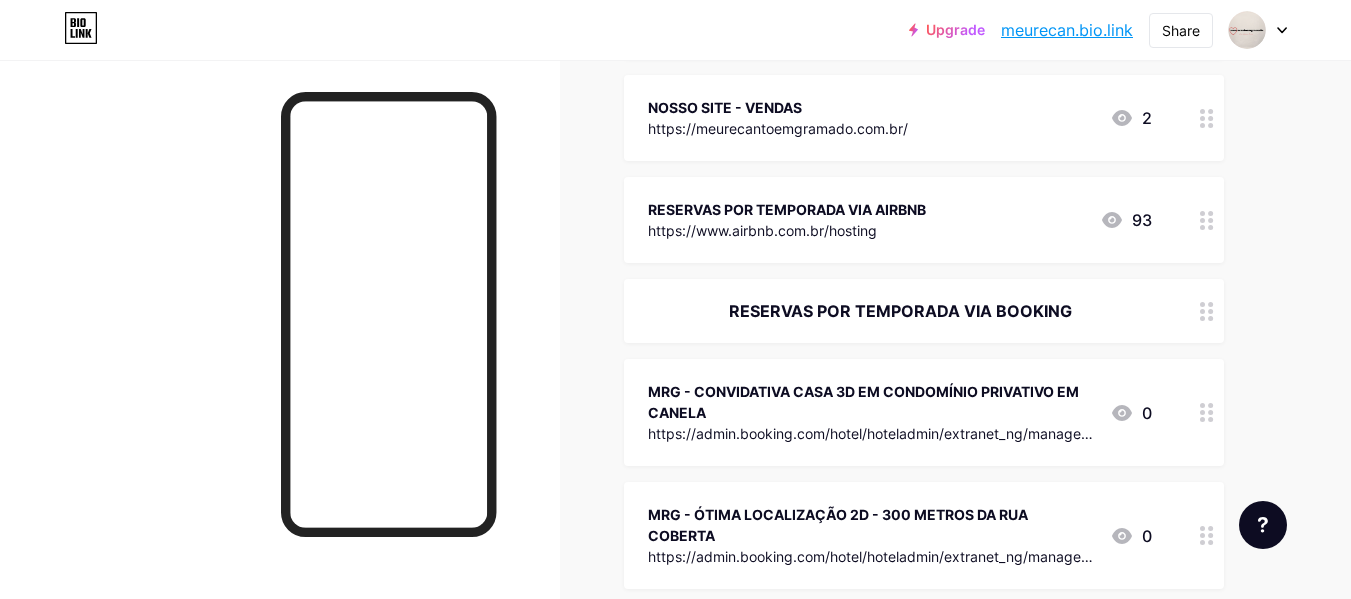 click at bounding box center [1207, 412] 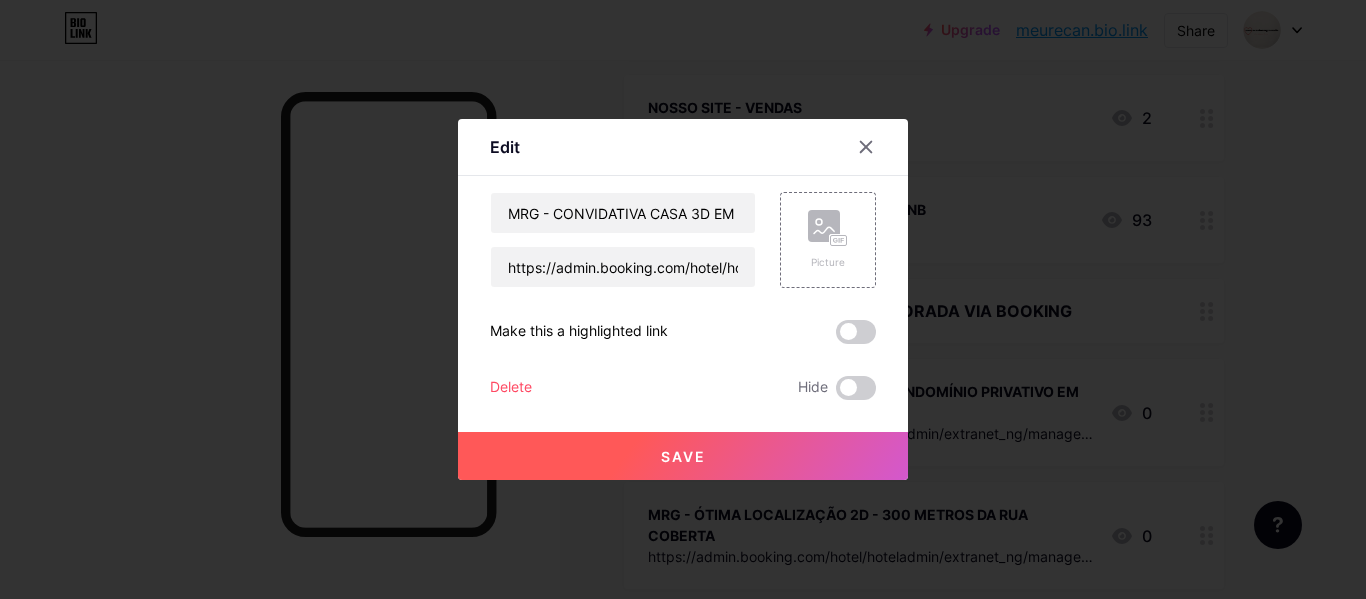 click on "Delete" at bounding box center [511, 388] 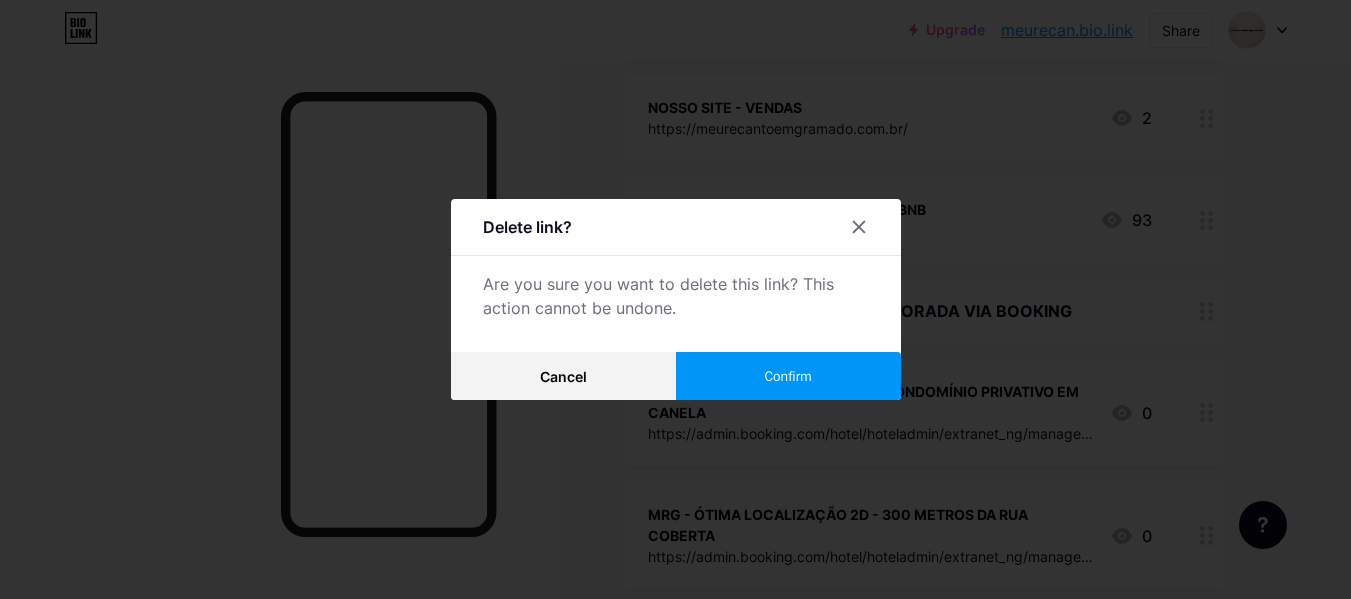 click on "Confirm" at bounding box center [788, 376] 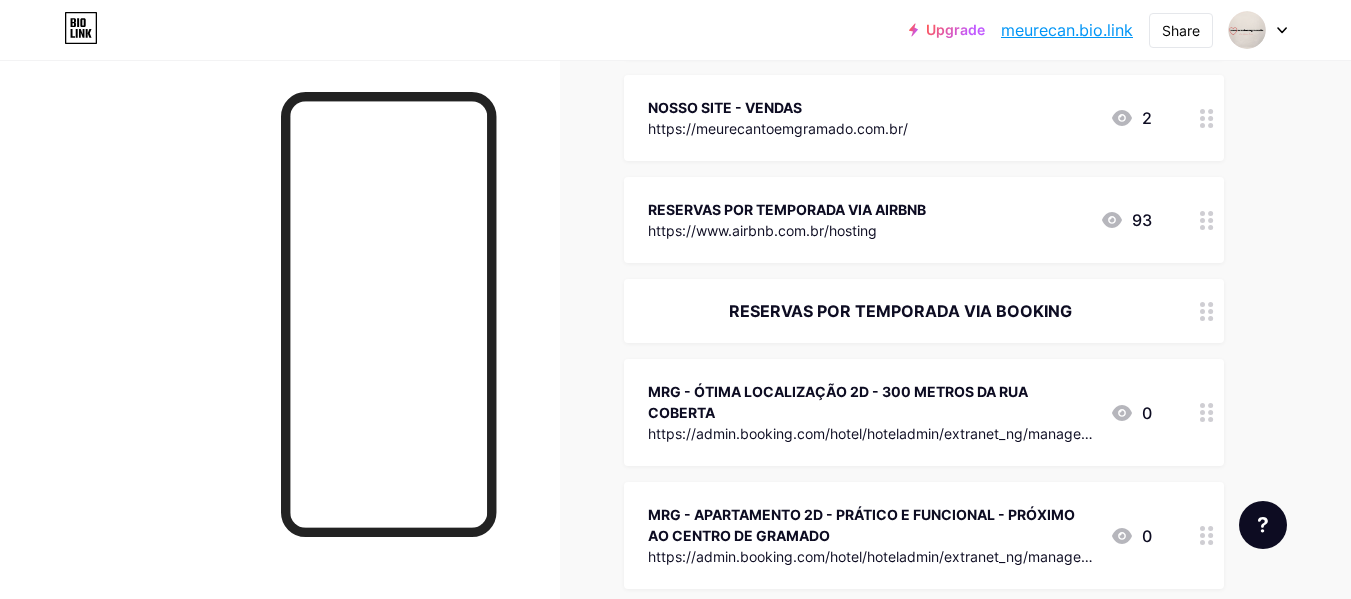 click 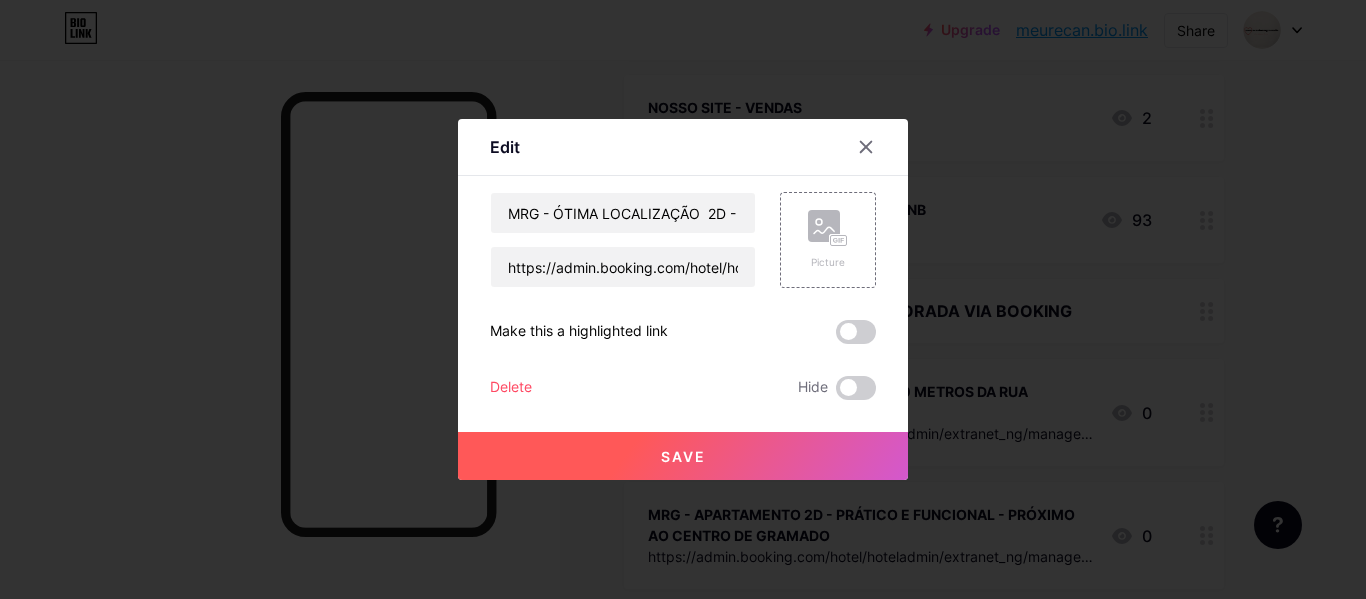 click on "Delete" at bounding box center (511, 388) 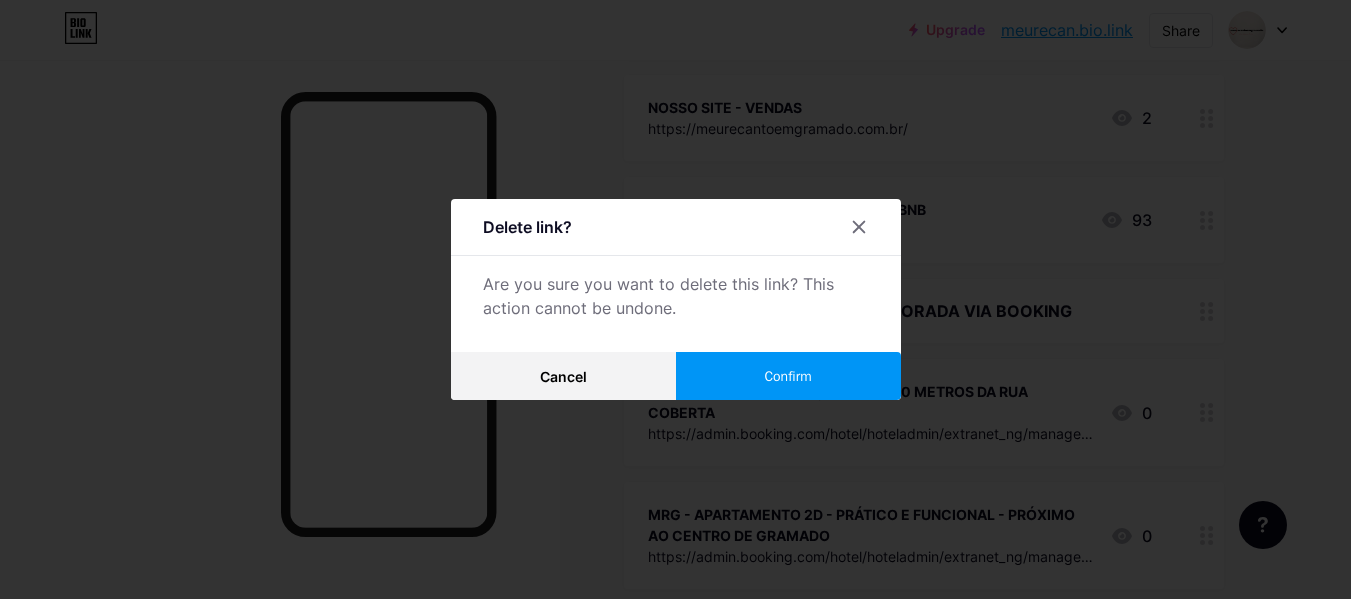 click on "Confirm" at bounding box center (788, 376) 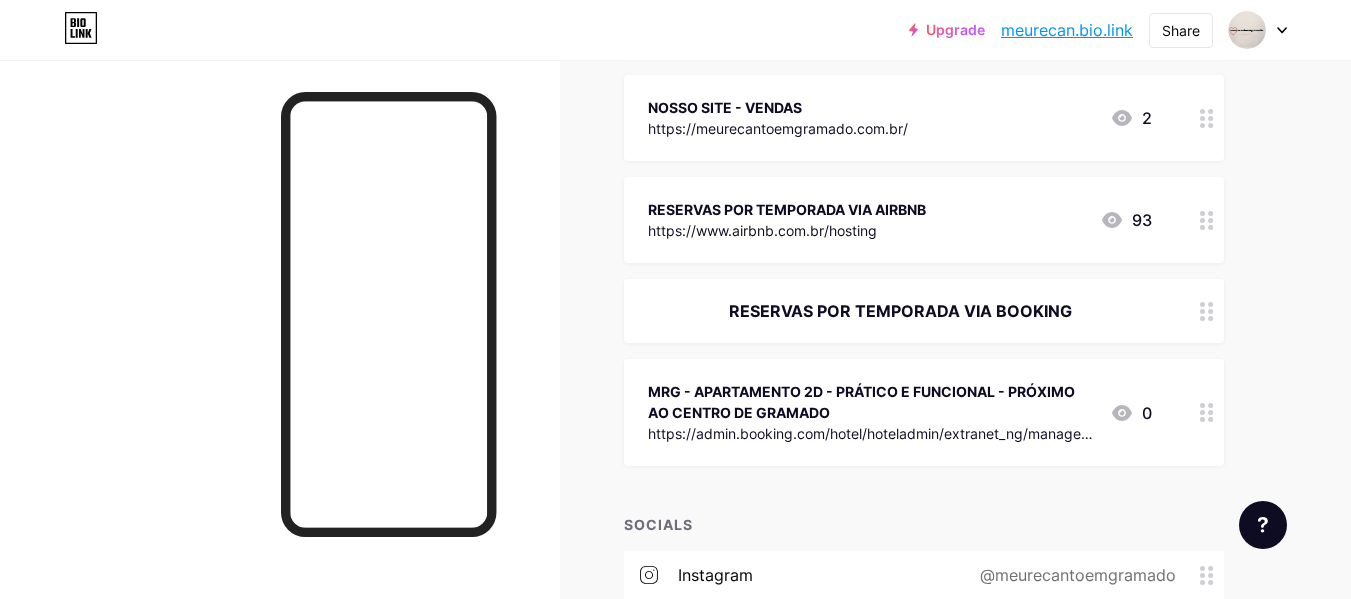 click 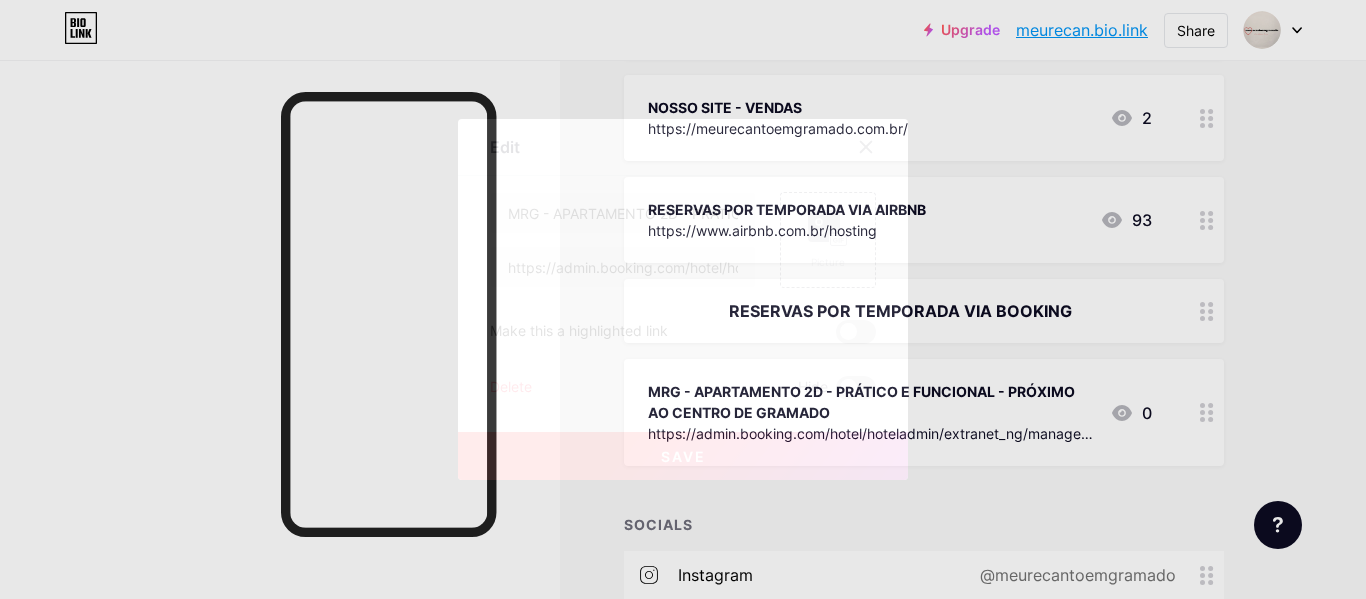 click on "Delete" at bounding box center [511, 388] 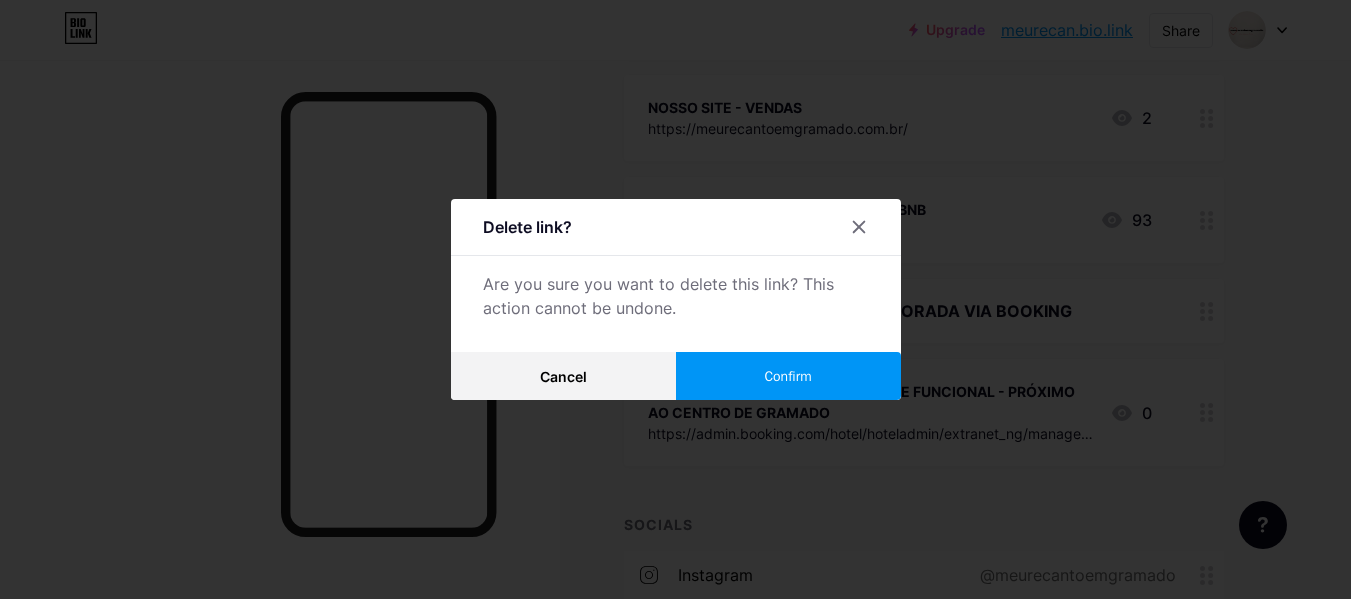 click on "Confirm" at bounding box center (788, 376) 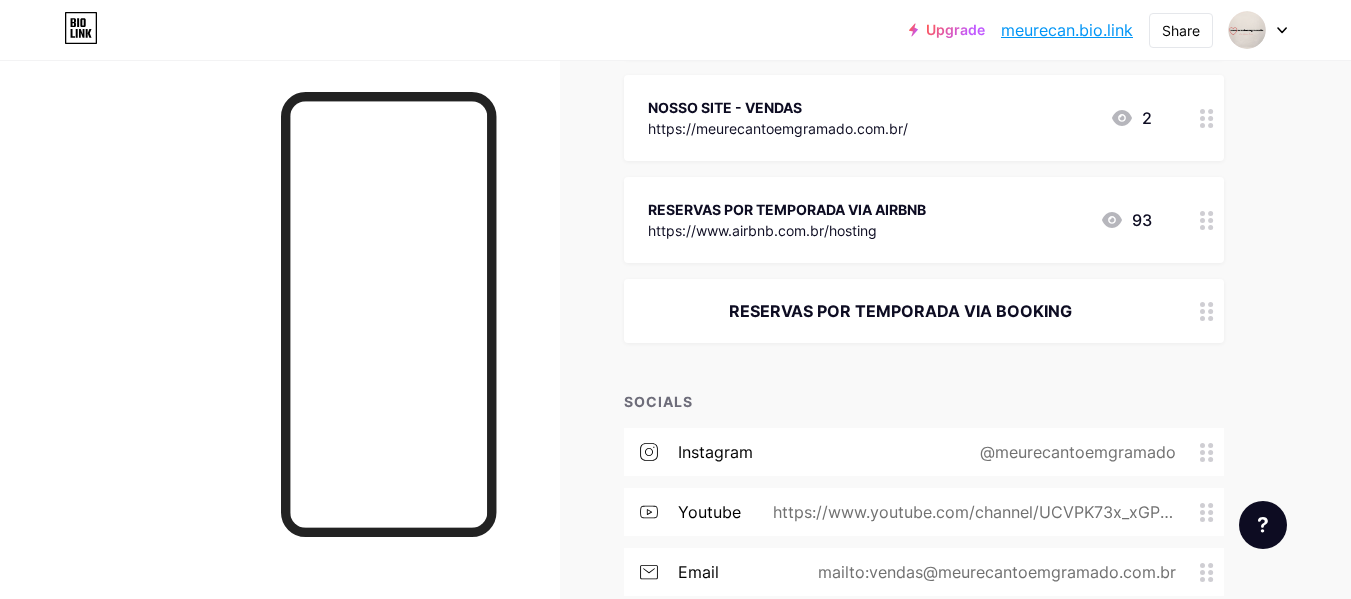 click on "RESERVAS POR TEMPORADA VIA BOOKING" at bounding box center [924, 311] 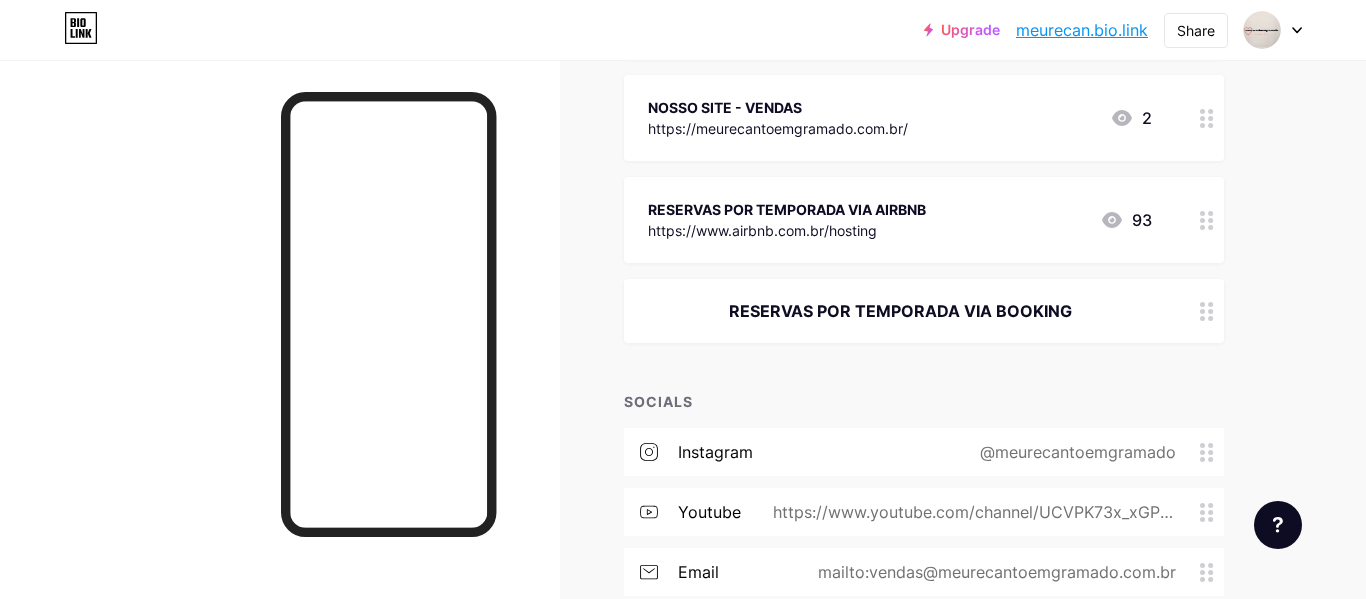 drag, startPoint x: 793, startPoint y: 277, endPoint x: 803, endPoint y: 270, distance: 12.206555 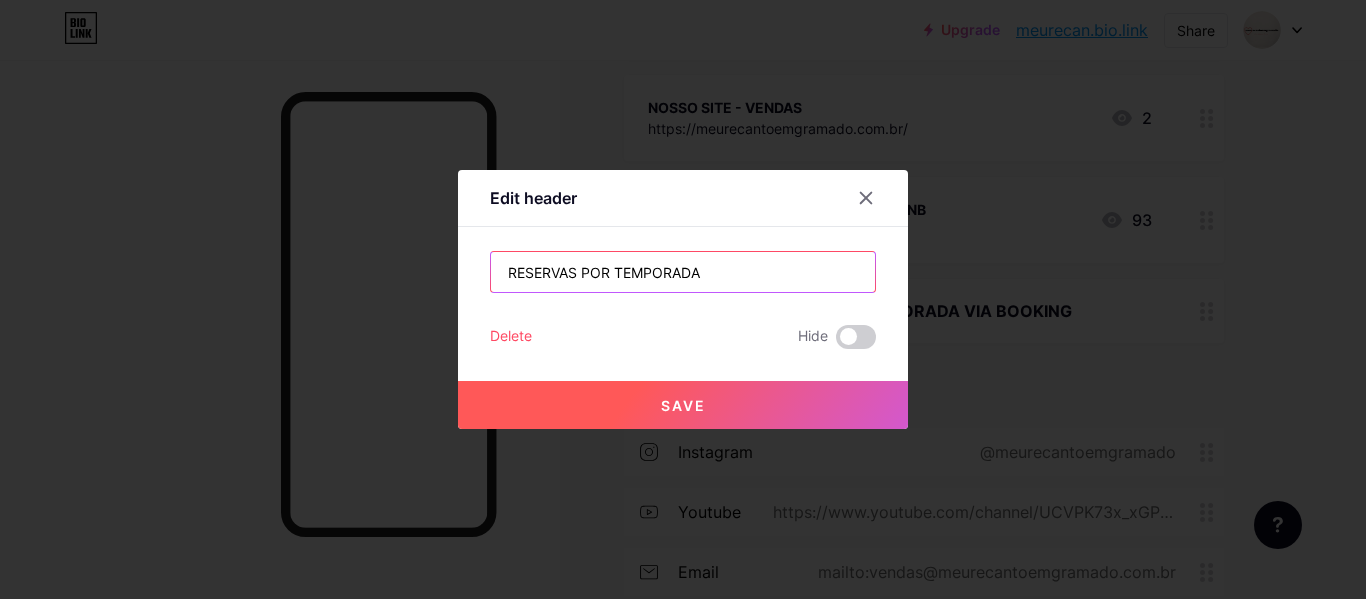 click on "RESERVAS POR TEMPORADA" at bounding box center [683, 272] 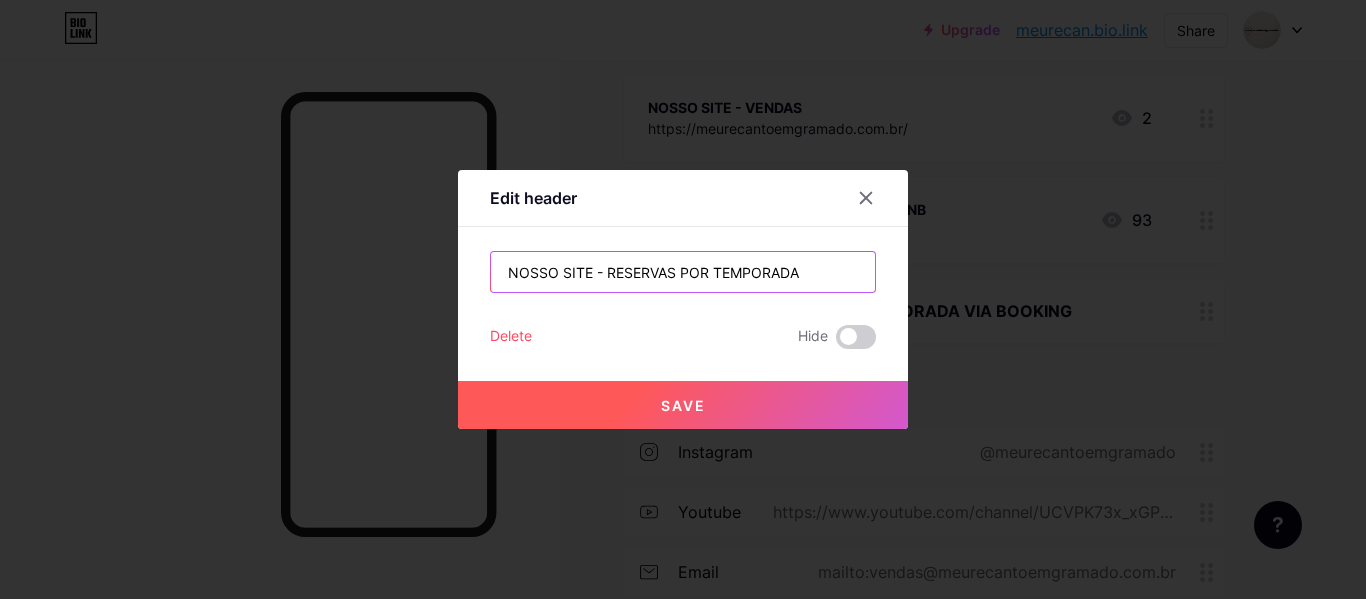 type on "NOSSO SITE - RESERVAS POR TEMPORADA" 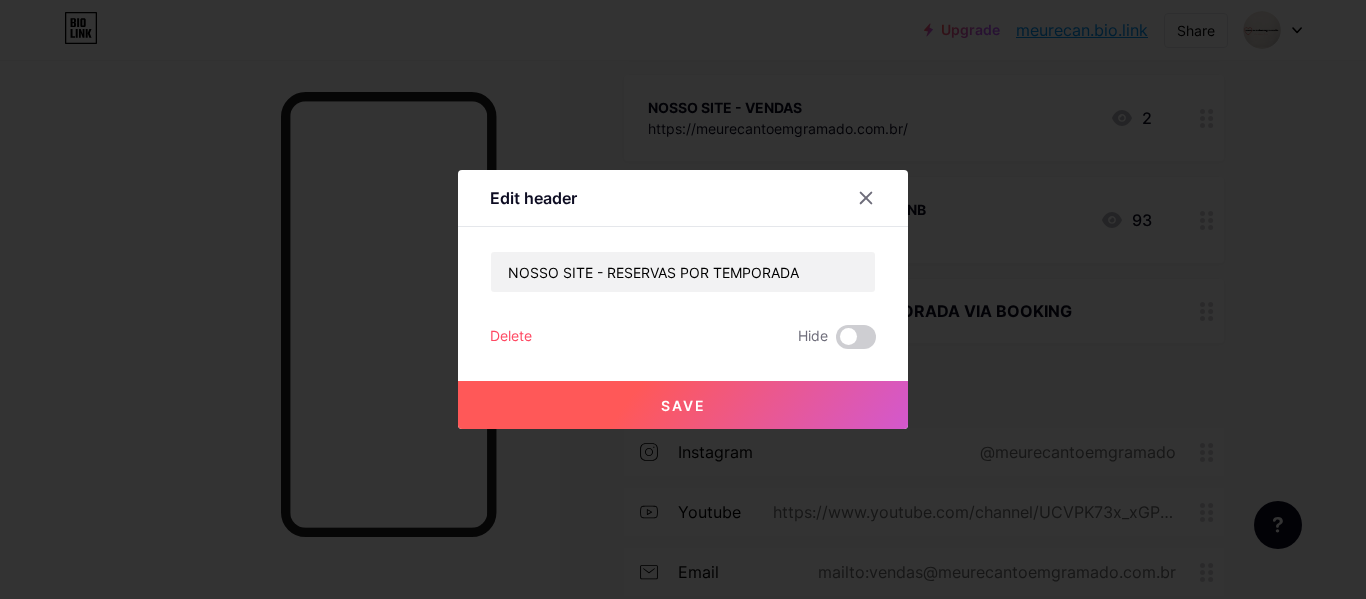 click on "Save" at bounding box center [683, 405] 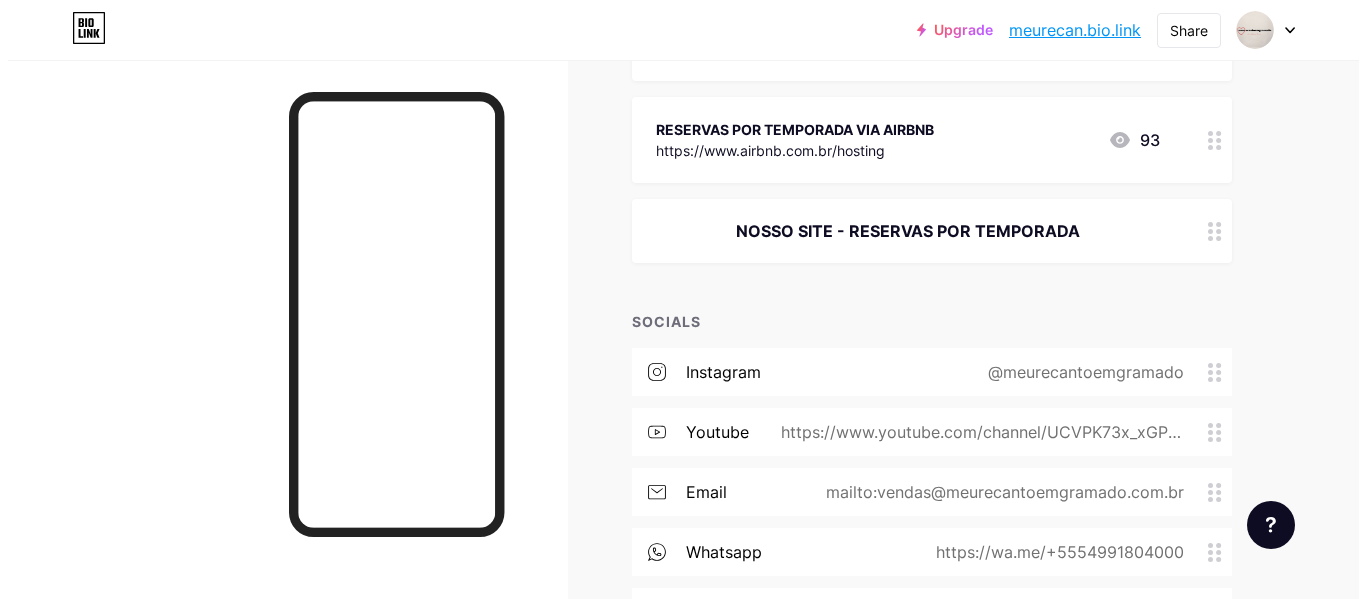 scroll, scrollTop: 0, scrollLeft: 0, axis: both 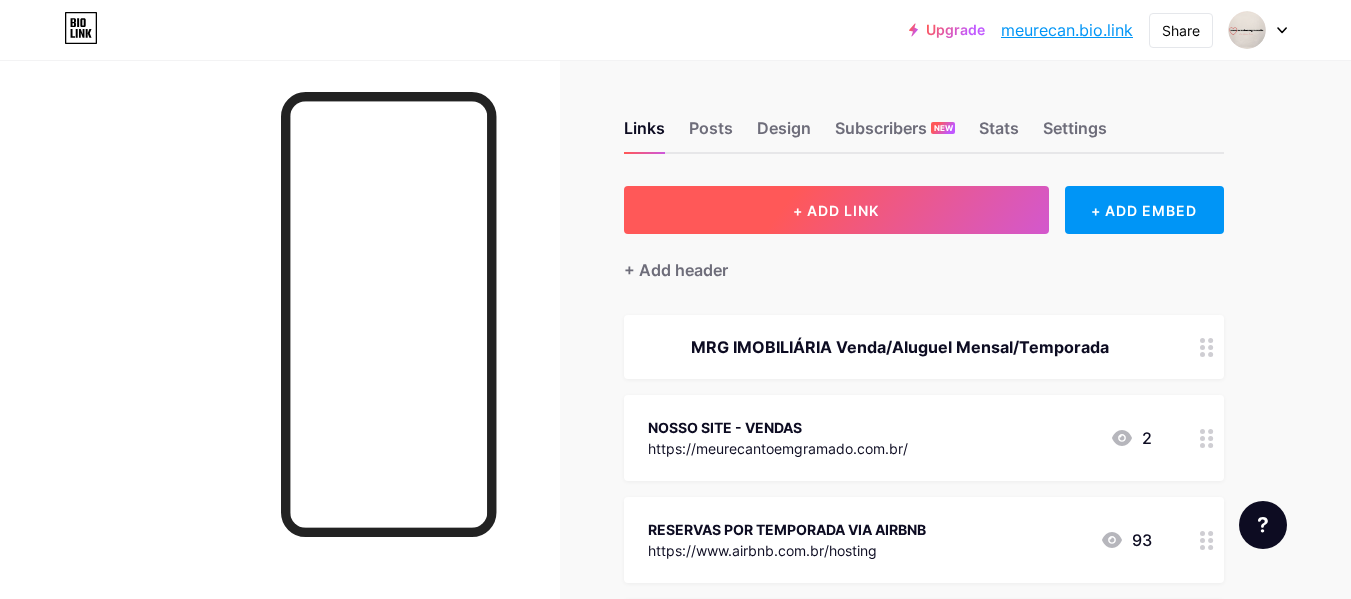 click on "+ ADD LINK" at bounding box center [836, 210] 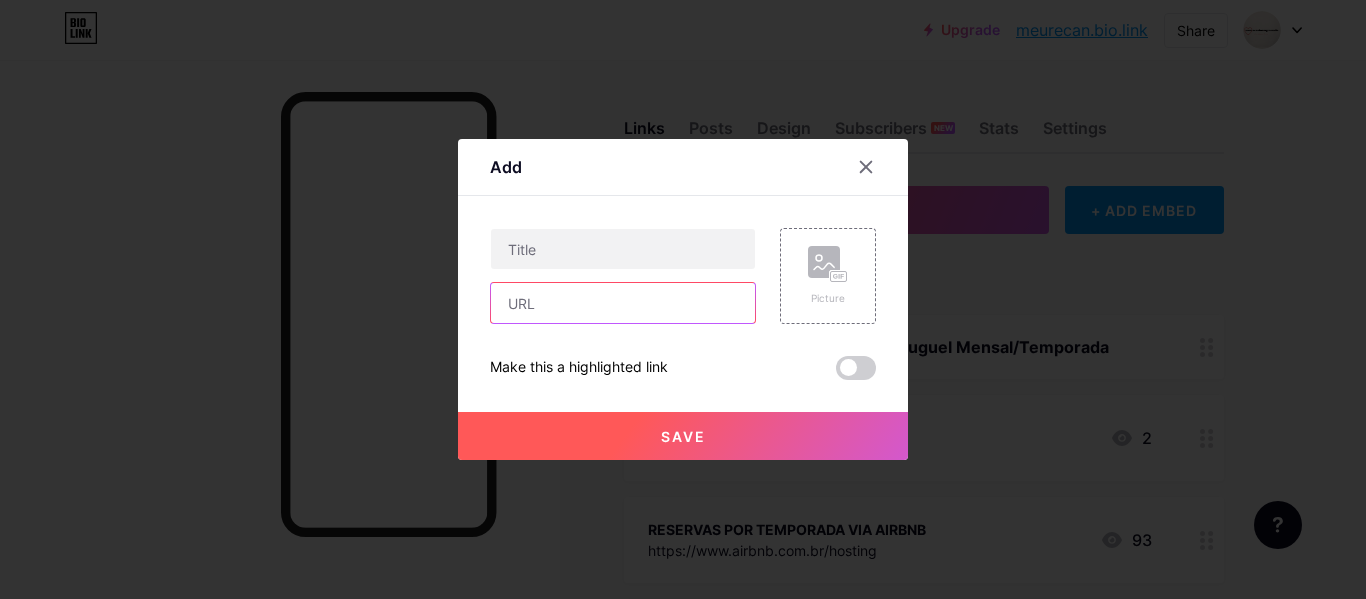 click at bounding box center [623, 303] 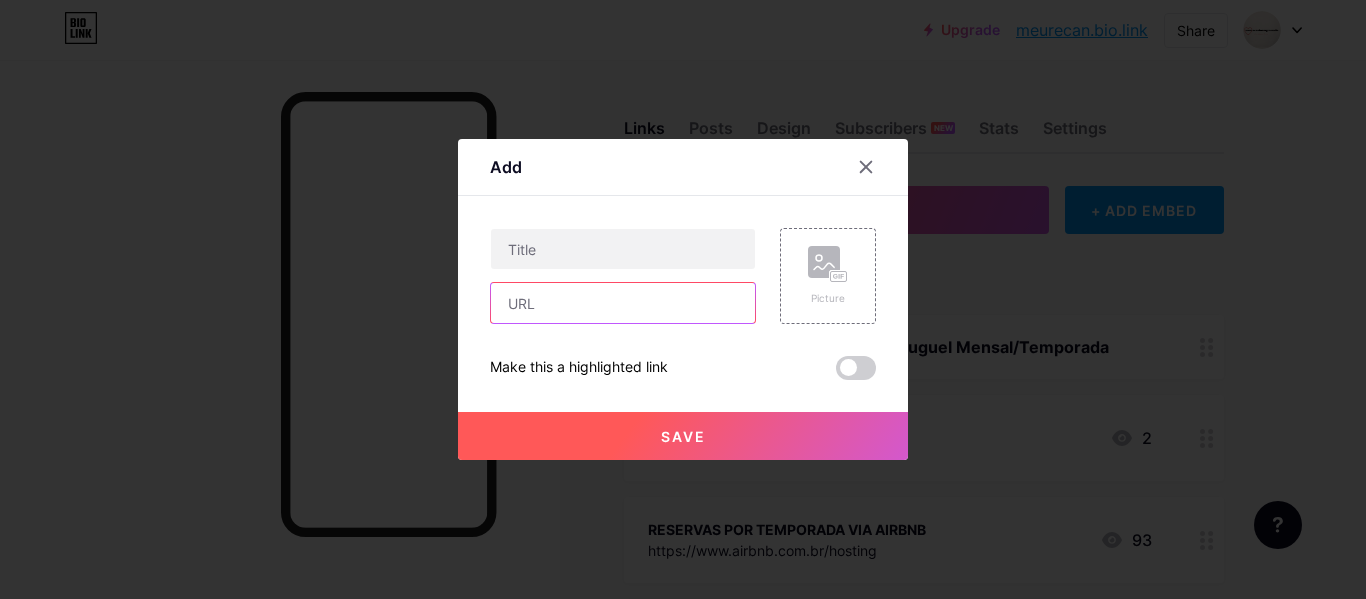 paste on "https://www.meurecantoemgramado.com/pt/" 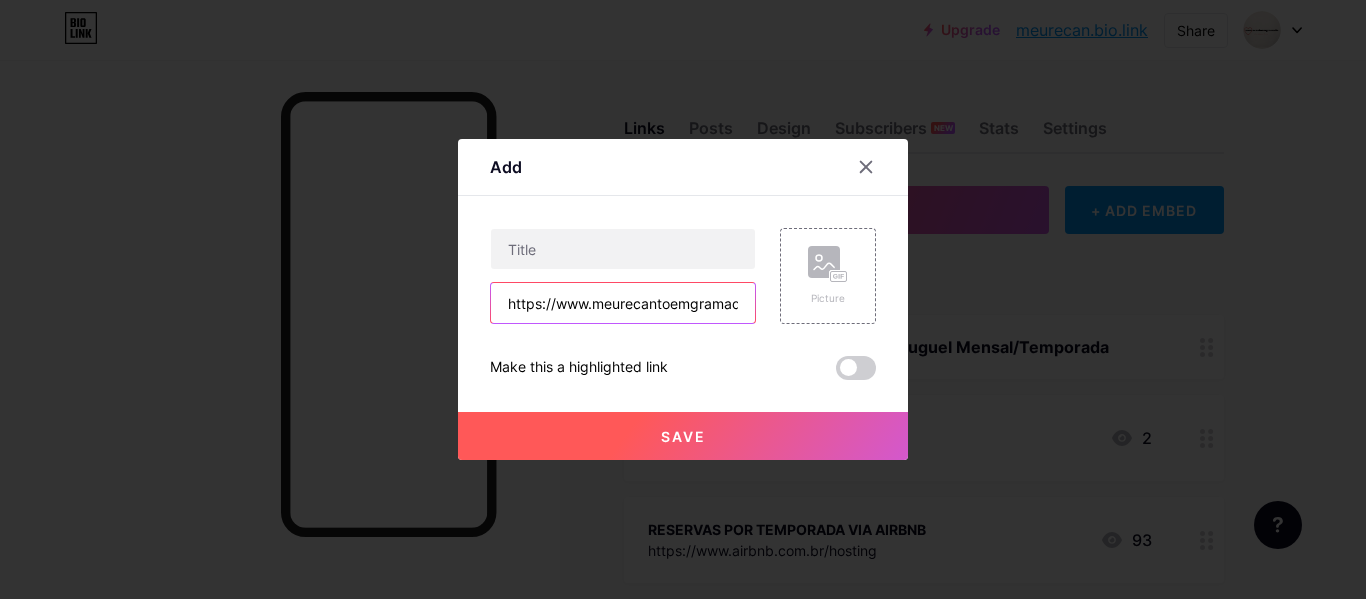 scroll, scrollTop: 0, scrollLeft: 69, axis: horizontal 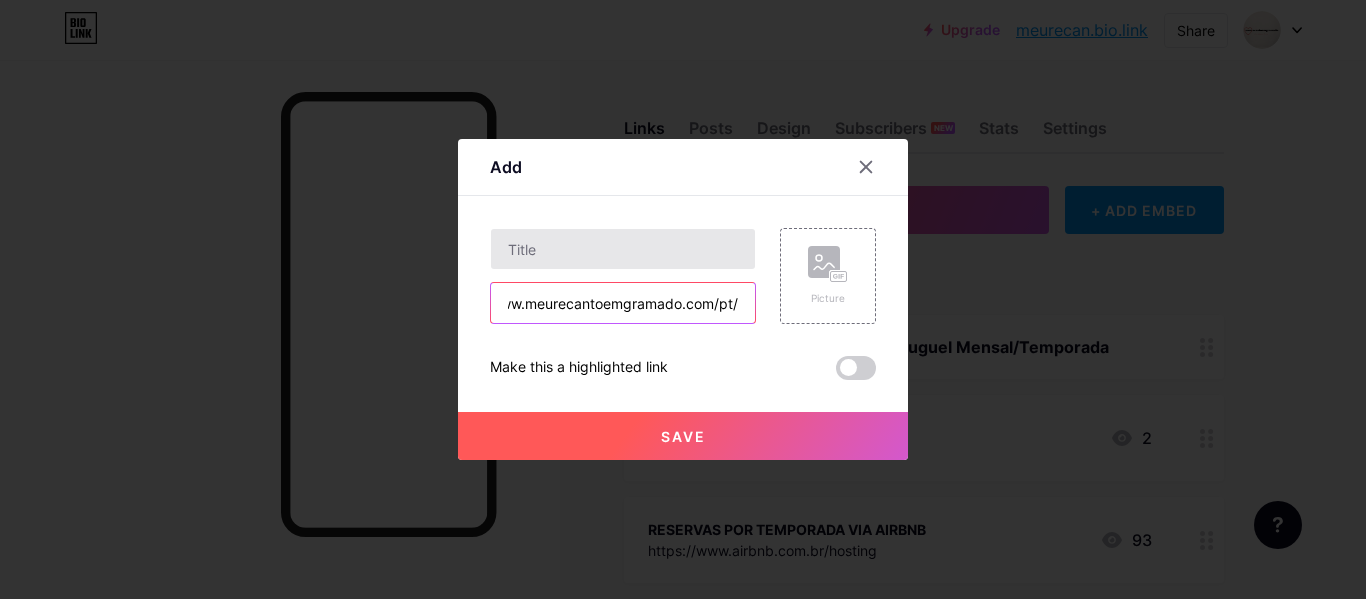 type on "https://www.meurecantoemgramado.com/pt/" 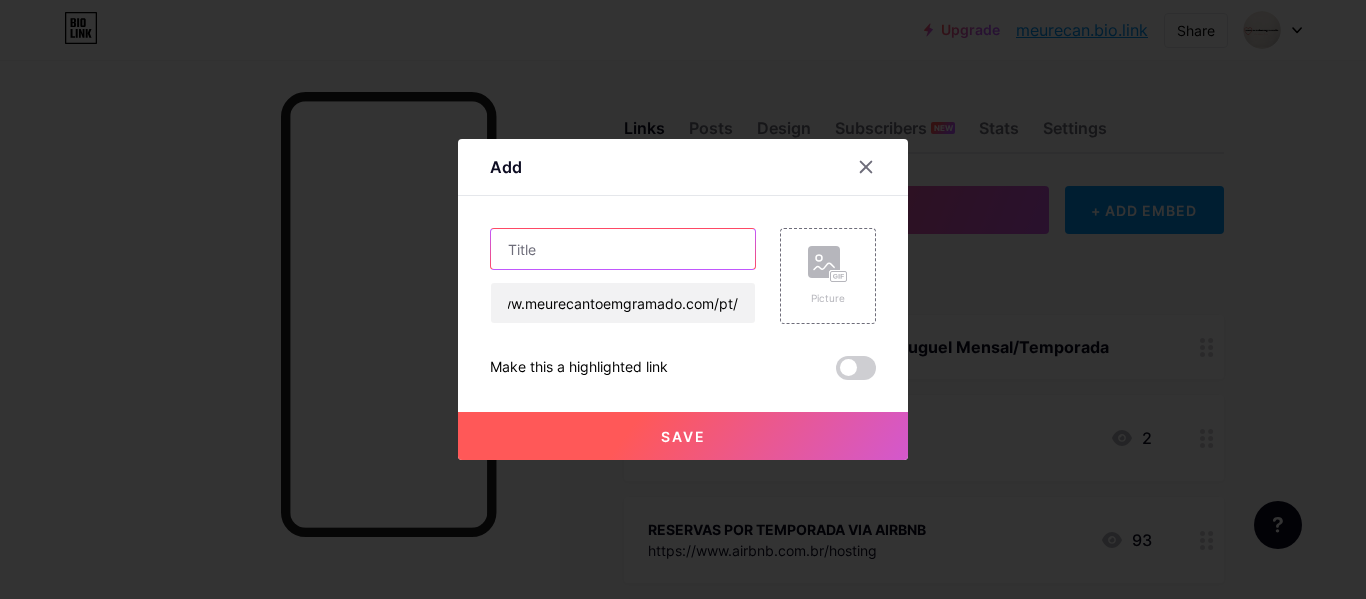 click at bounding box center (623, 249) 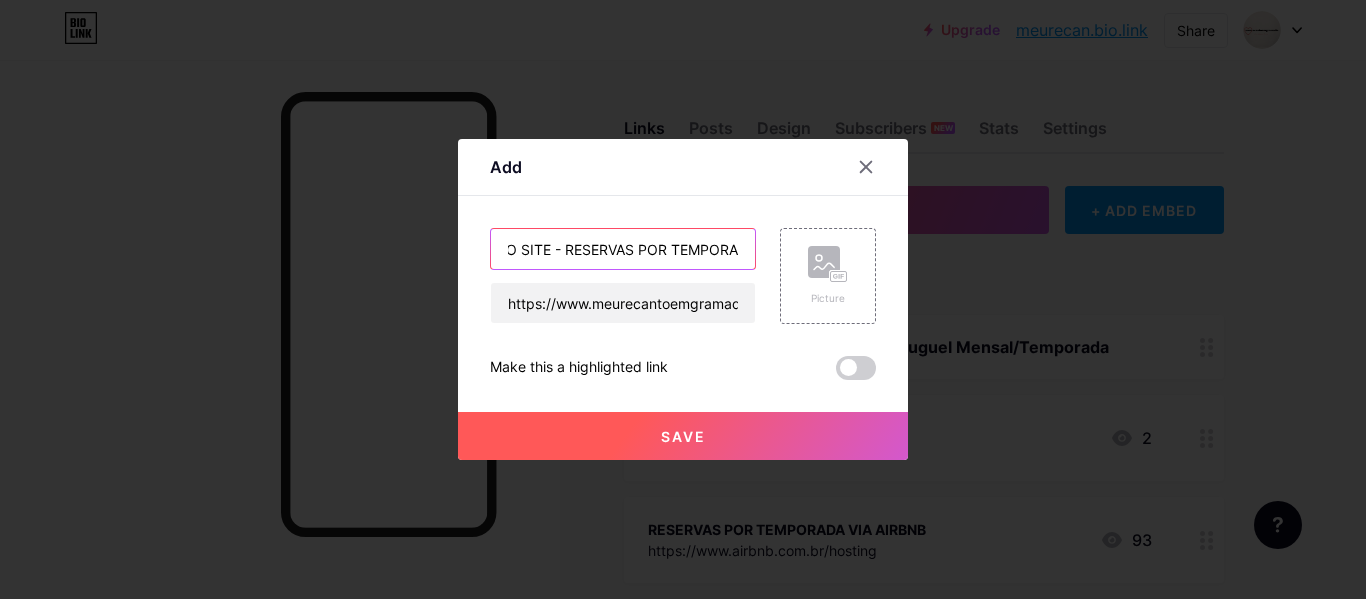 scroll, scrollTop: 0, scrollLeft: 61, axis: horizontal 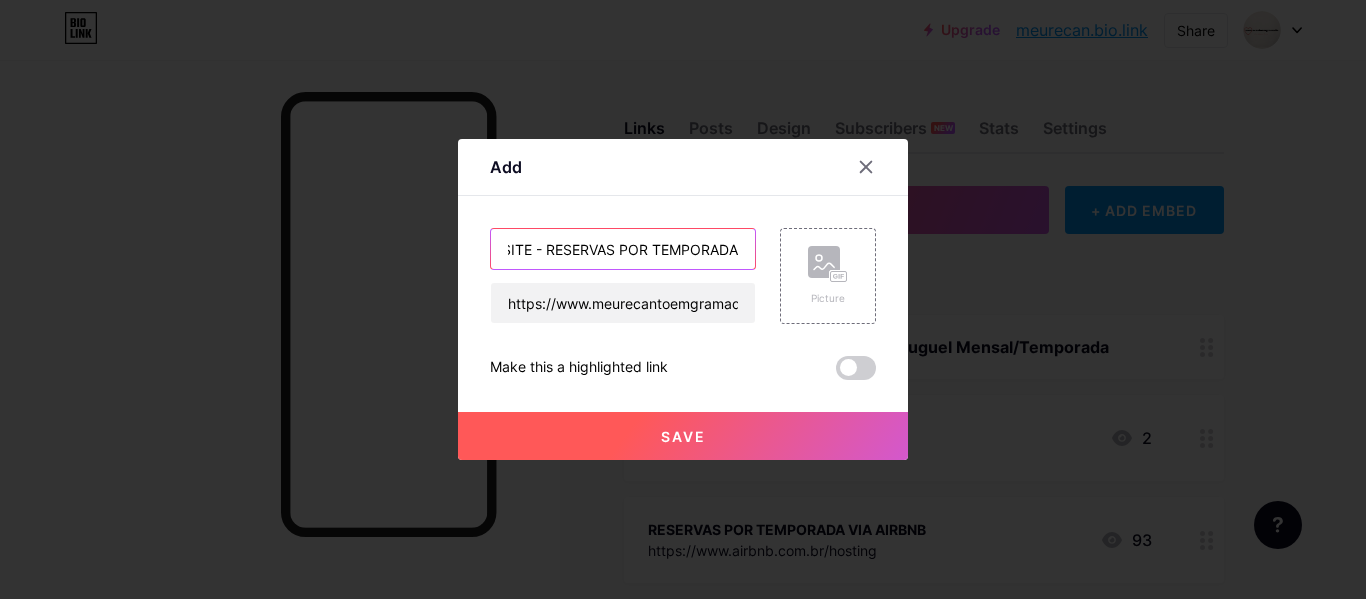 type on "NOSSO SITE - RESERVAS POR TEMPORADA" 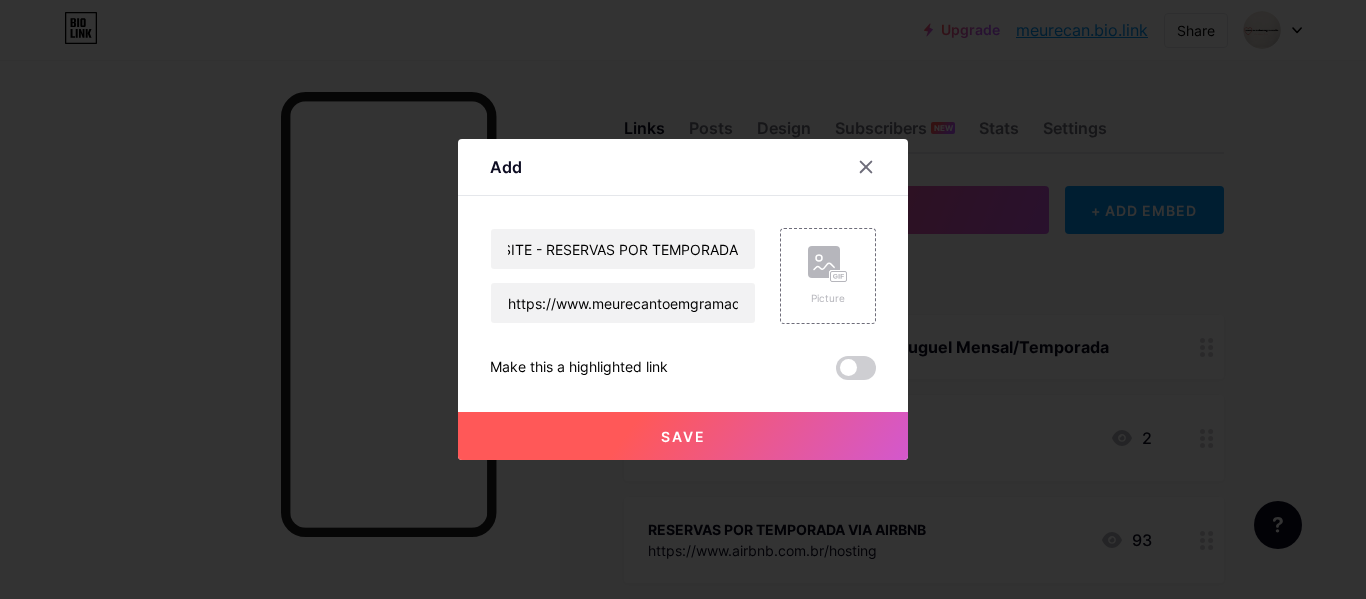 click on "Save" at bounding box center [683, 436] 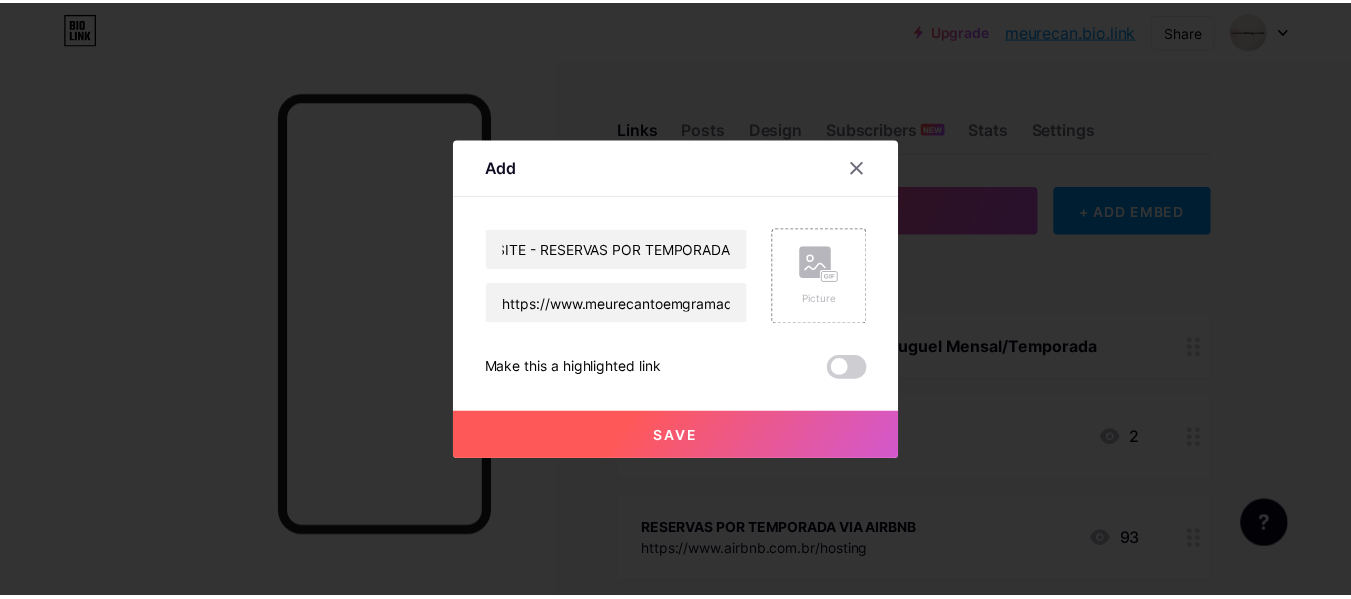 scroll, scrollTop: 0, scrollLeft: 0, axis: both 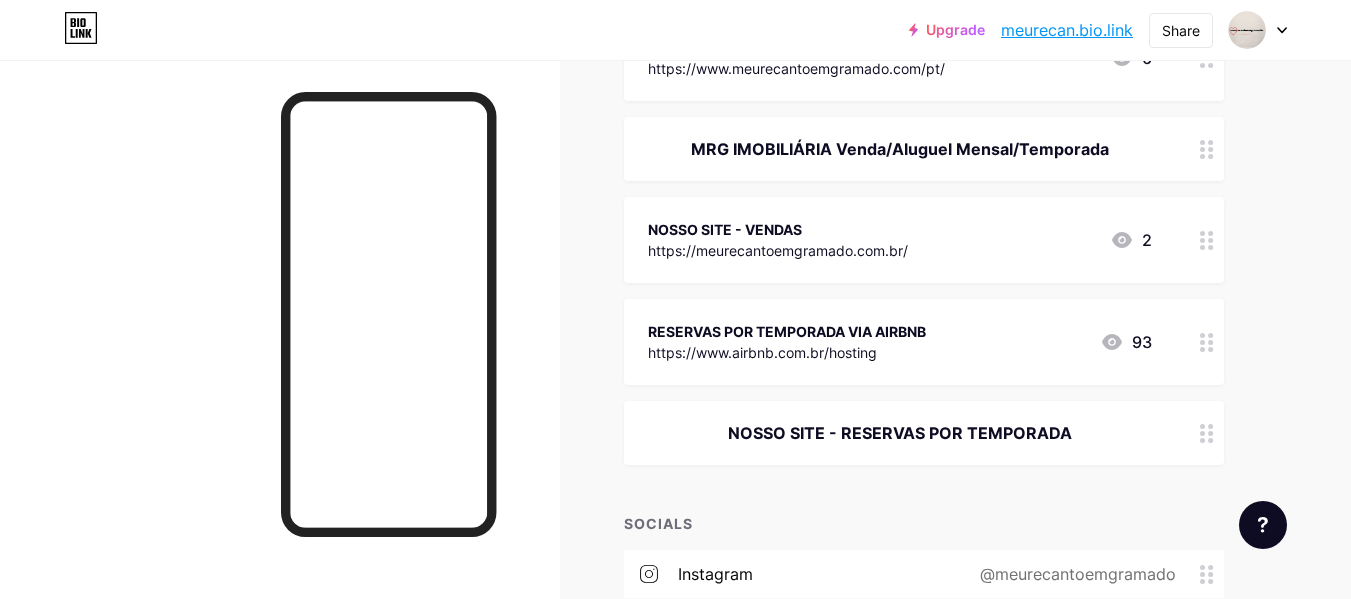 click at bounding box center (1207, 433) 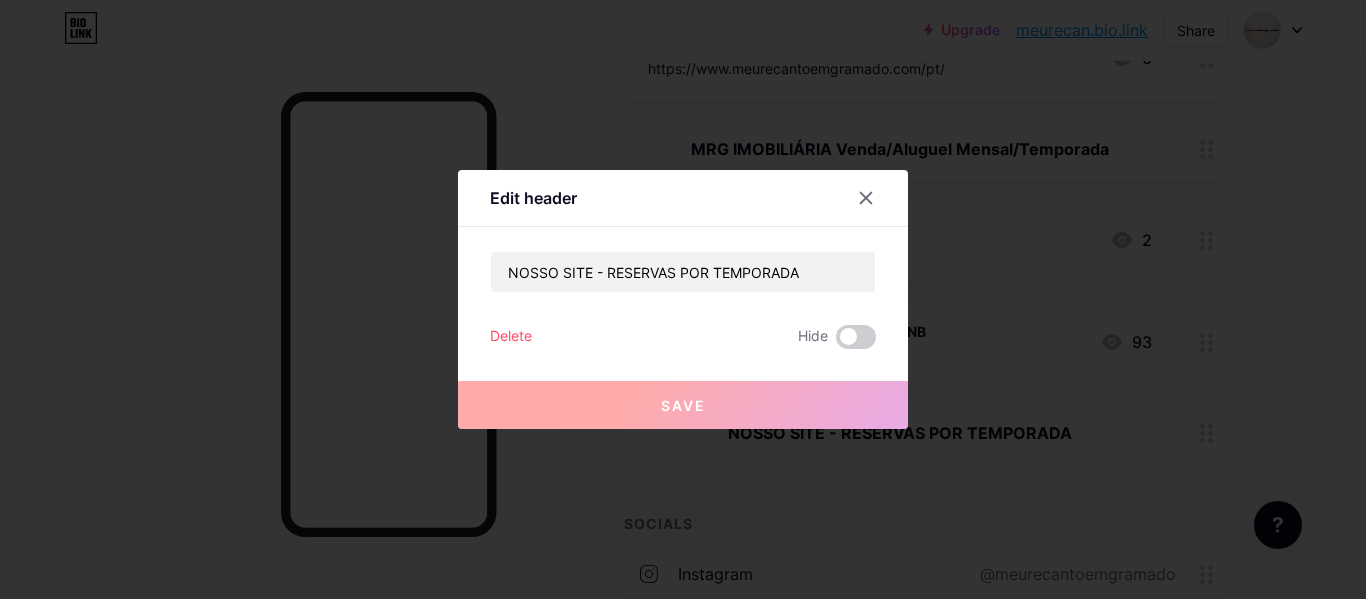 click on "Delete" at bounding box center [511, 337] 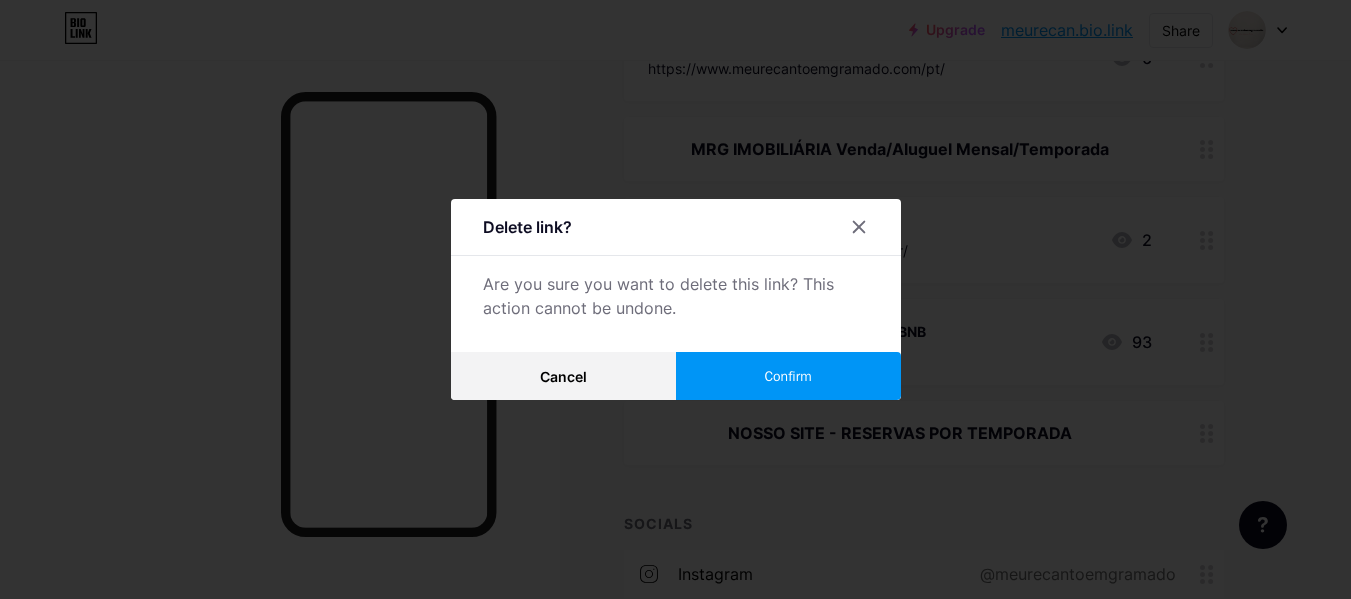 click on "Confirm" at bounding box center (788, 376) 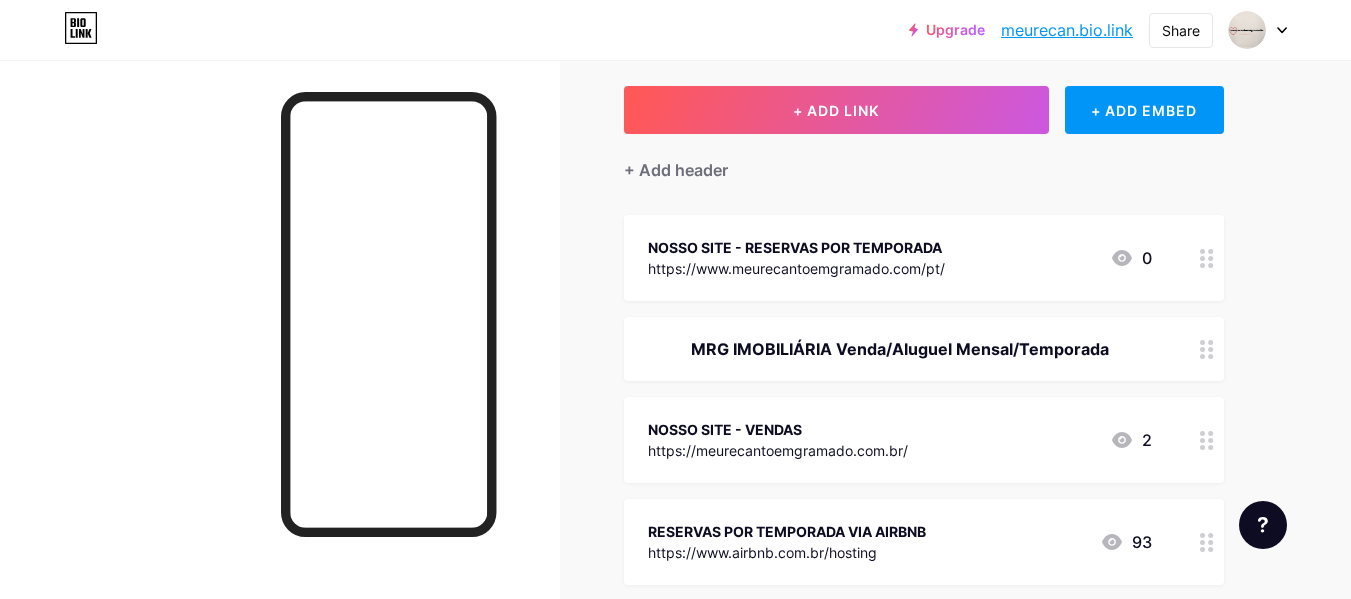 scroll, scrollTop: 200, scrollLeft: 0, axis: vertical 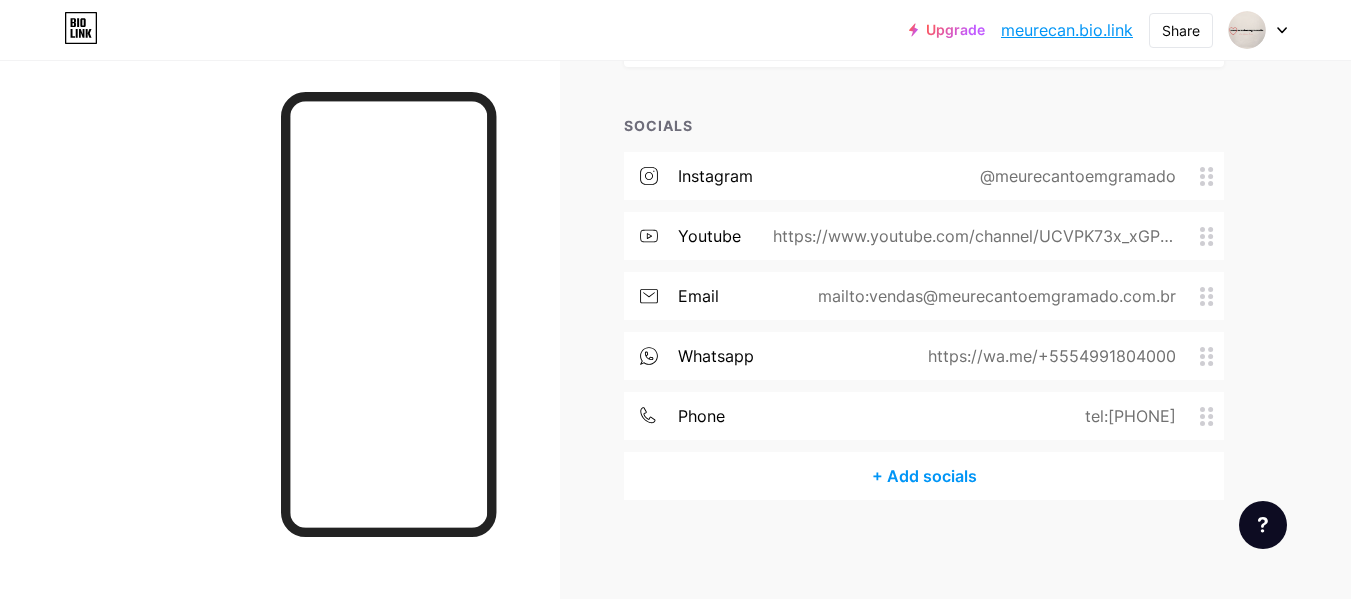 click on "+ Add socials" at bounding box center [924, 476] 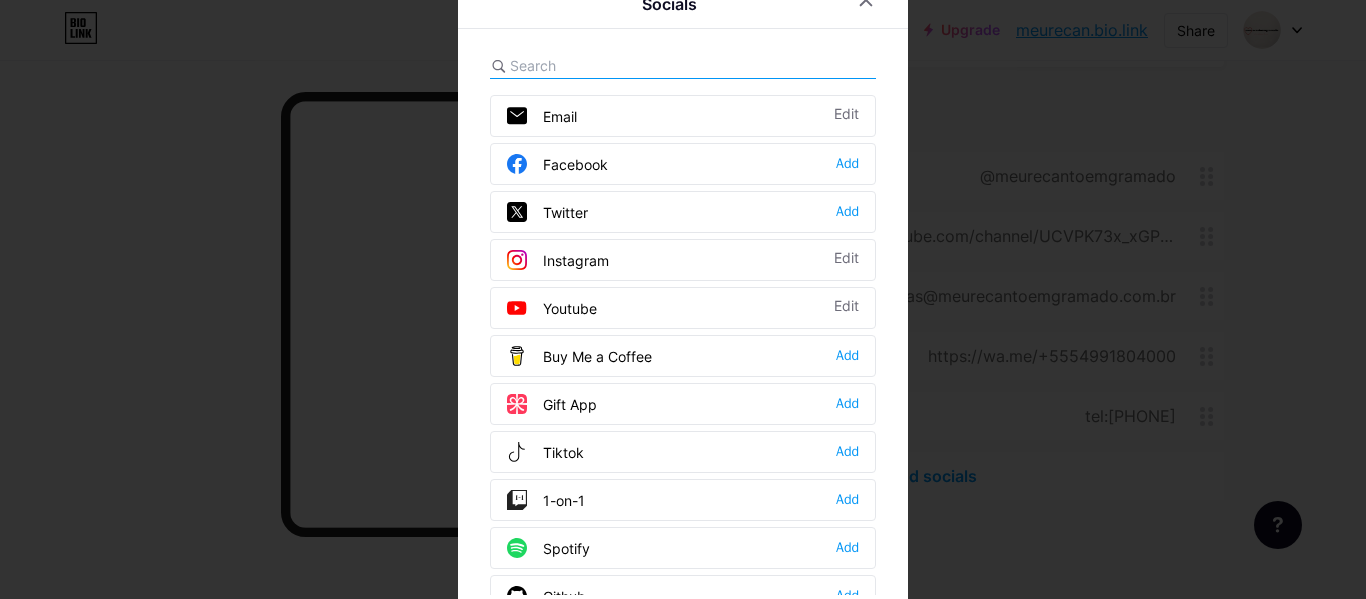 scroll, scrollTop: 28, scrollLeft: 0, axis: vertical 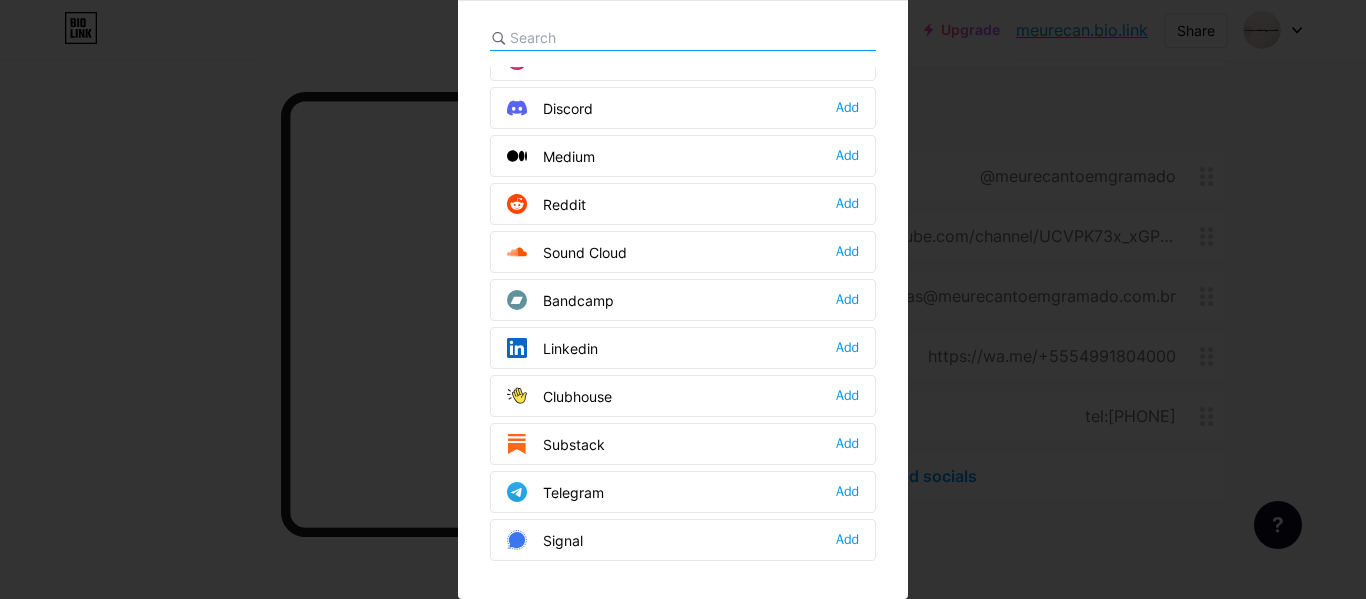 click at bounding box center (683, 271) 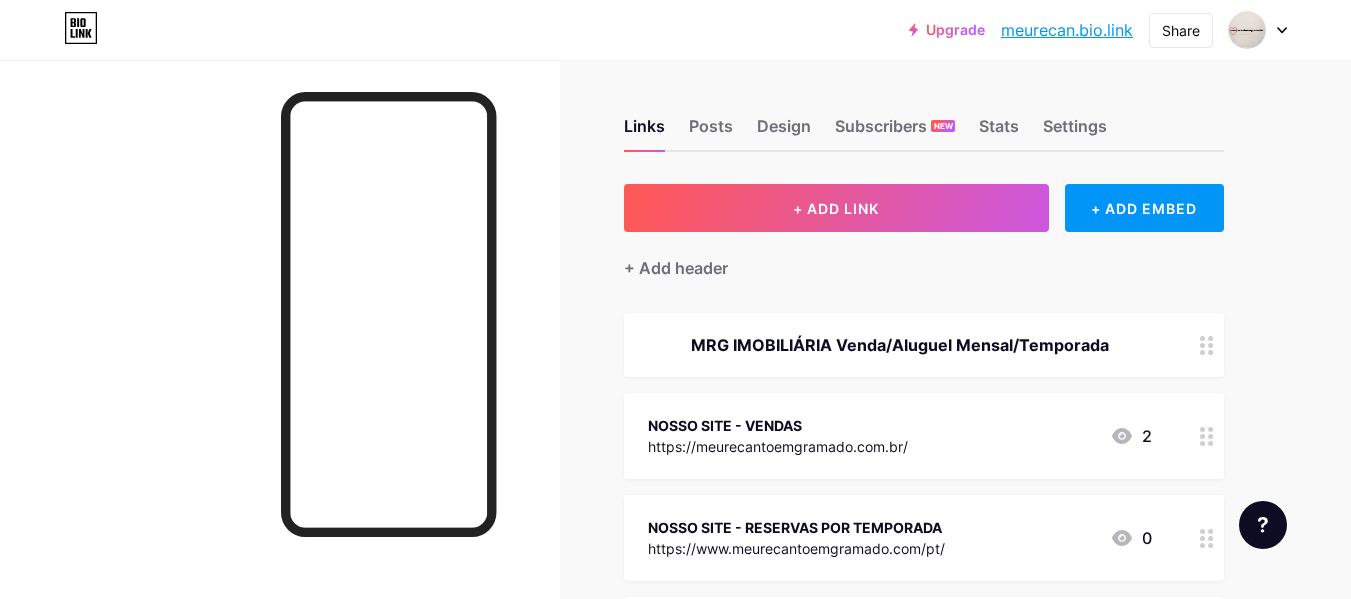 scroll, scrollTop: 0, scrollLeft: 0, axis: both 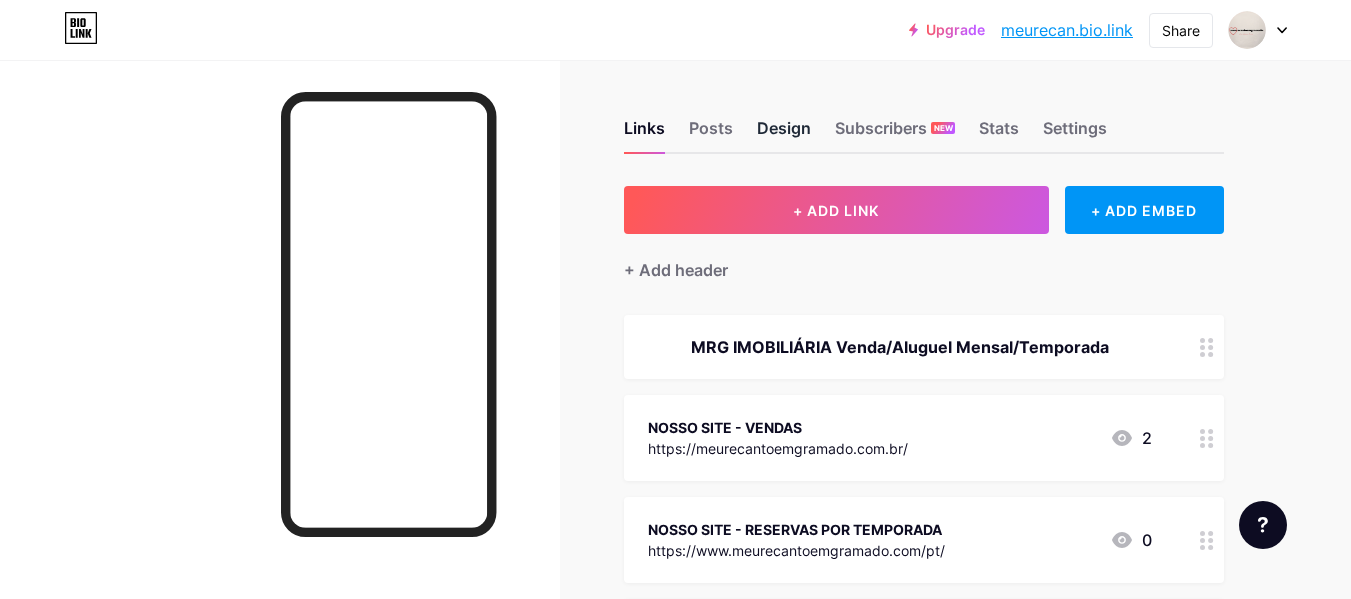 click on "Design" at bounding box center [784, 134] 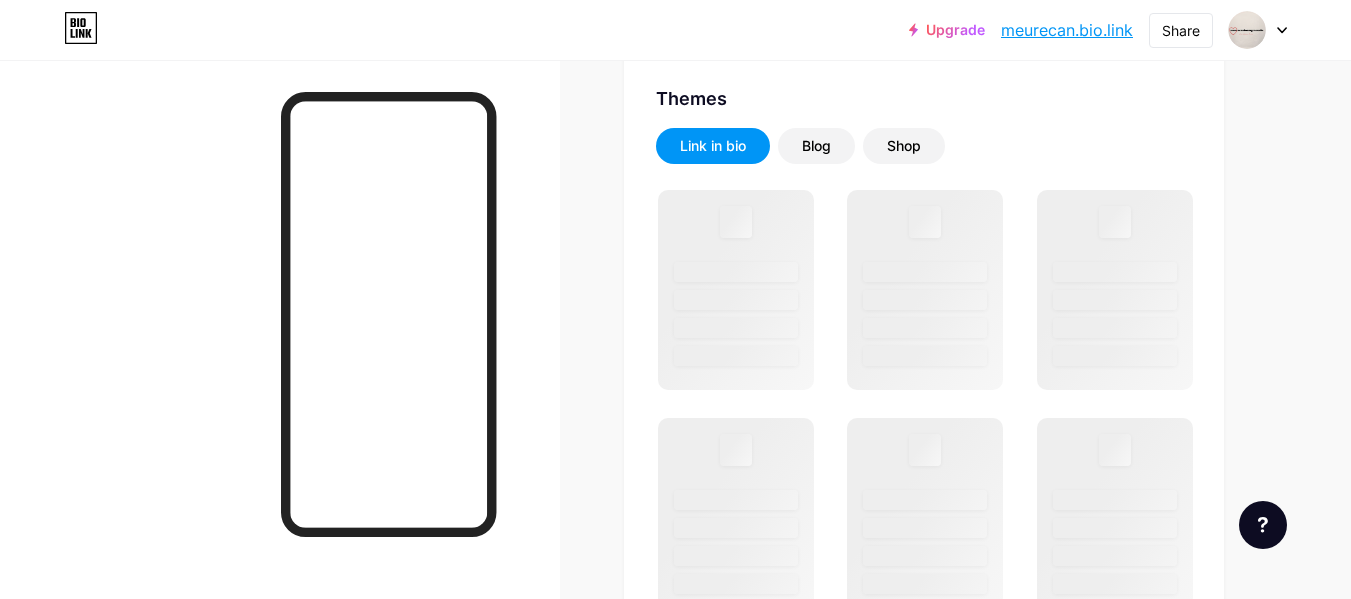 scroll, scrollTop: 500, scrollLeft: 0, axis: vertical 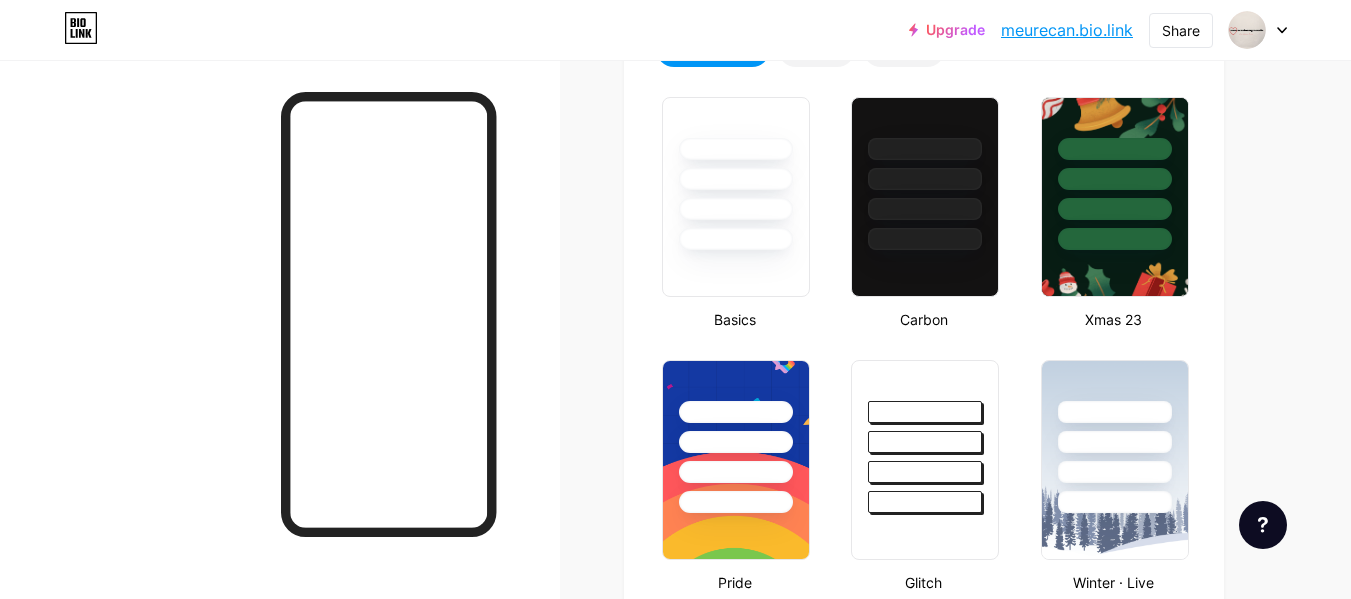 type on "#ffffff" 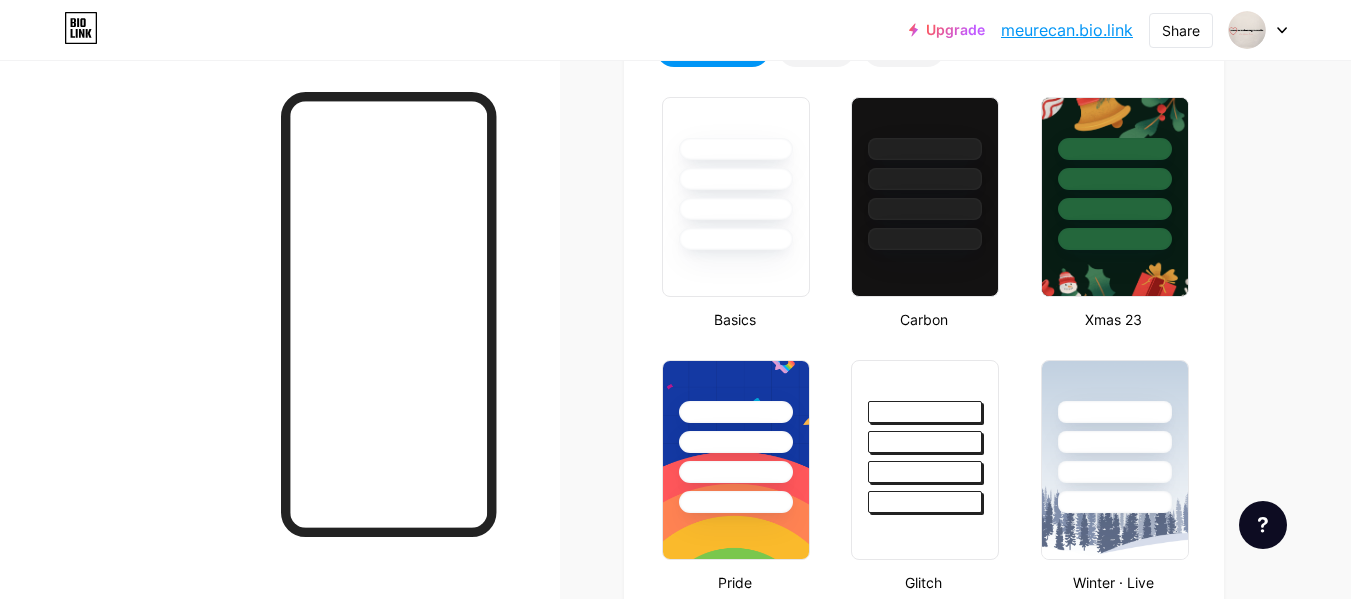type on "#000000" 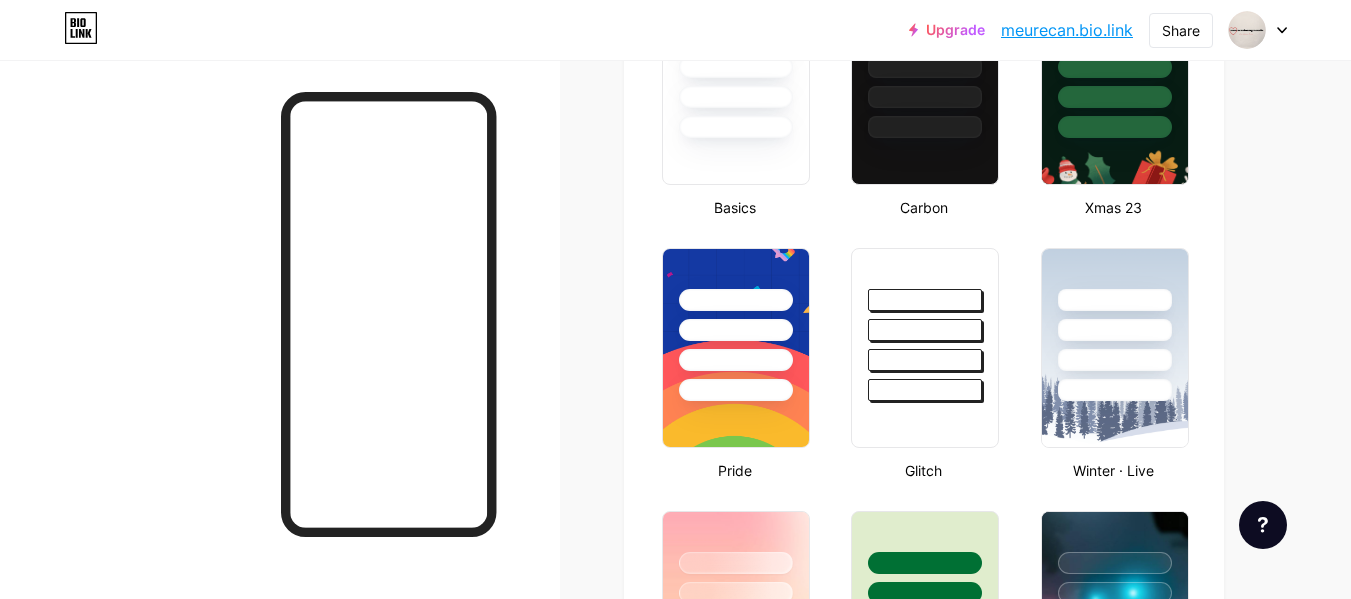 scroll, scrollTop: 800, scrollLeft: 0, axis: vertical 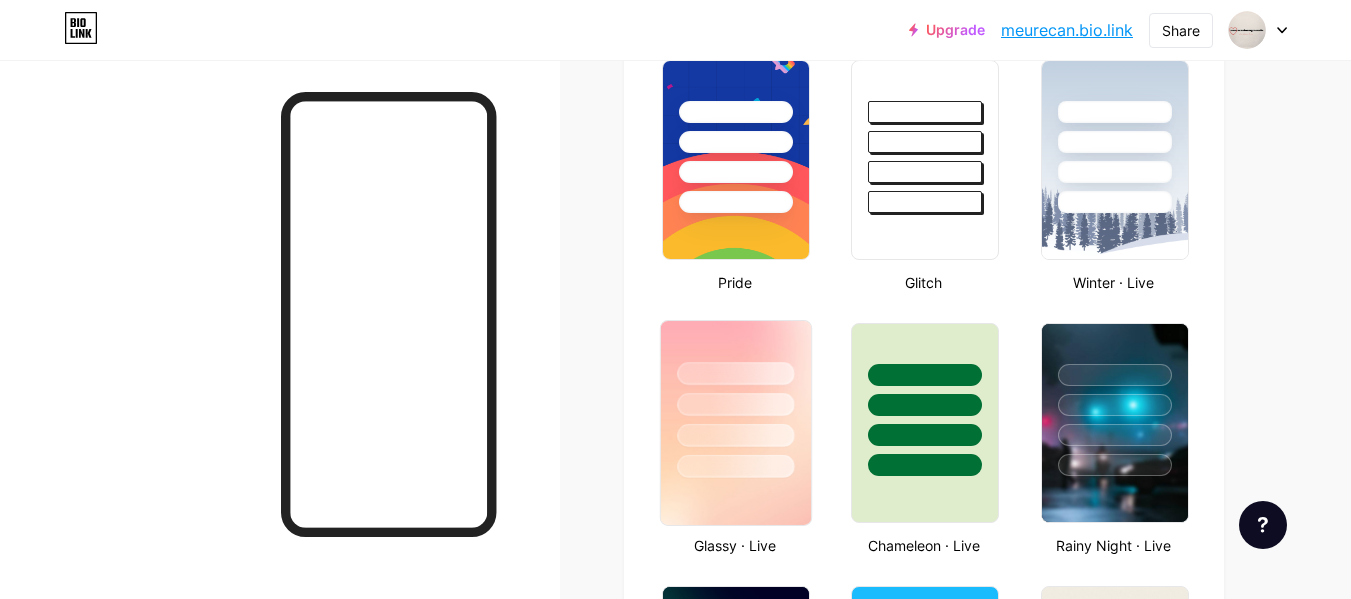 click at bounding box center [735, 466] 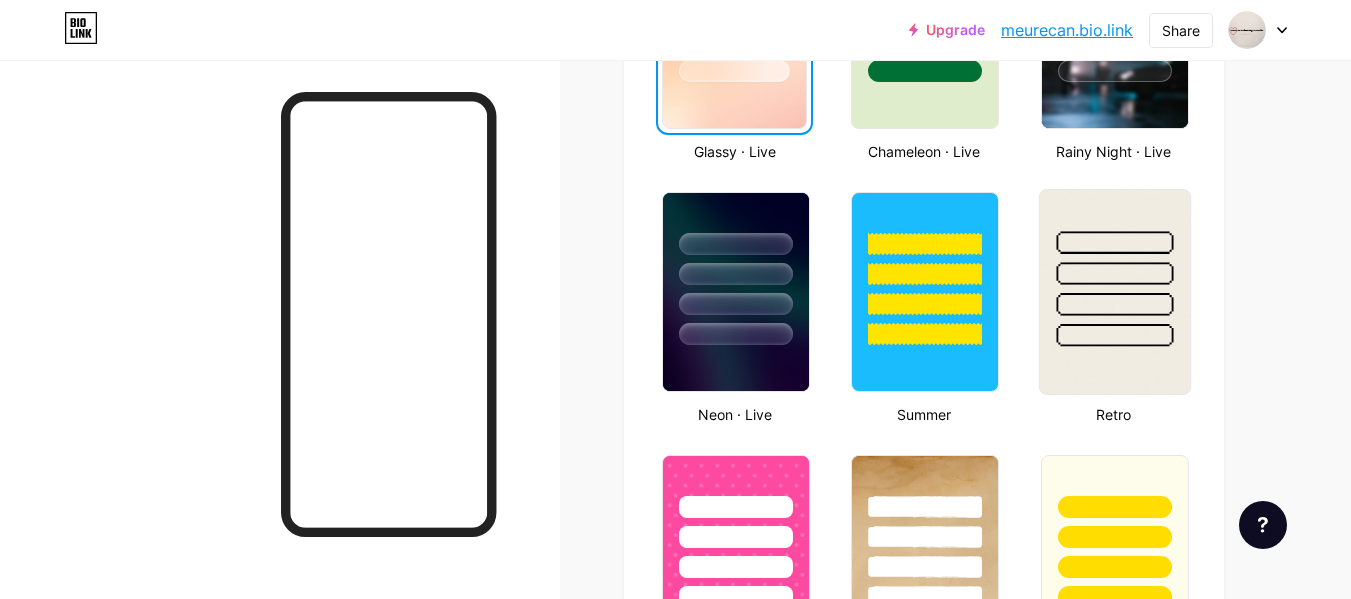 scroll, scrollTop: 1300, scrollLeft: 0, axis: vertical 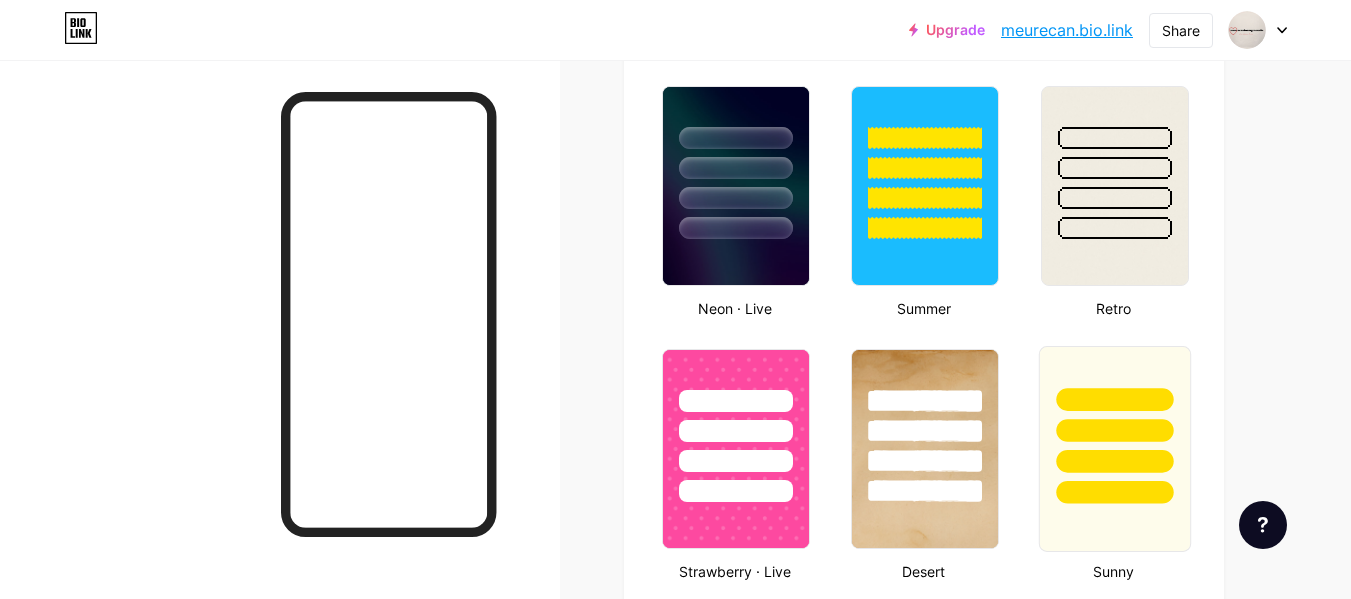 click at bounding box center (1114, 430) 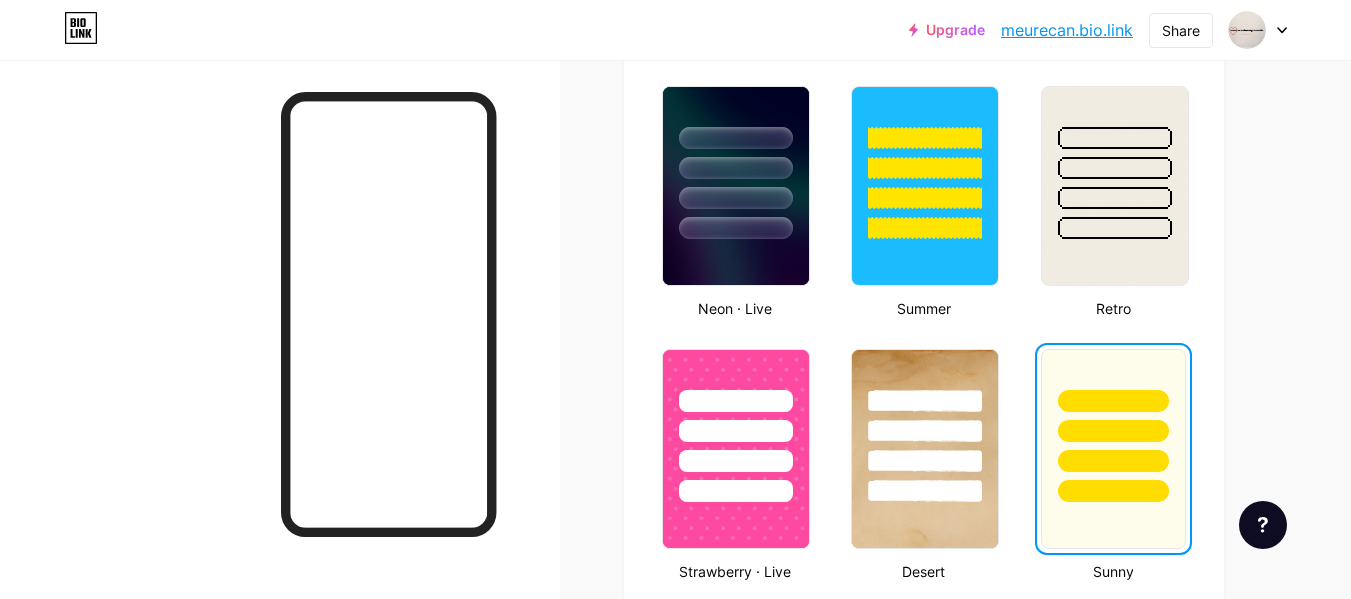 click at bounding box center (1113, 401) 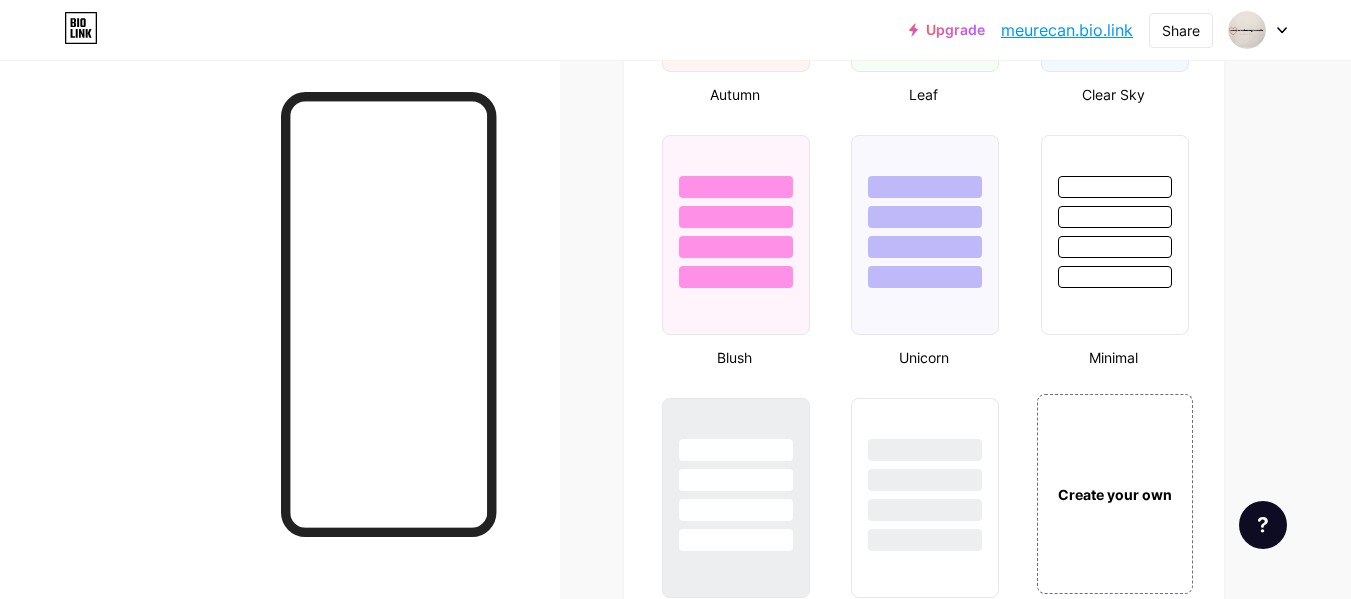scroll, scrollTop: 1900, scrollLeft: 0, axis: vertical 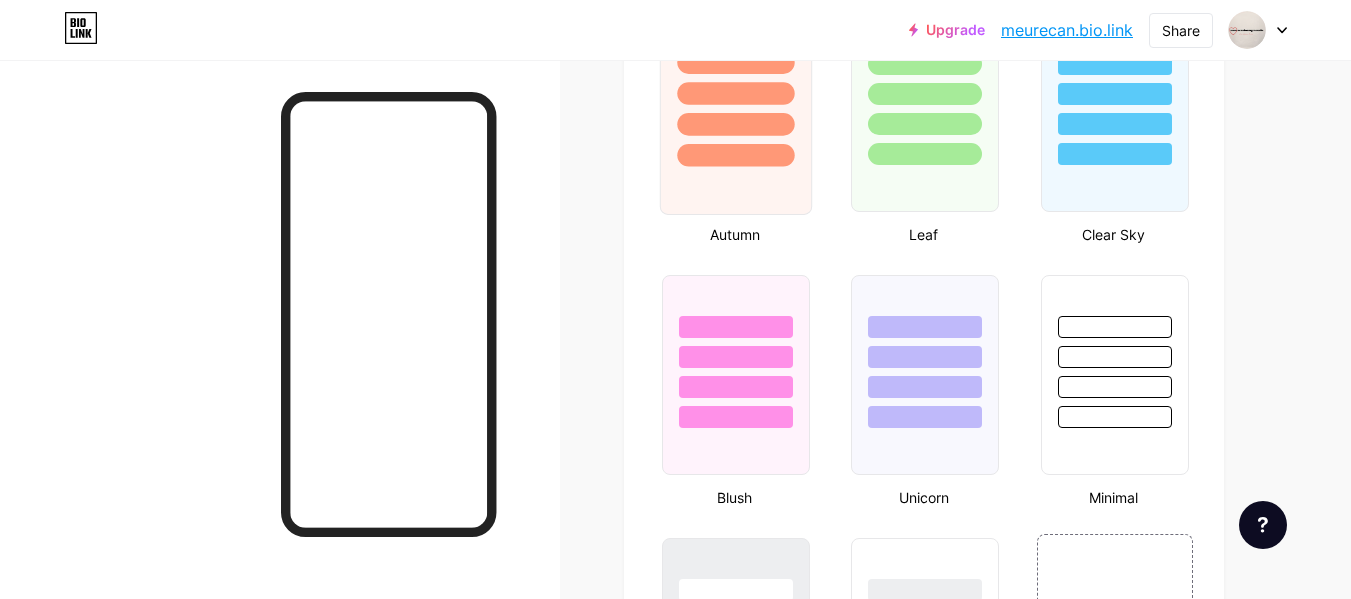 click at bounding box center (736, 112) 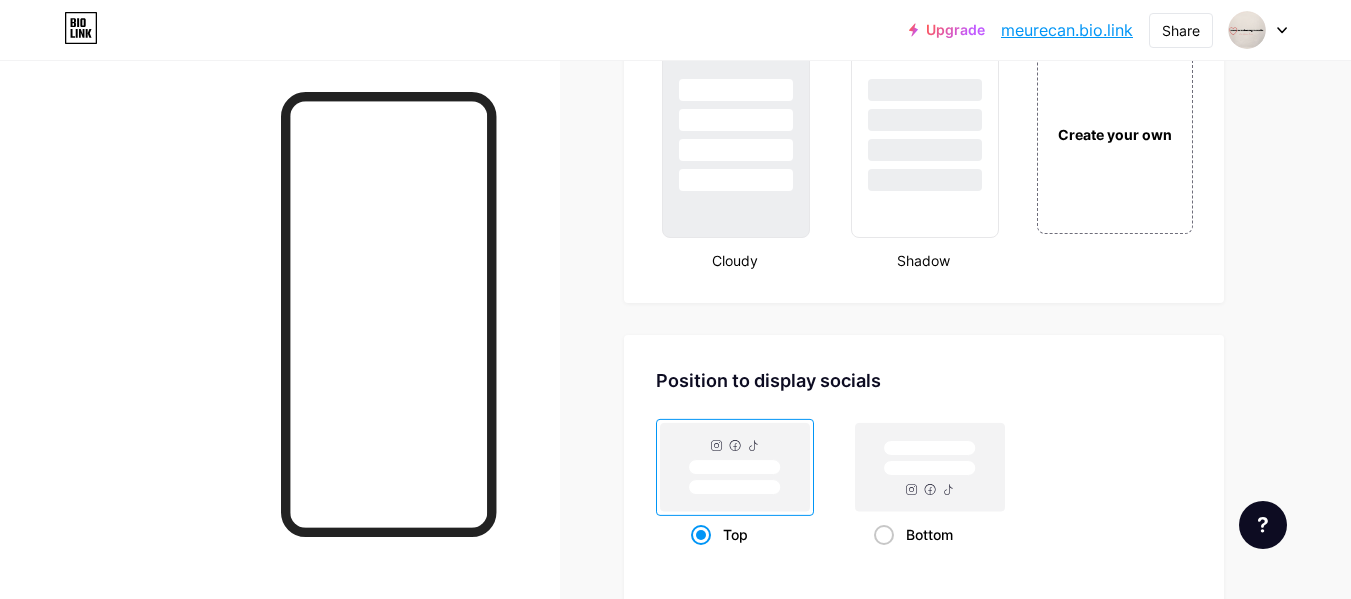scroll, scrollTop: 2100, scrollLeft: 0, axis: vertical 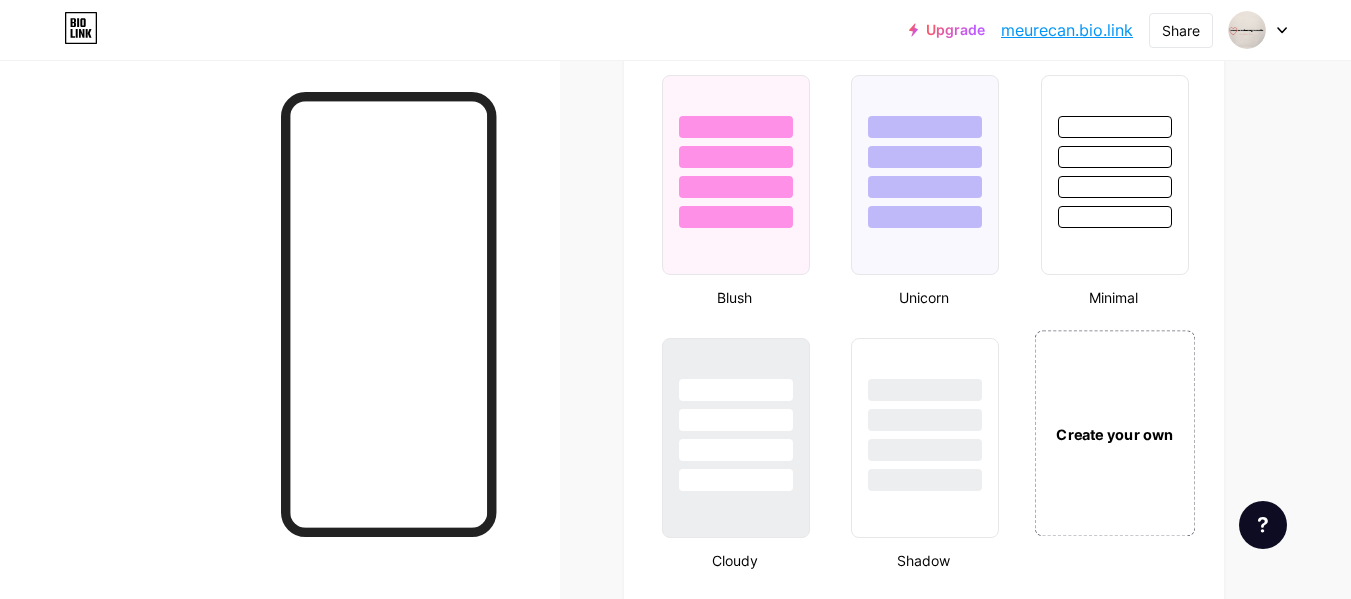 click on "Create your own" at bounding box center (1114, 434) 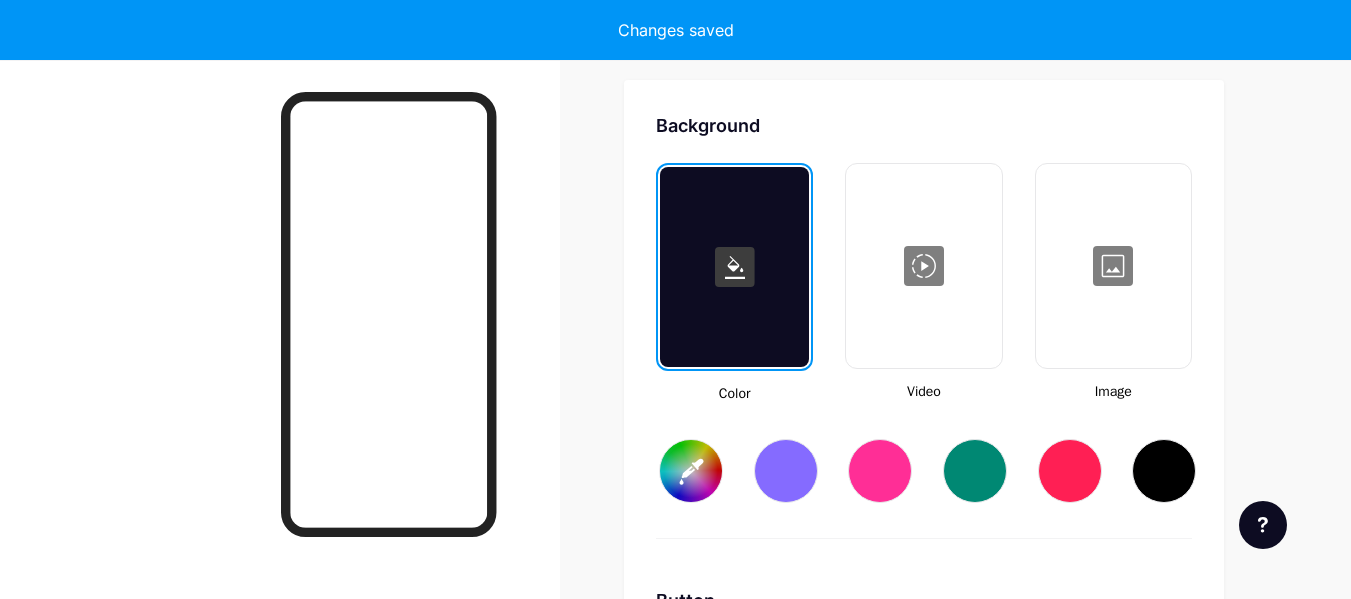type on "#ffffff" 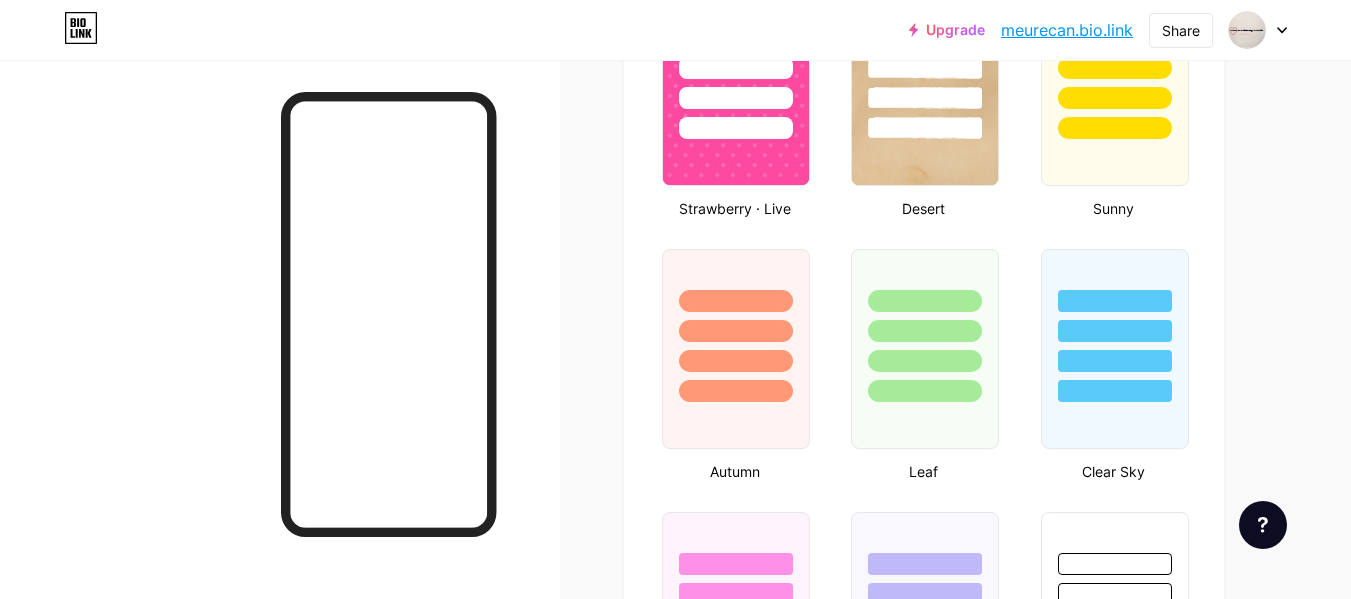 scroll, scrollTop: 1778, scrollLeft: 0, axis: vertical 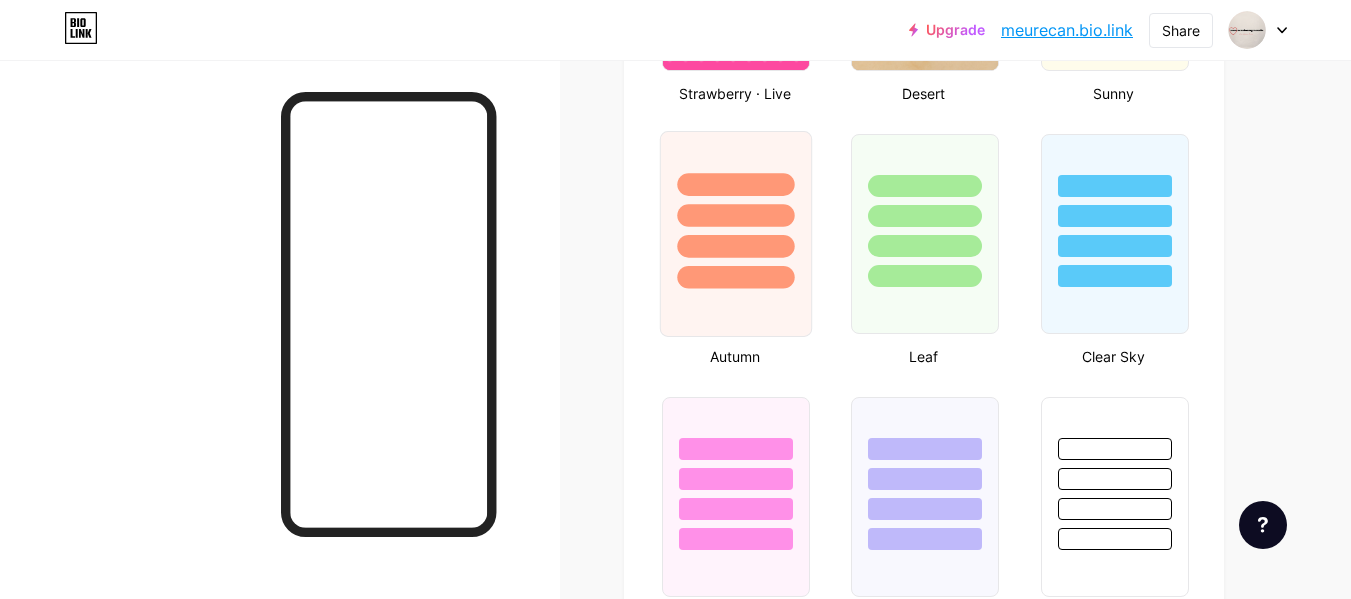click at bounding box center [736, 210] 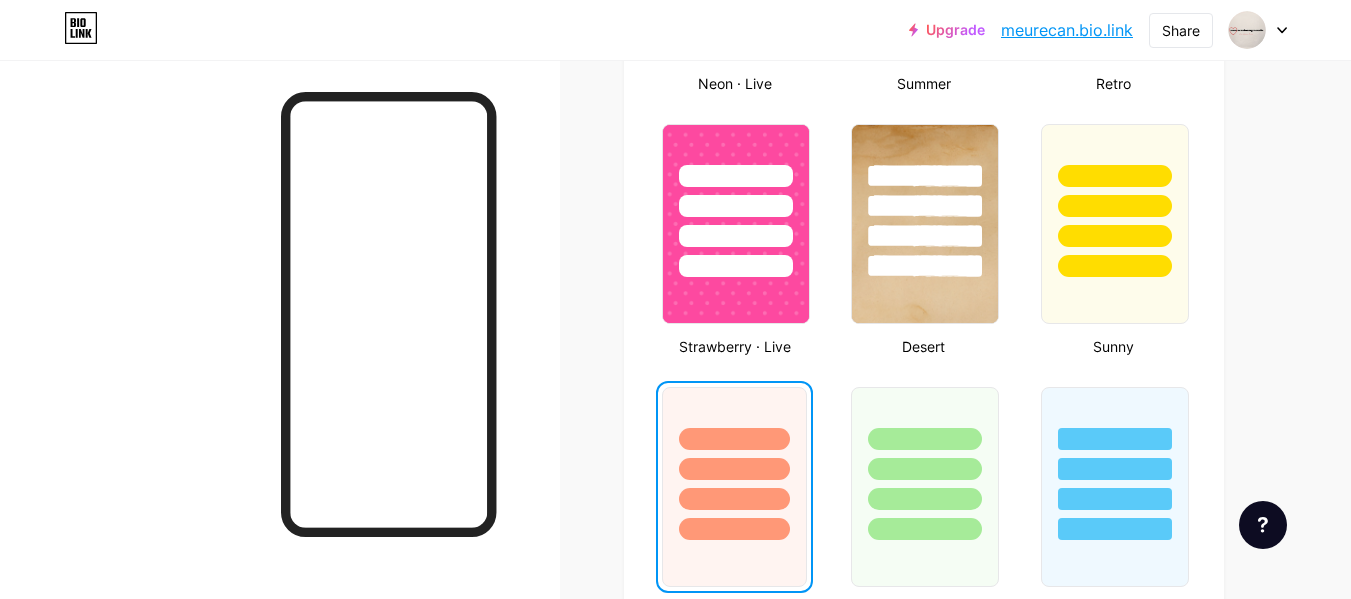 scroll, scrollTop: 1478, scrollLeft: 0, axis: vertical 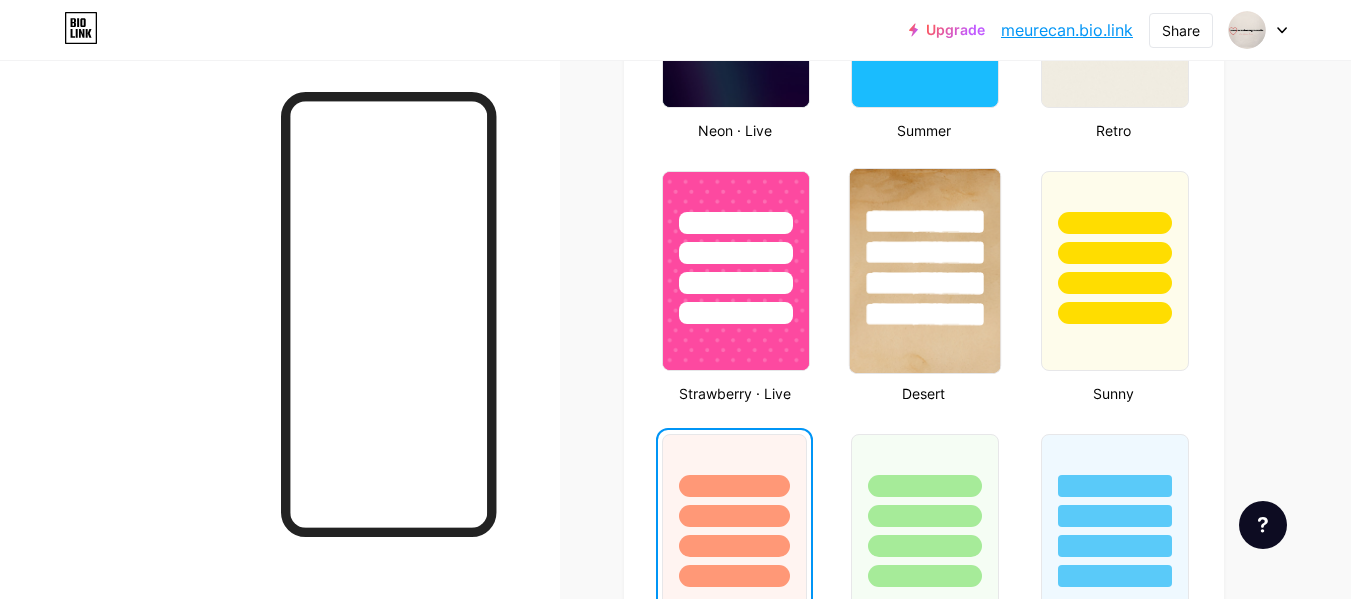 click at bounding box center [925, 221] 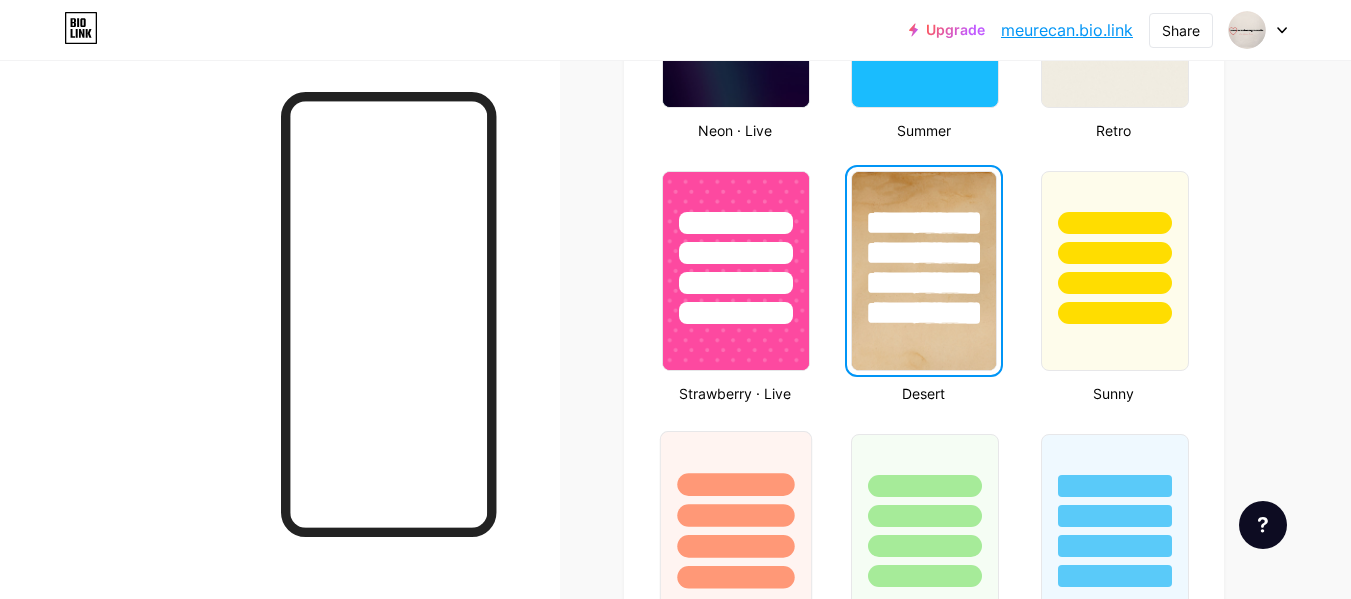 click at bounding box center [735, 484] 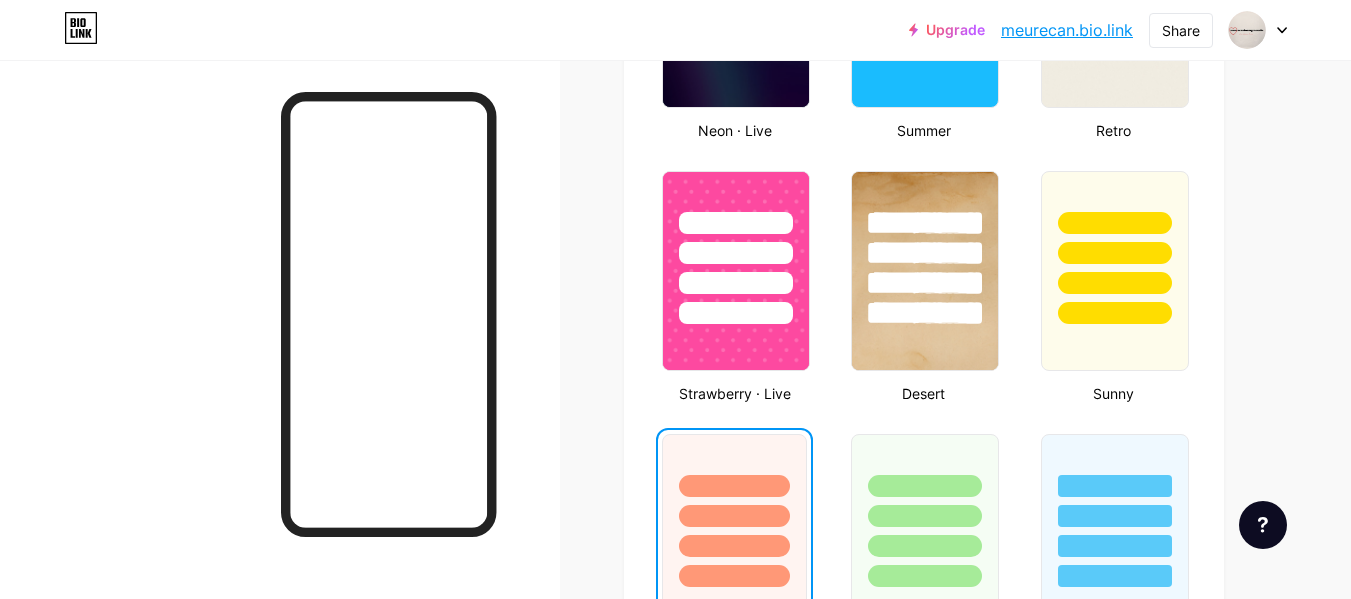 scroll, scrollTop: 978, scrollLeft: 0, axis: vertical 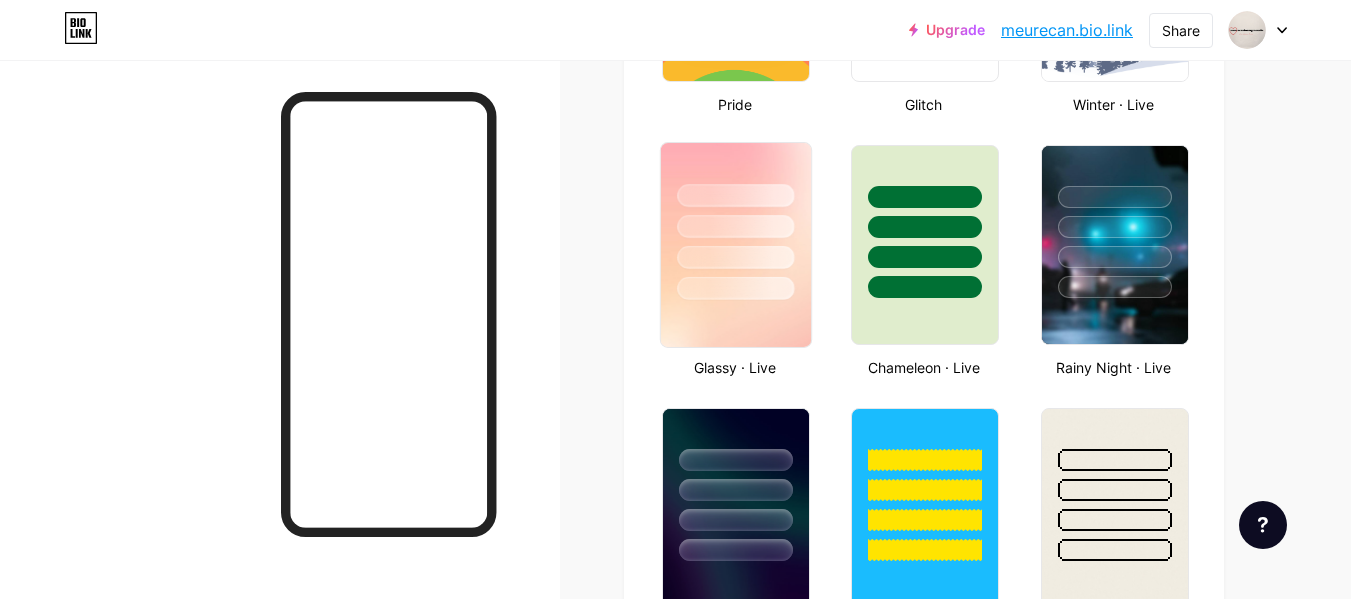 click at bounding box center (736, 245) 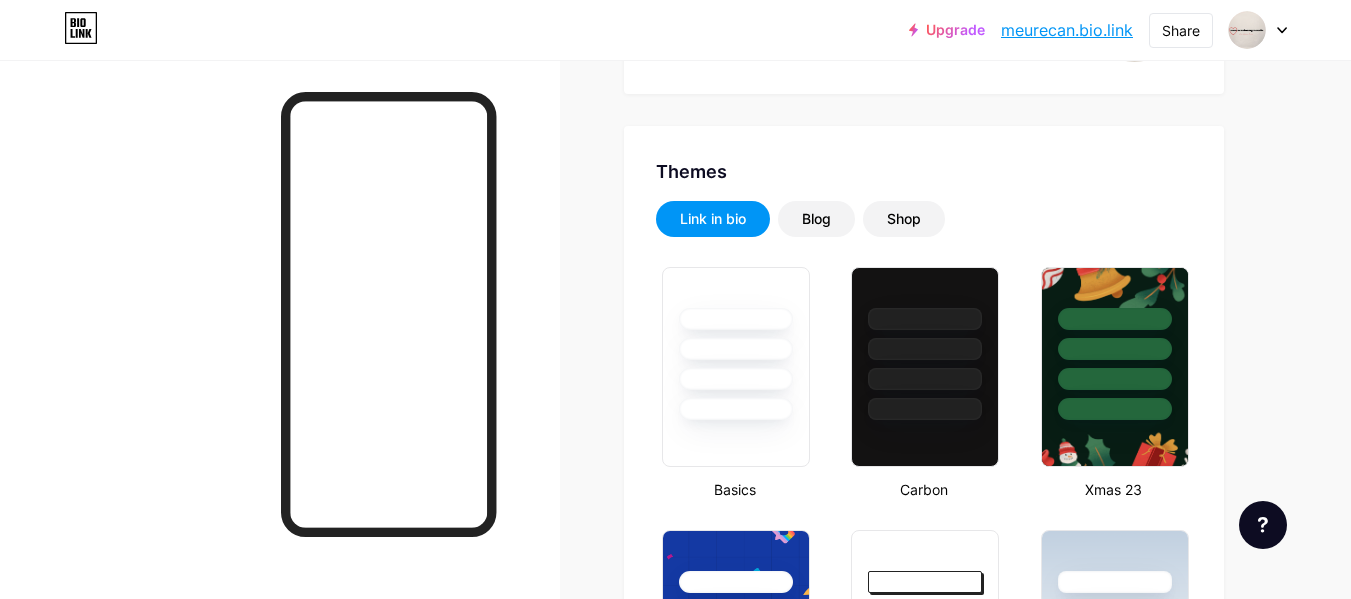 scroll, scrollTop: 378, scrollLeft: 0, axis: vertical 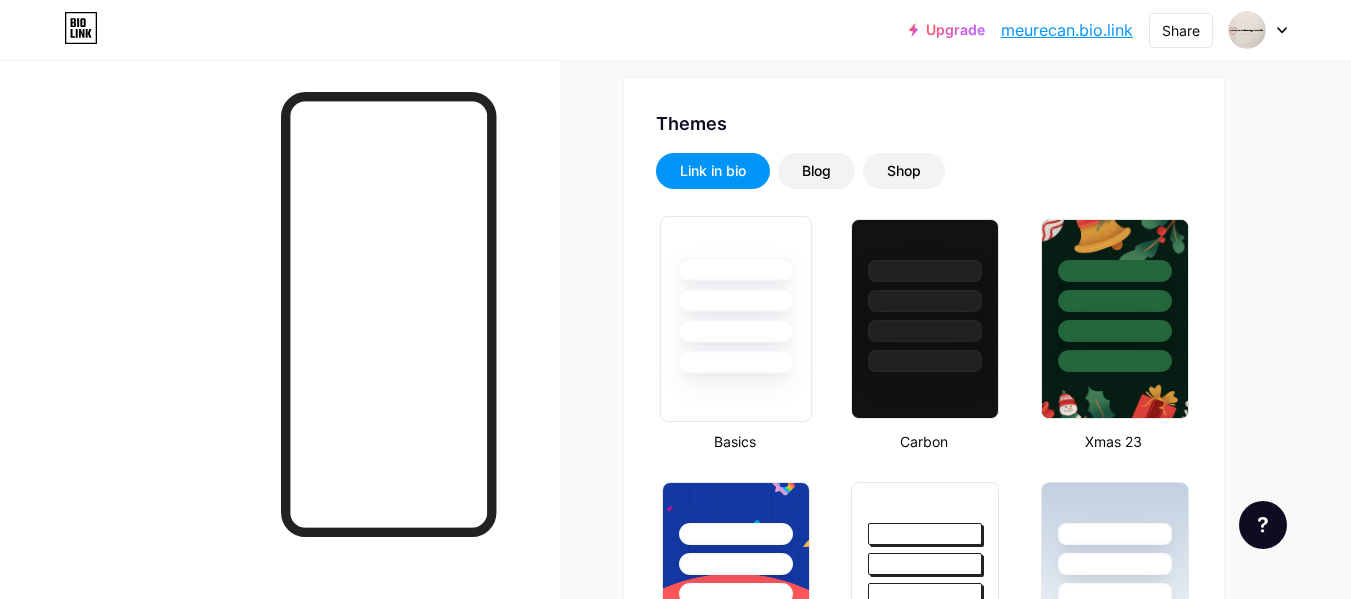 click at bounding box center [736, 295] 